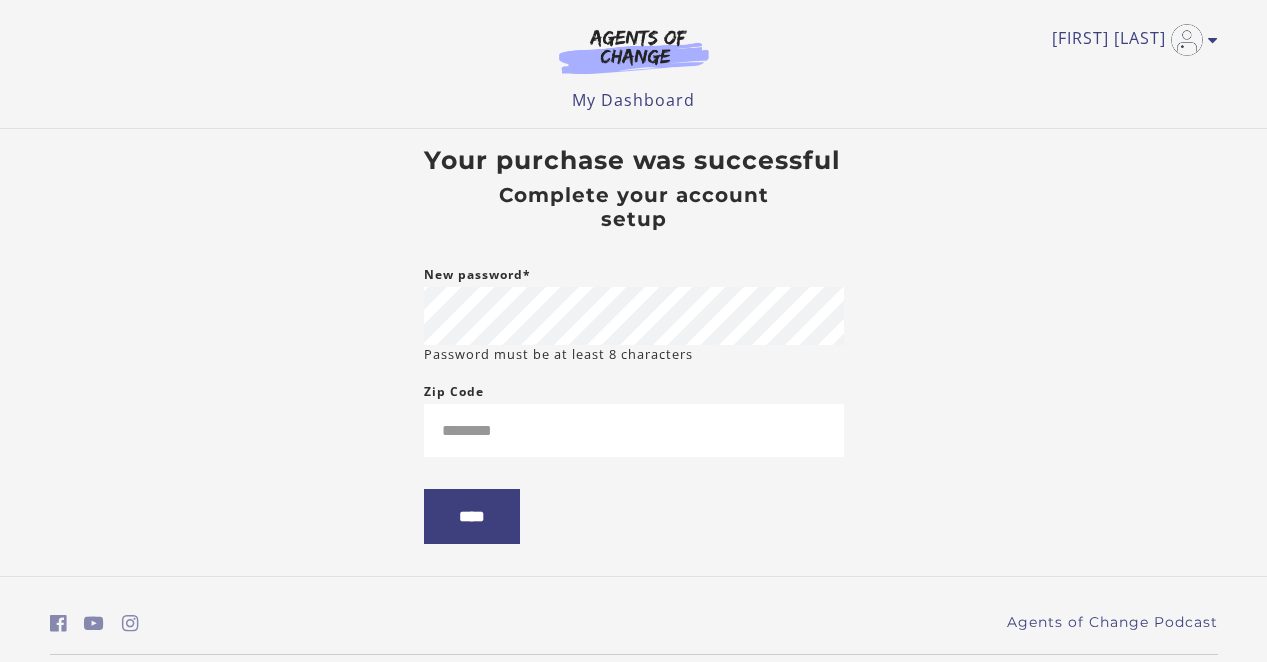scroll, scrollTop: 0, scrollLeft: 0, axis: both 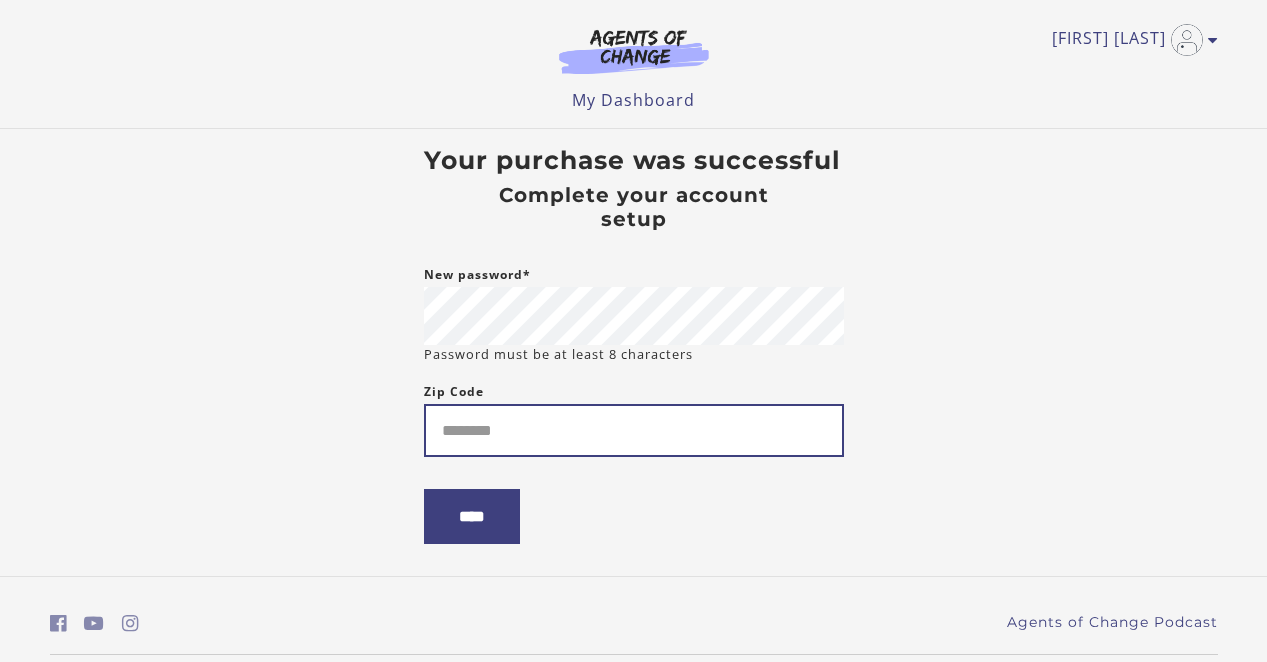 click on "Zip Code" at bounding box center [634, 430] 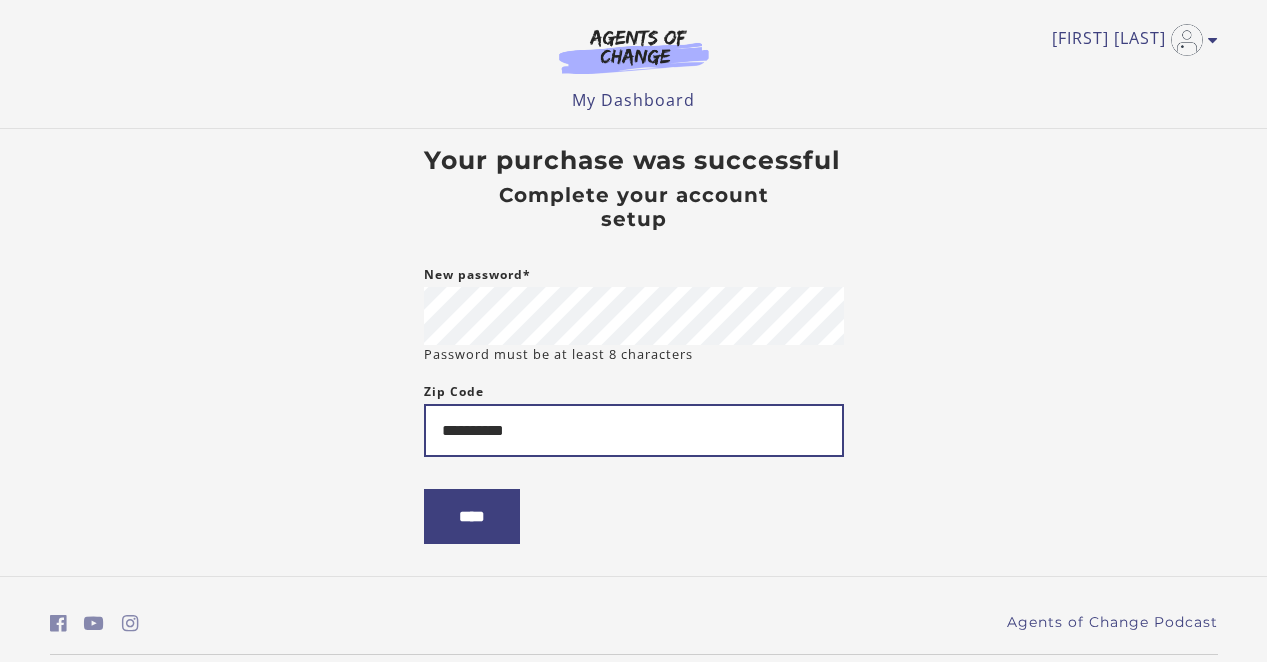 click on "**********" at bounding box center [634, 430] 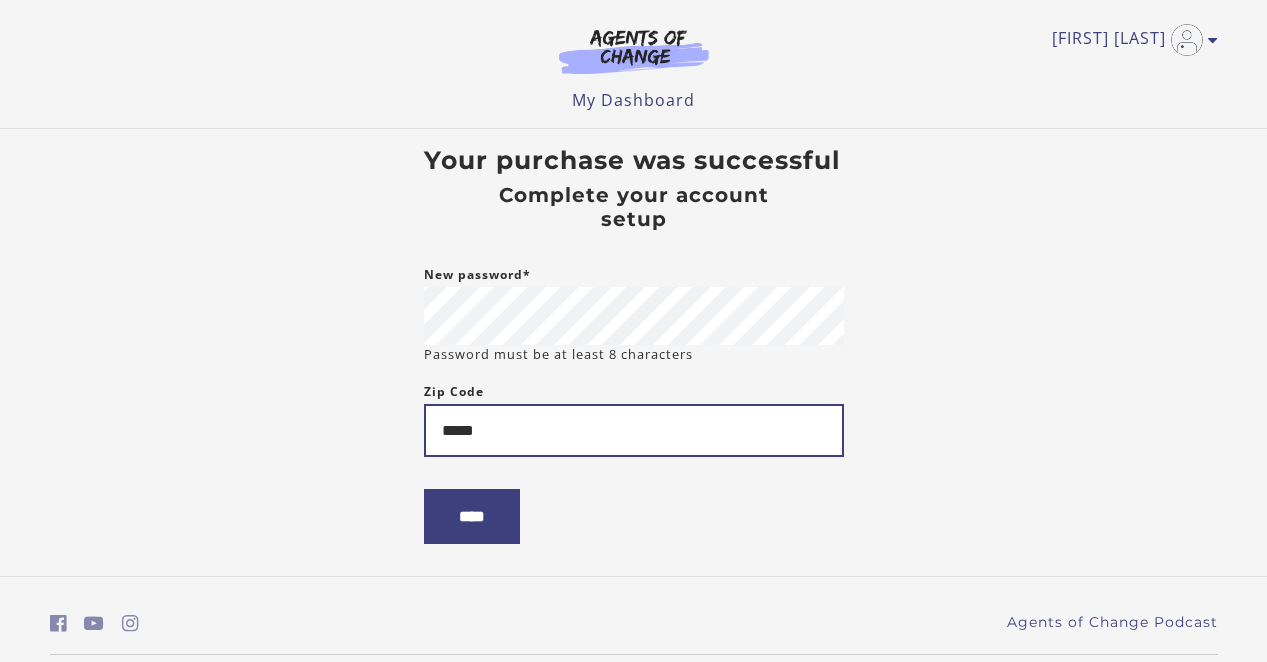 type on "*****" 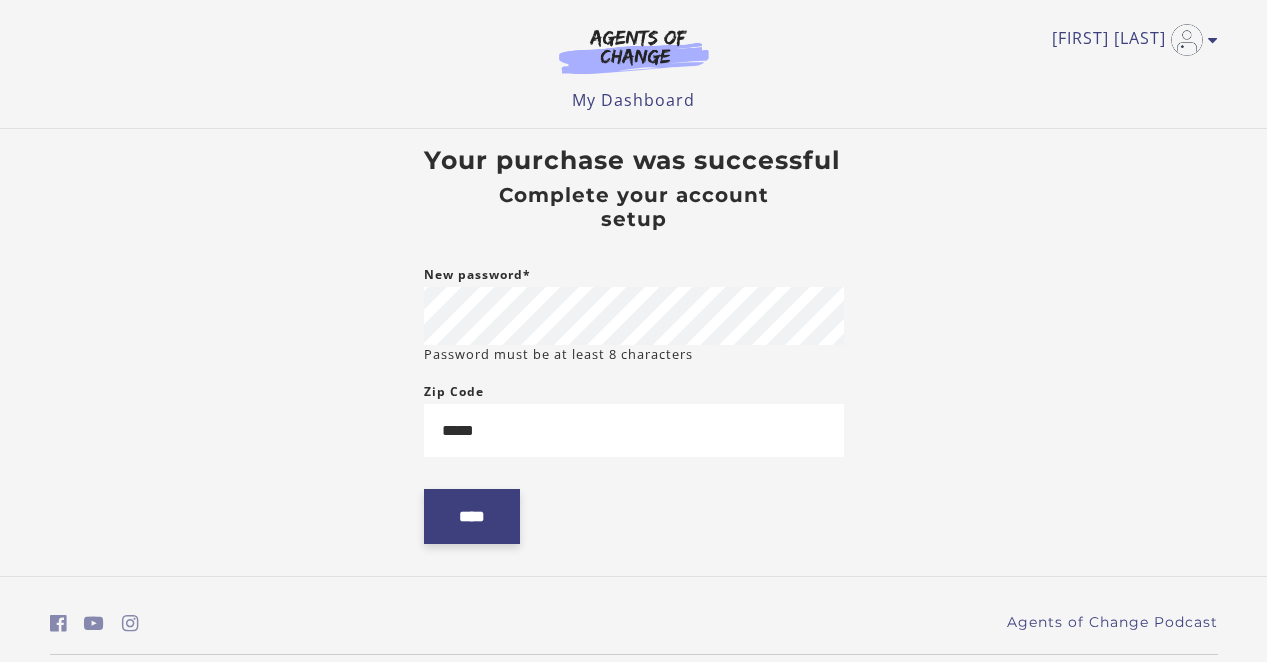 click on "****" at bounding box center [472, 516] 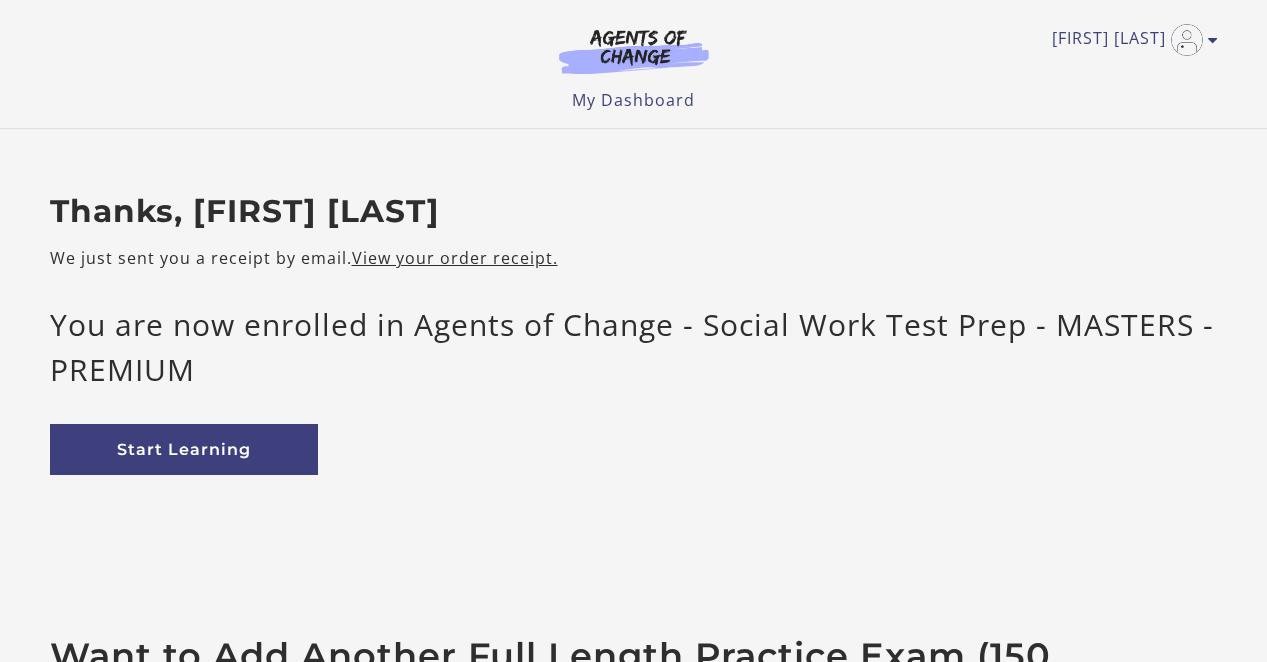 scroll, scrollTop: 0, scrollLeft: 0, axis: both 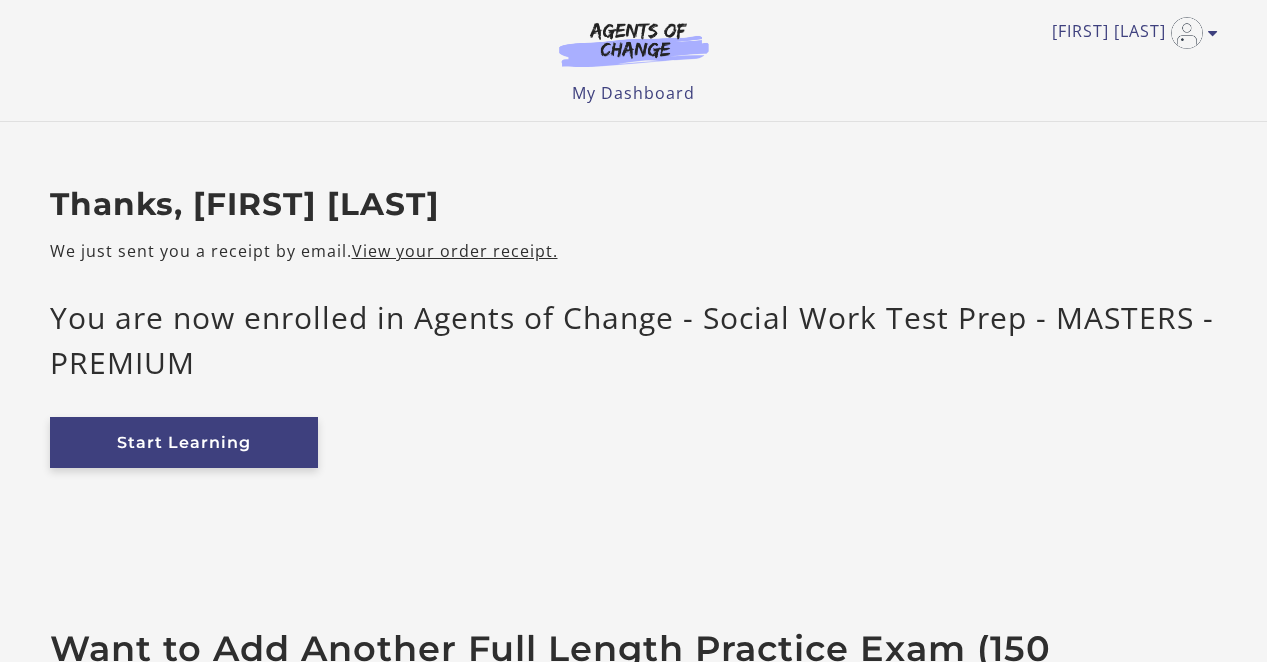 click on "Start Learning" at bounding box center [184, 442] 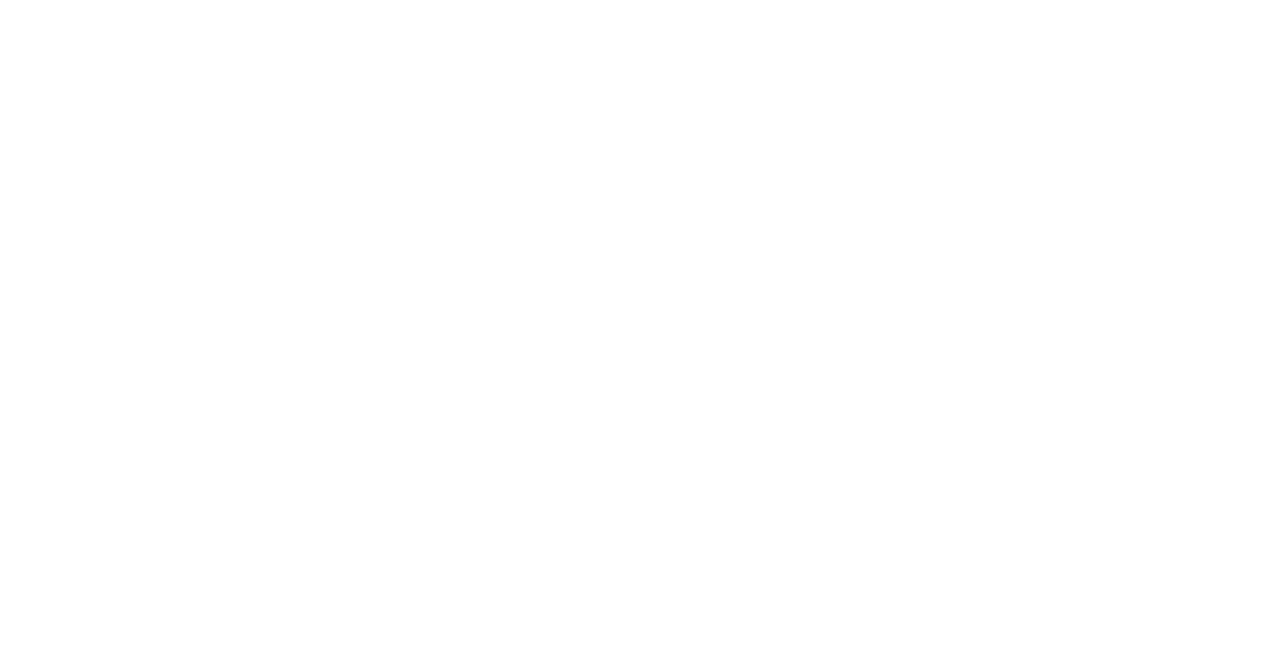 scroll, scrollTop: 0, scrollLeft: 0, axis: both 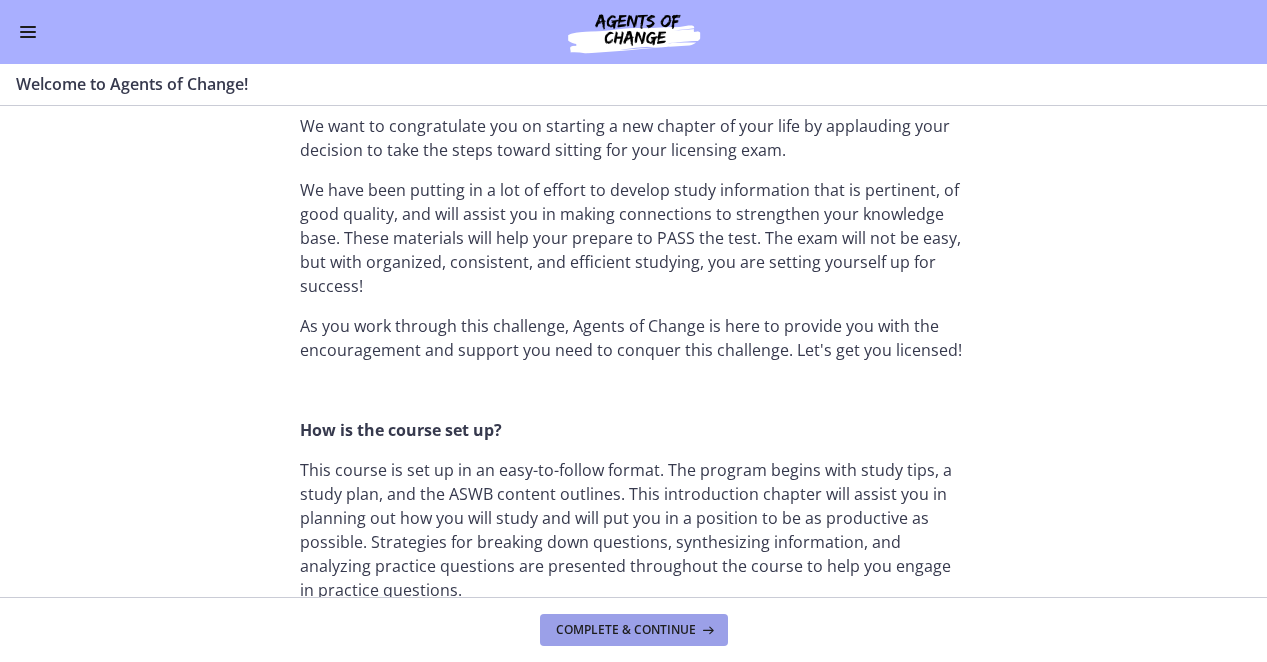 click on "Complete & continue" at bounding box center (626, 630) 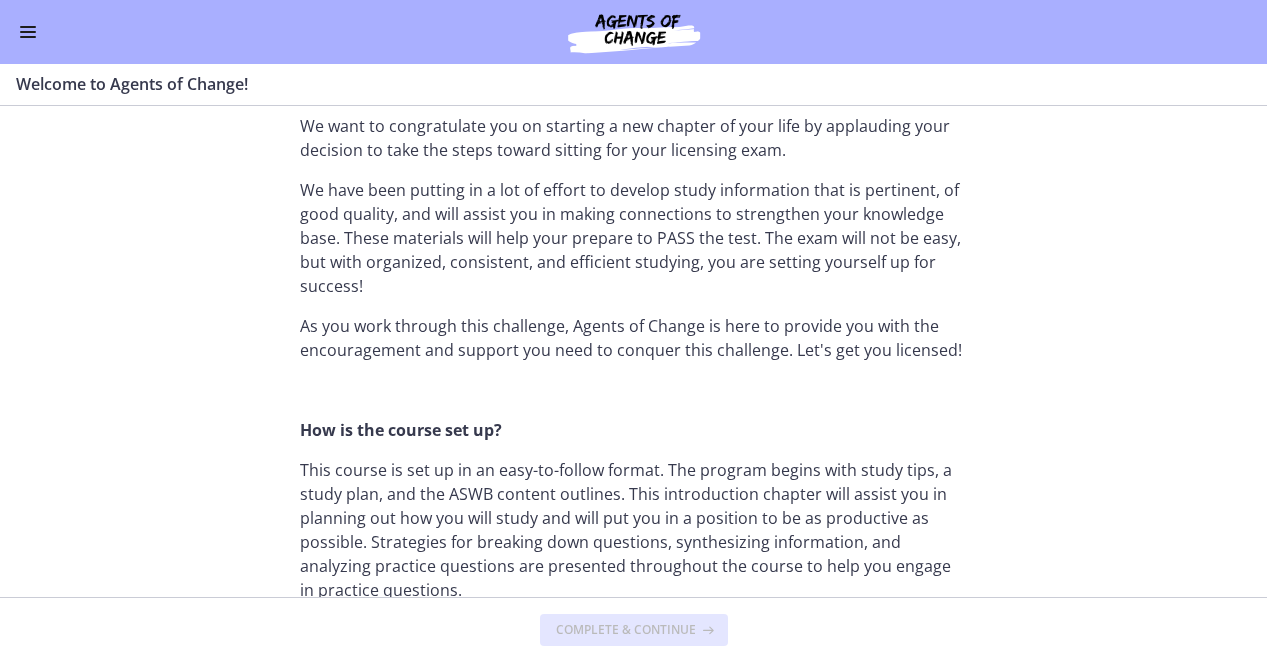 scroll, scrollTop: 0, scrollLeft: 0, axis: both 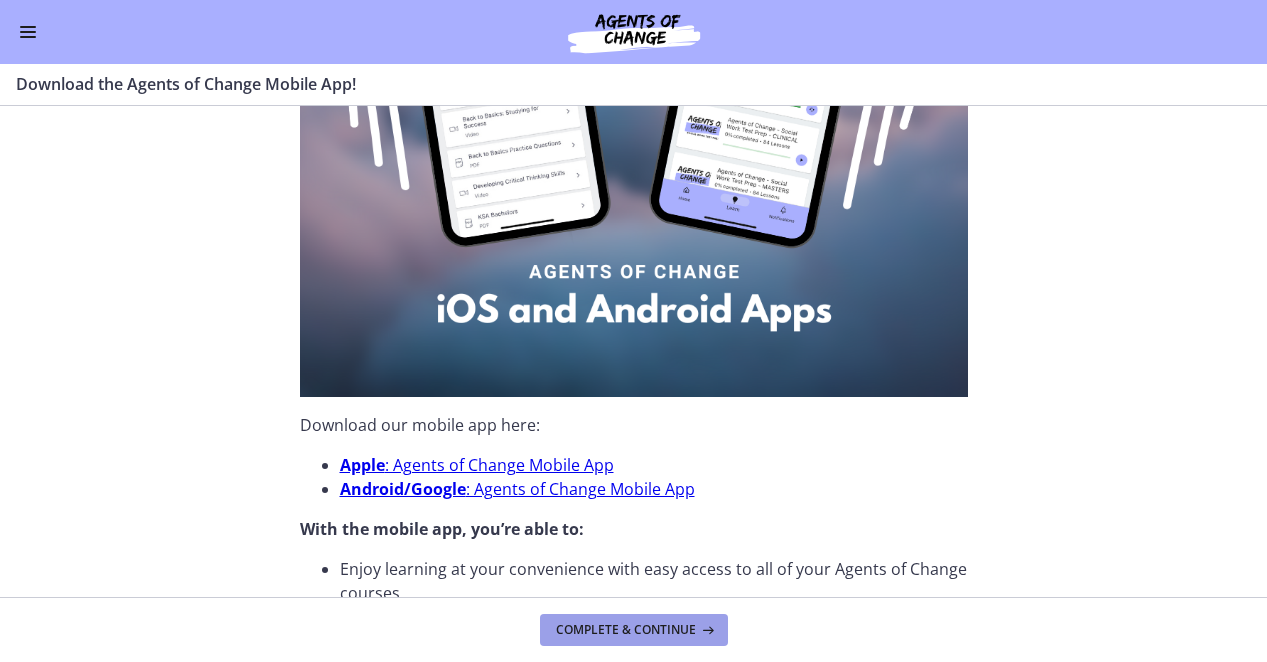 click on "Complete & continue" at bounding box center [634, 630] 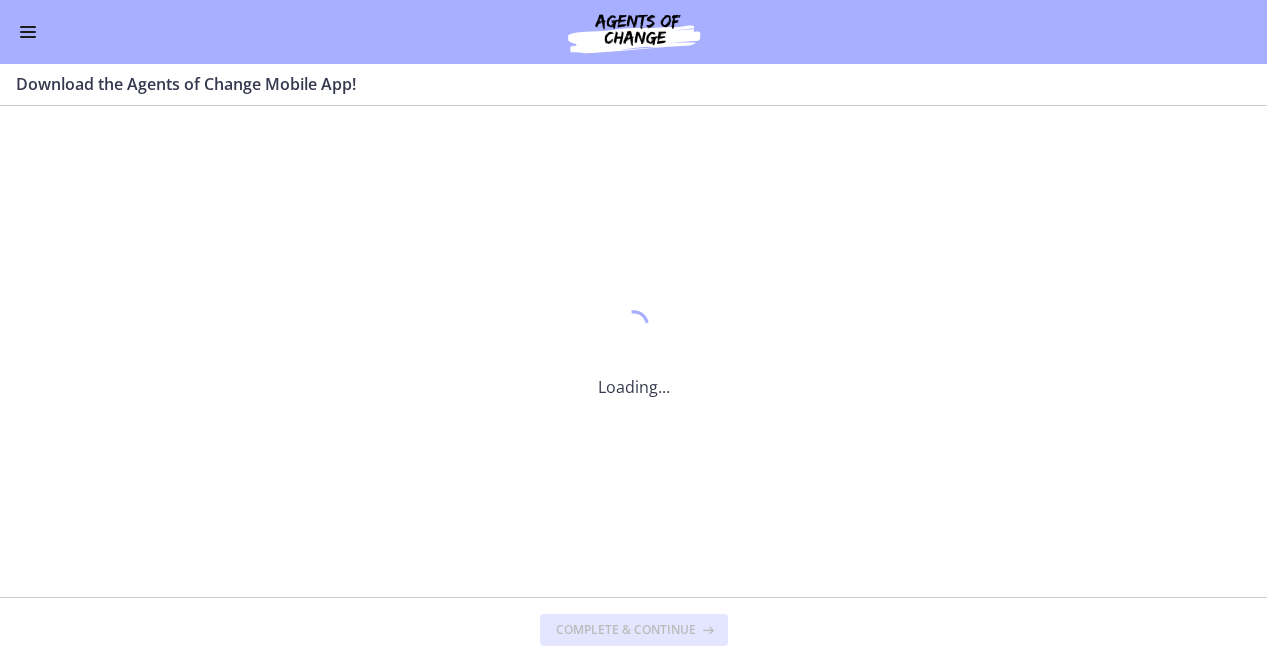 scroll, scrollTop: 0, scrollLeft: 0, axis: both 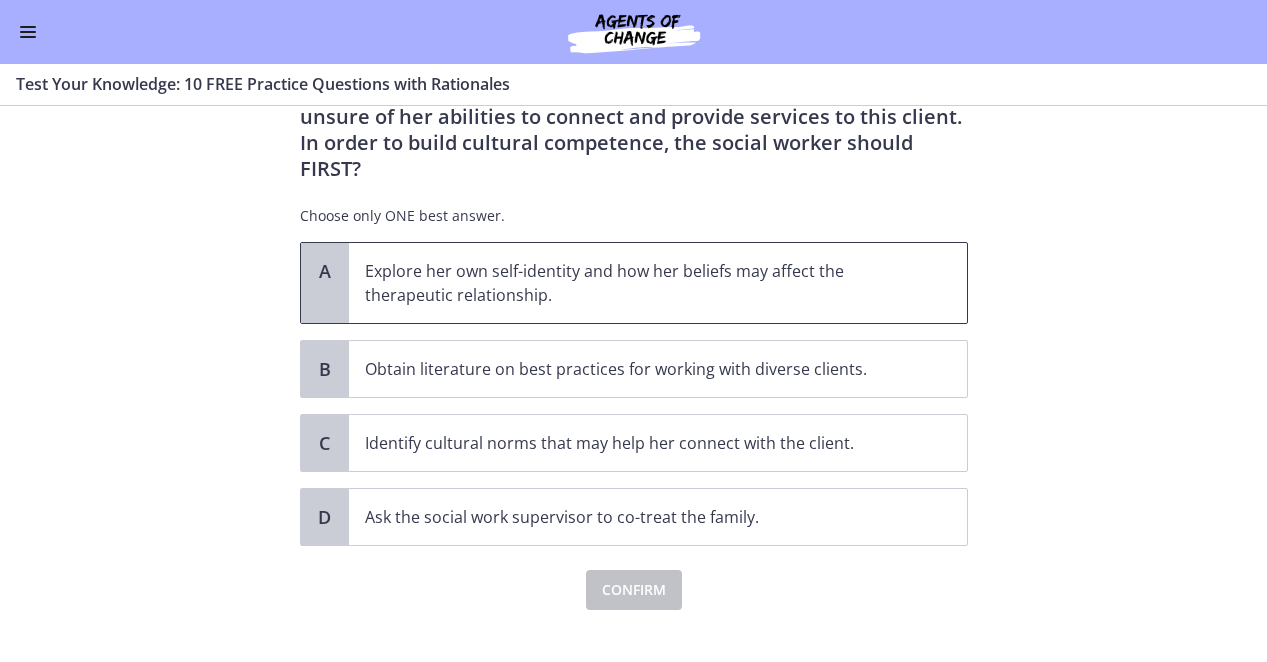 click on "Explore her own self-identity and how her beliefs may affect the therapeutic relationship." at bounding box center [638, 283] 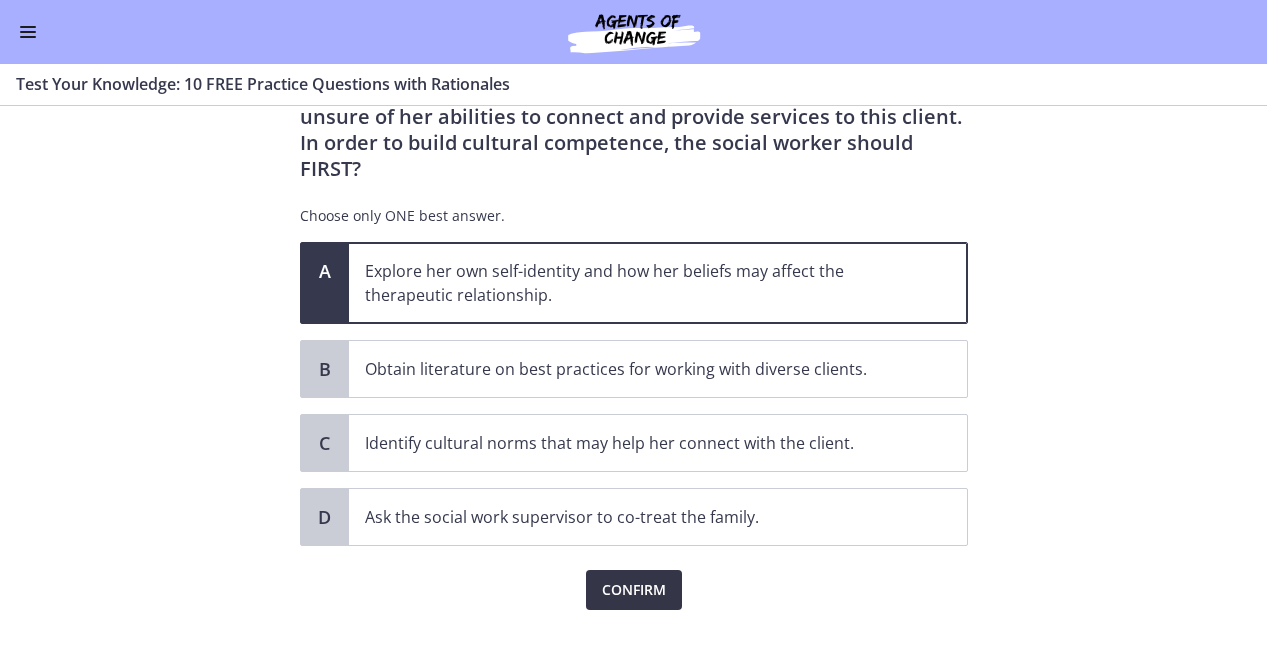 click on "Confirm" at bounding box center [634, 590] 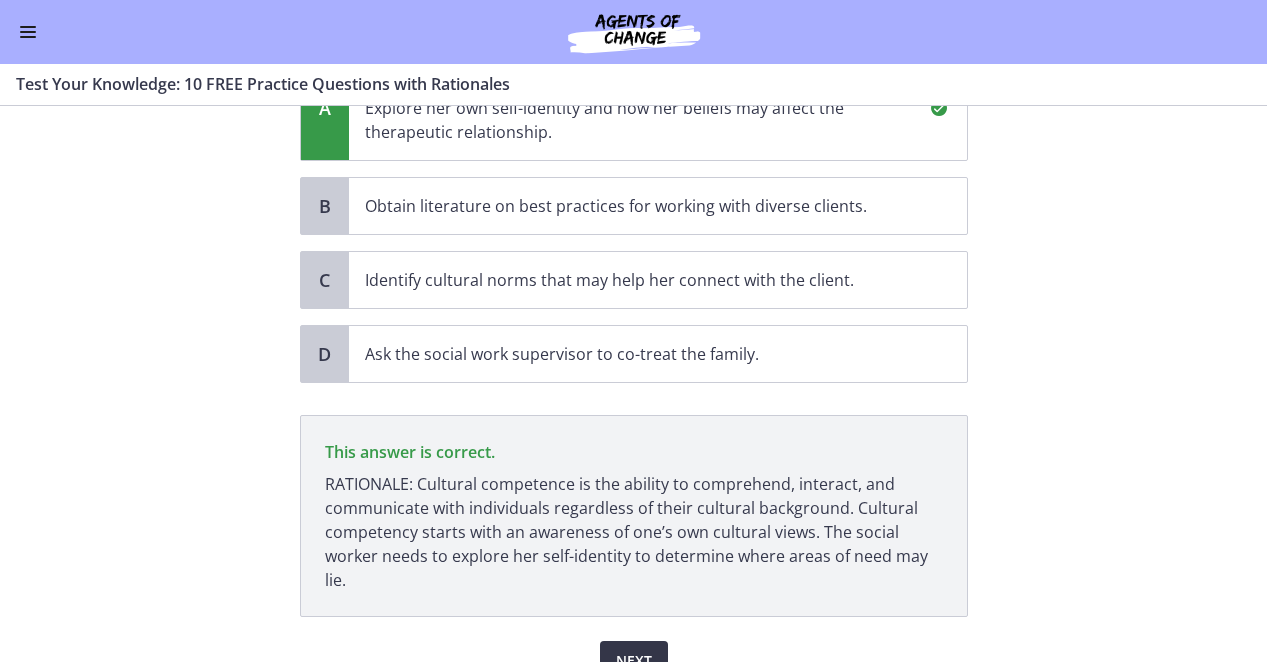 scroll, scrollTop: 432, scrollLeft: 0, axis: vertical 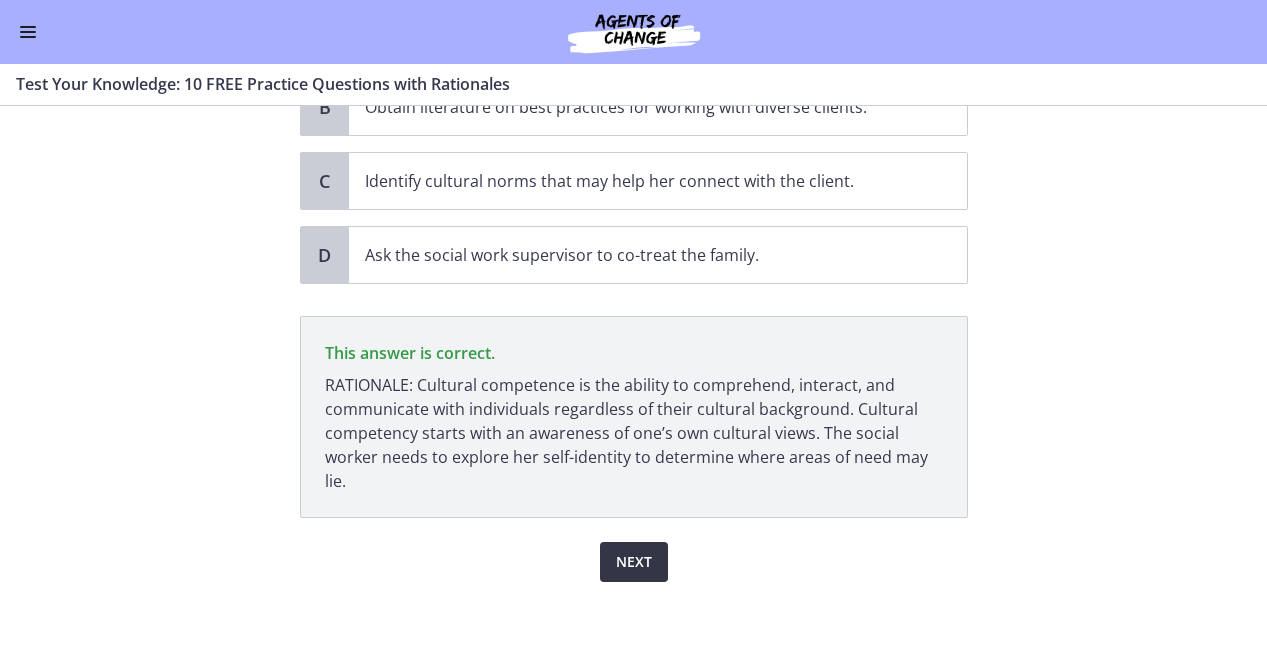 click on "Next" at bounding box center [634, 562] 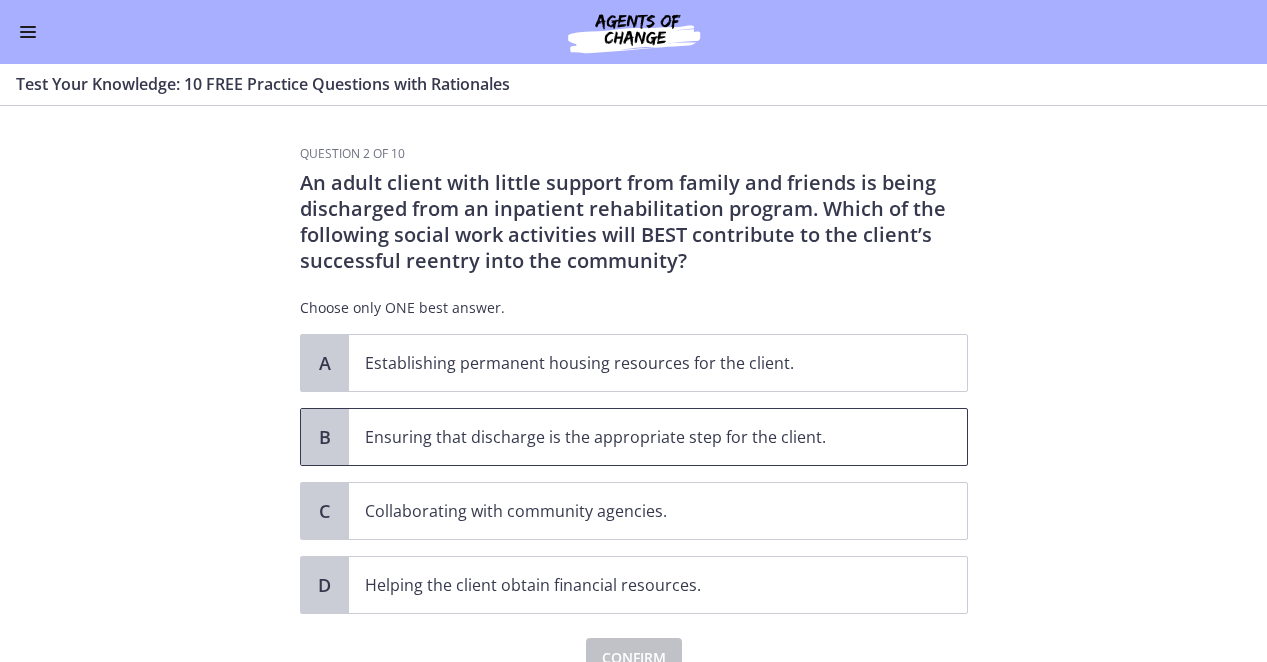 click on "Ensuring that discharge is the appropriate step for the client." at bounding box center [638, 437] 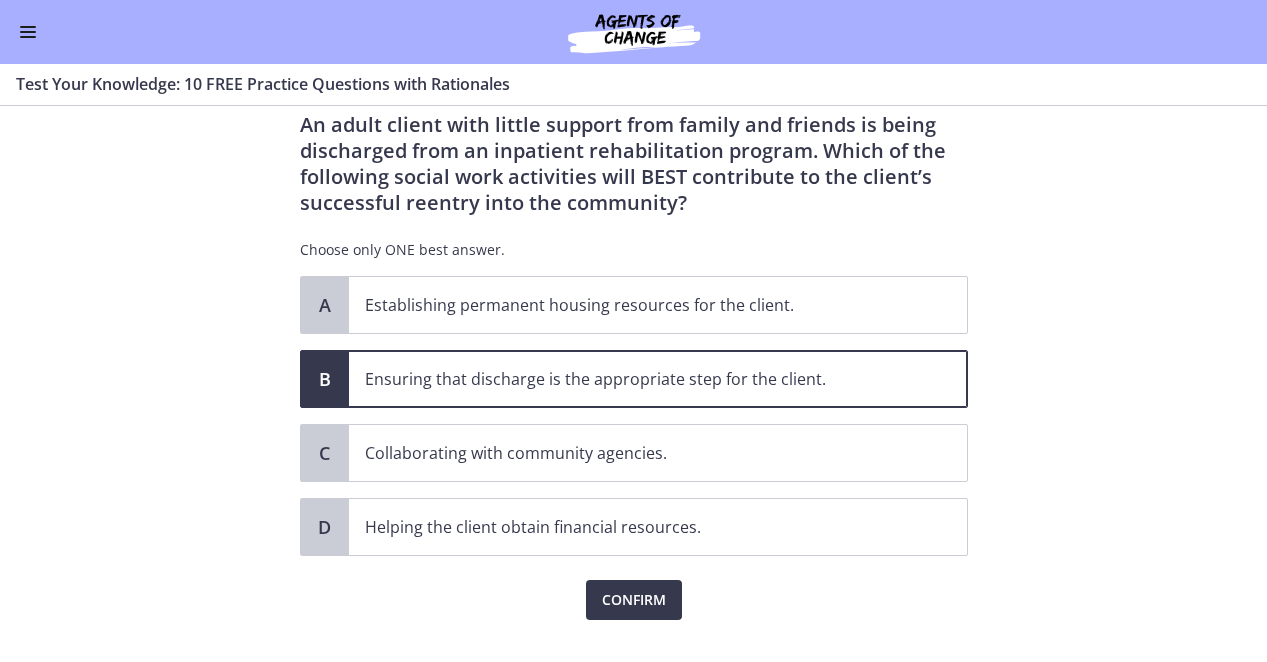 scroll, scrollTop: 59, scrollLeft: 0, axis: vertical 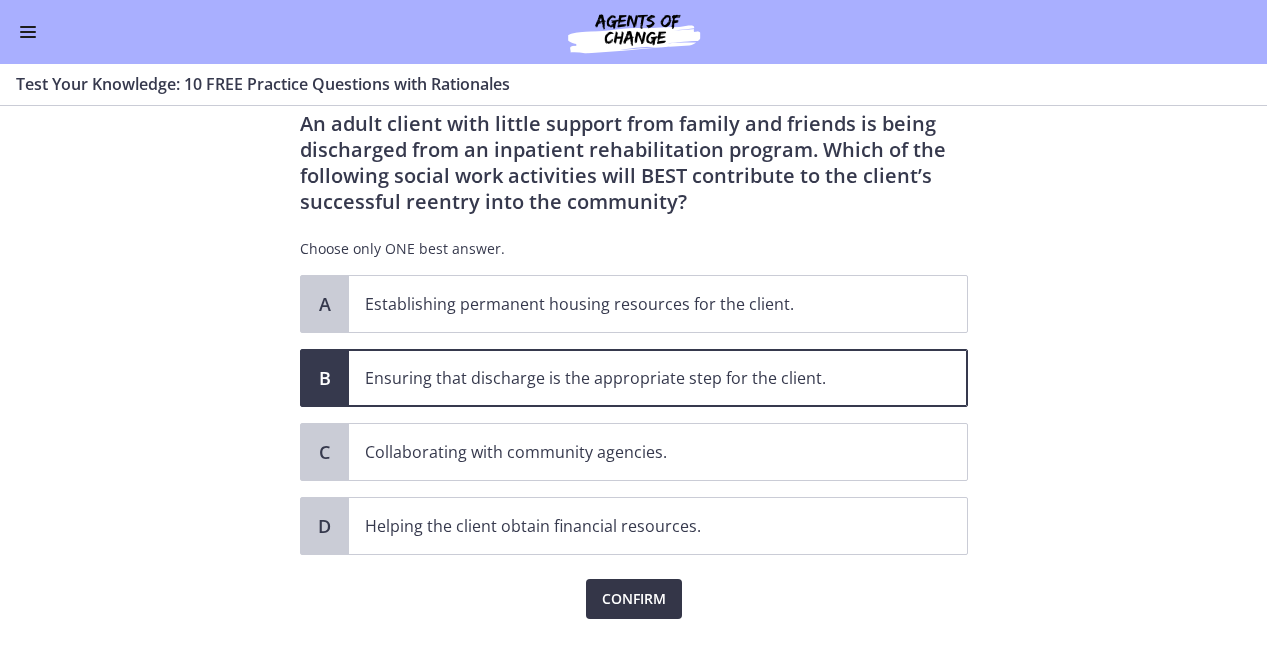 click on "Confirm" at bounding box center (634, 599) 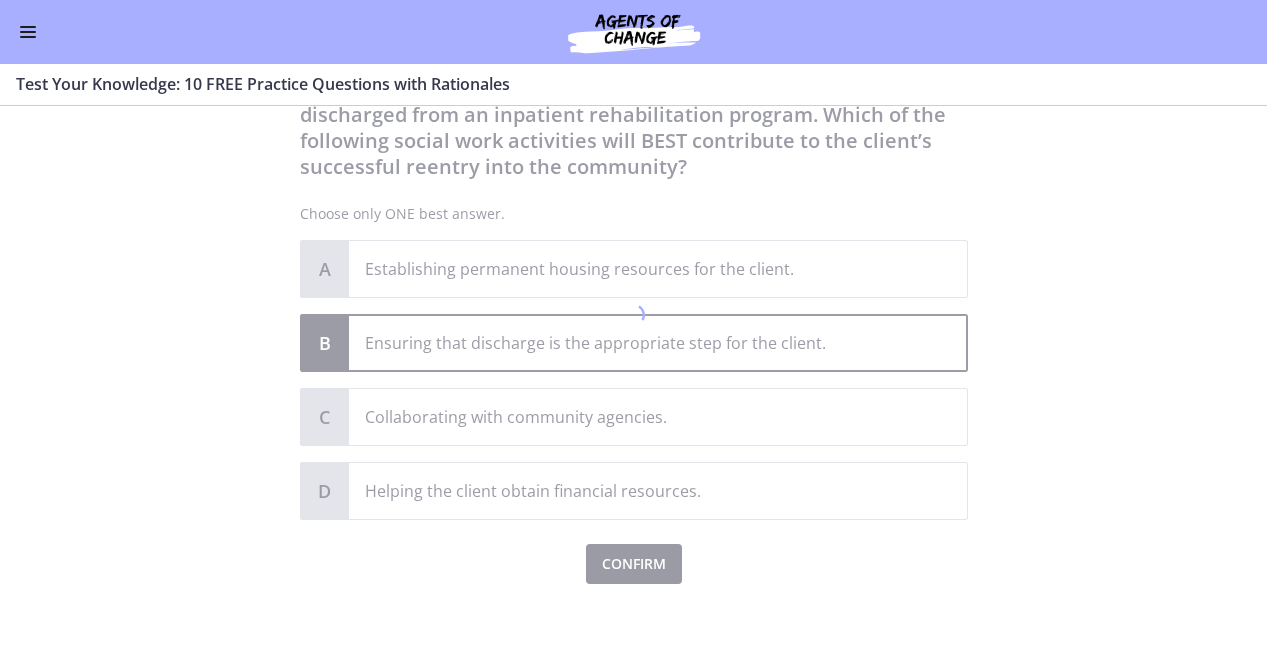 scroll, scrollTop: 95, scrollLeft: 0, axis: vertical 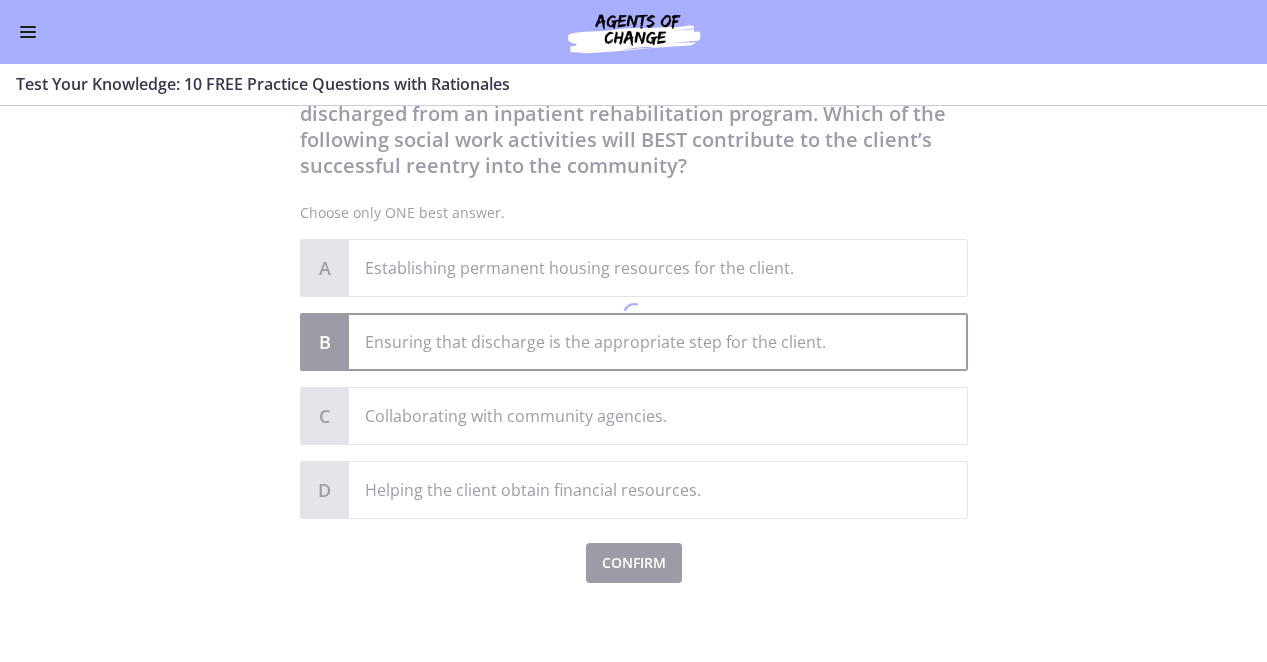 click at bounding box center [634, 317] 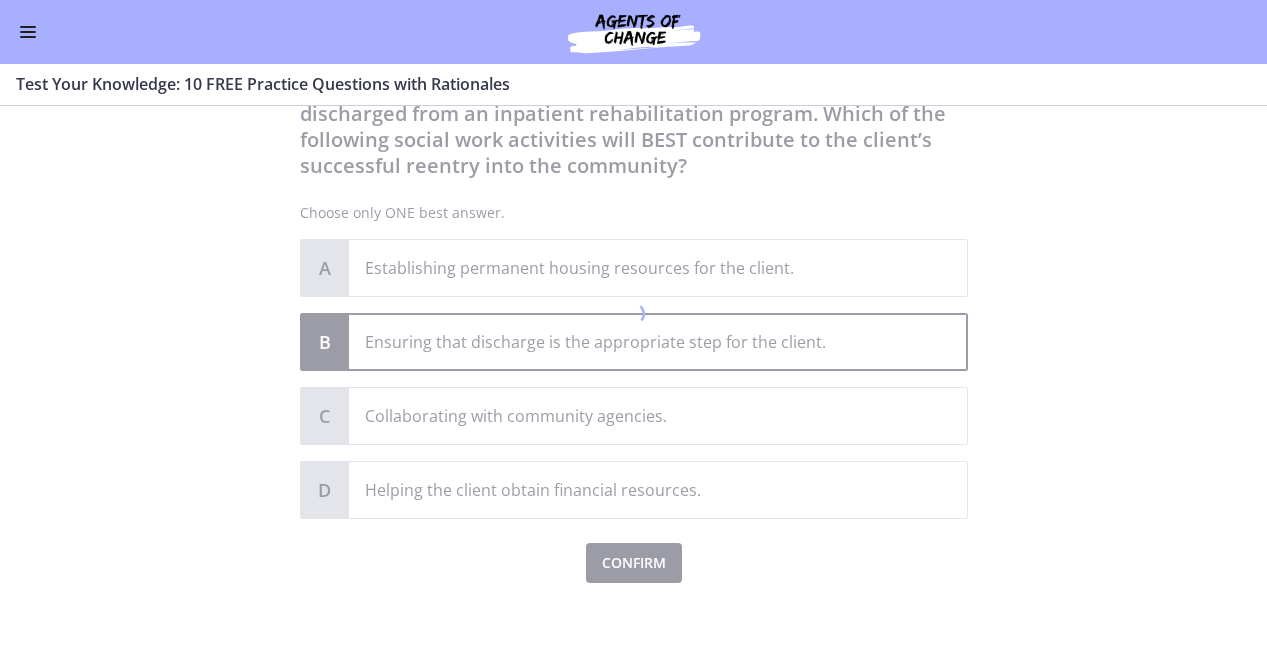 scroll, scrollTop: 96, scrollLeft: 0, axis: vertical 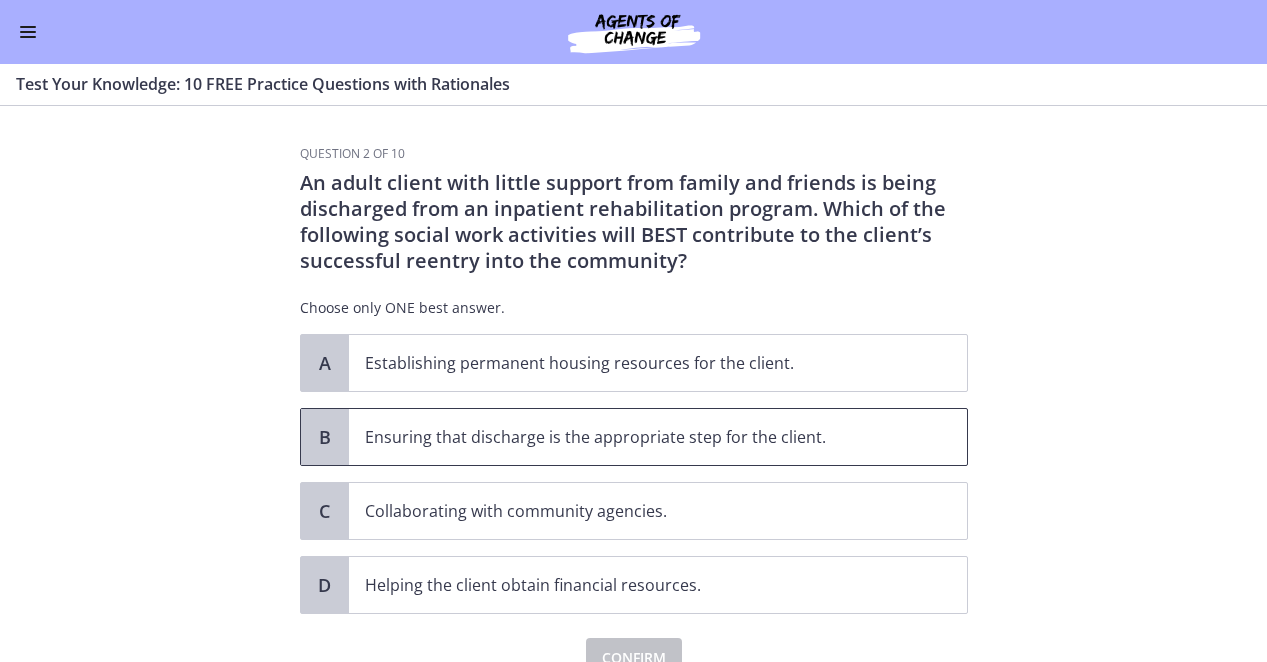 click on "Ensuring that discharge is the appropriate step for the client." at bounding box center (638, 437) 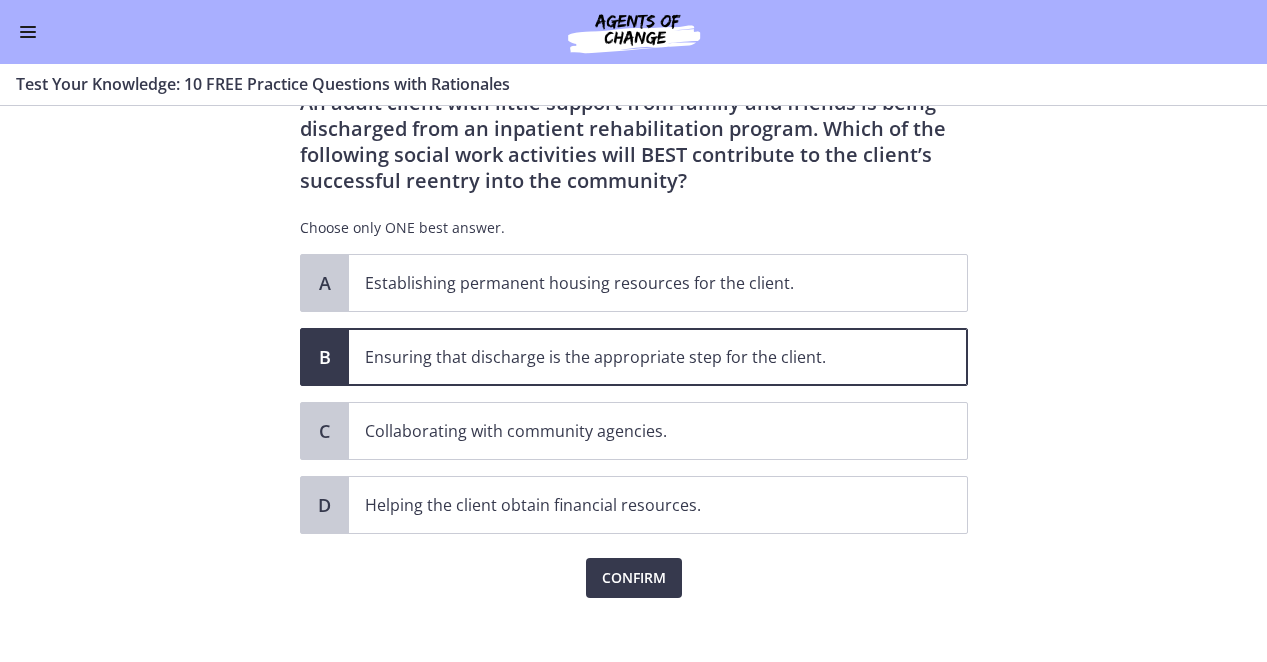 scroll, scrollTop: 96, scrollLeft: 0, axis: vertical 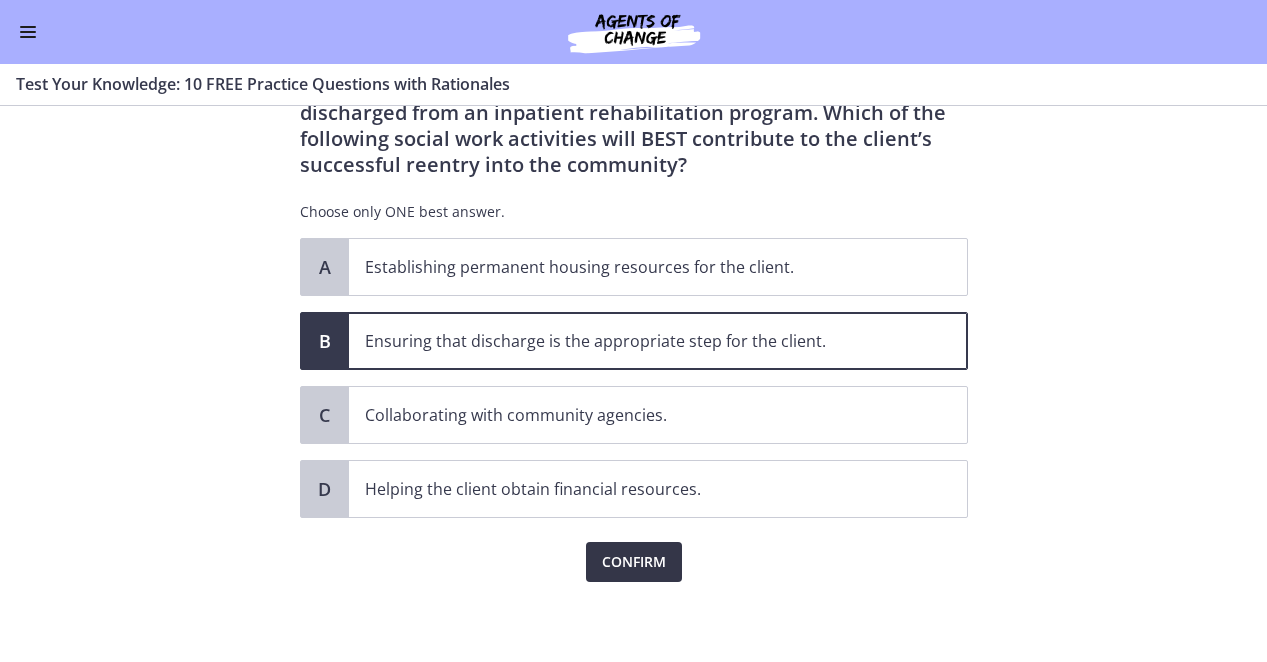 click on "Confirm" at bounding box center (634, 562) 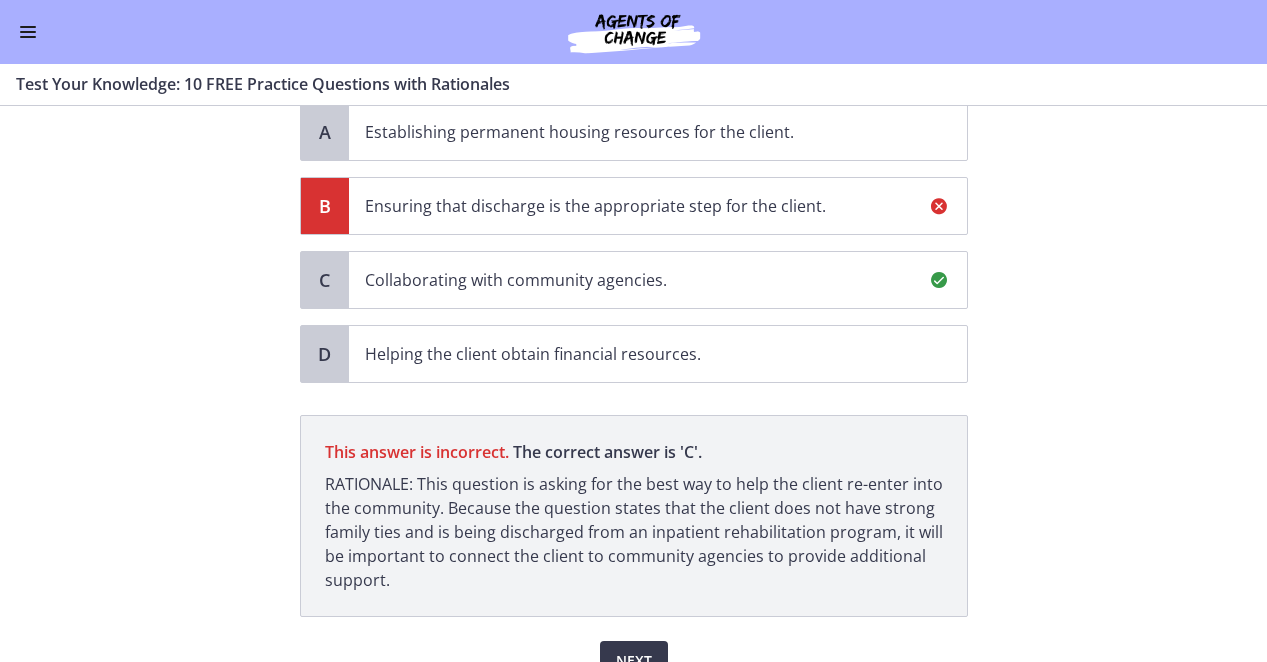 scroll, scrollTop: 330, scrollLeft: 0, axis: vertical 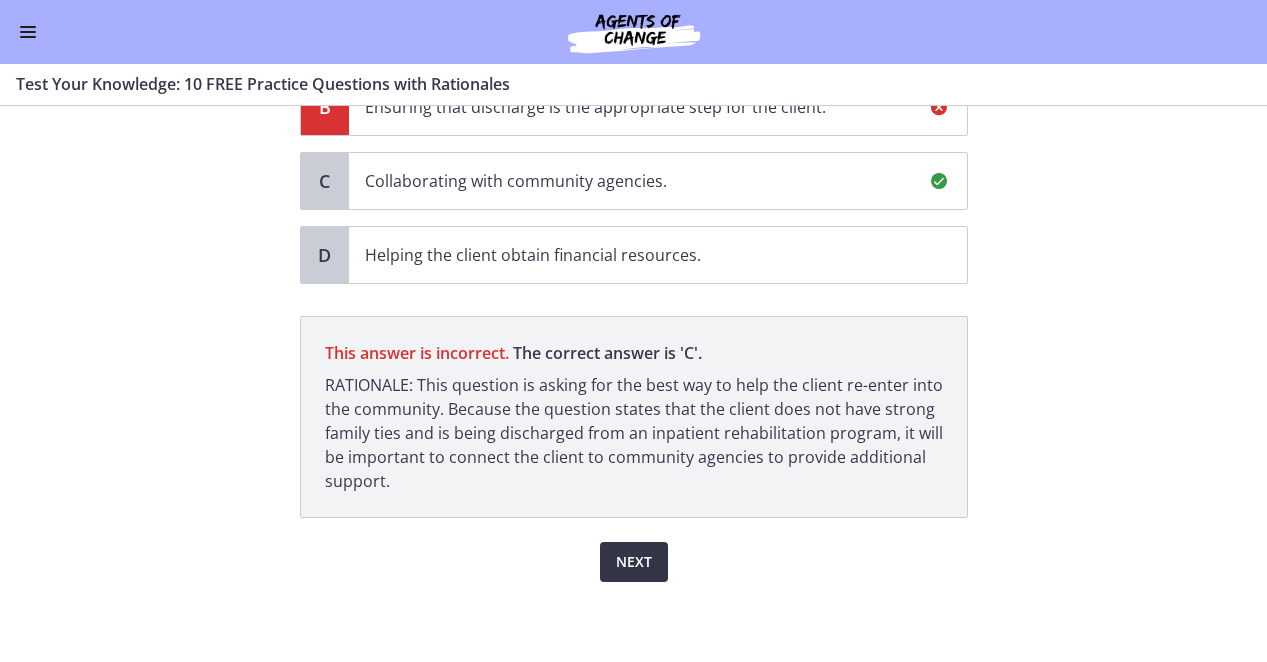 click on "Next" at bounding box center [634, 562] 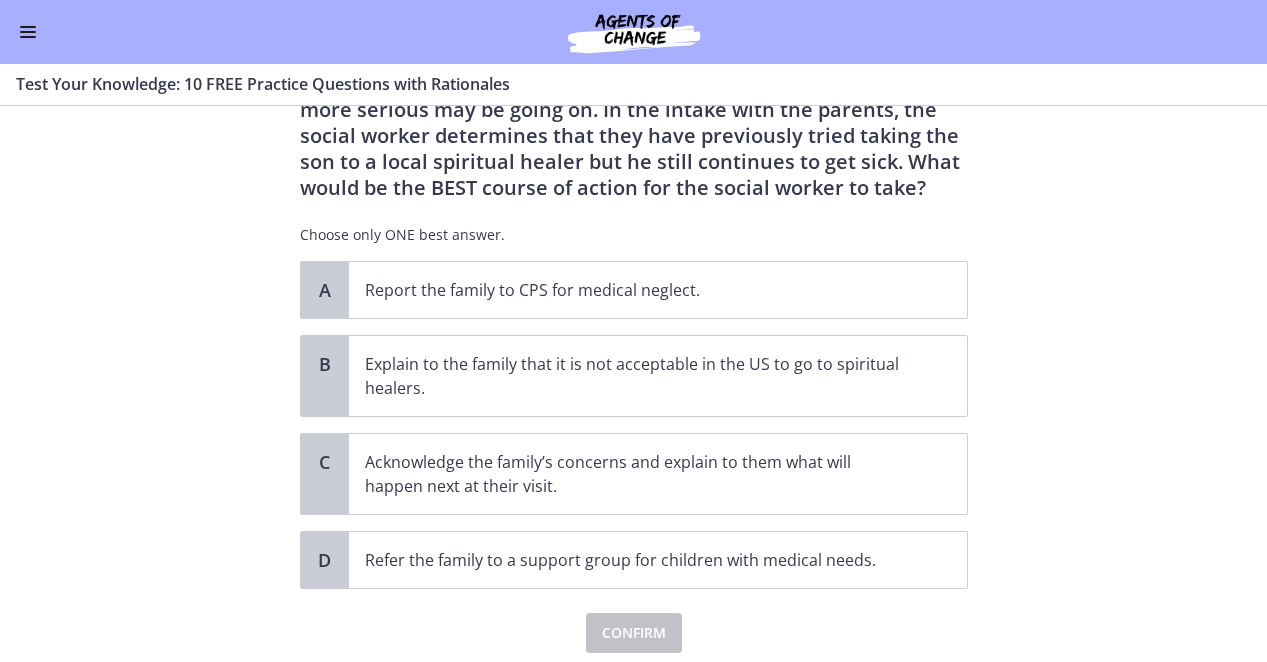 scroll, scrollTop: 164, scrollLeft: 0, axis: vertical 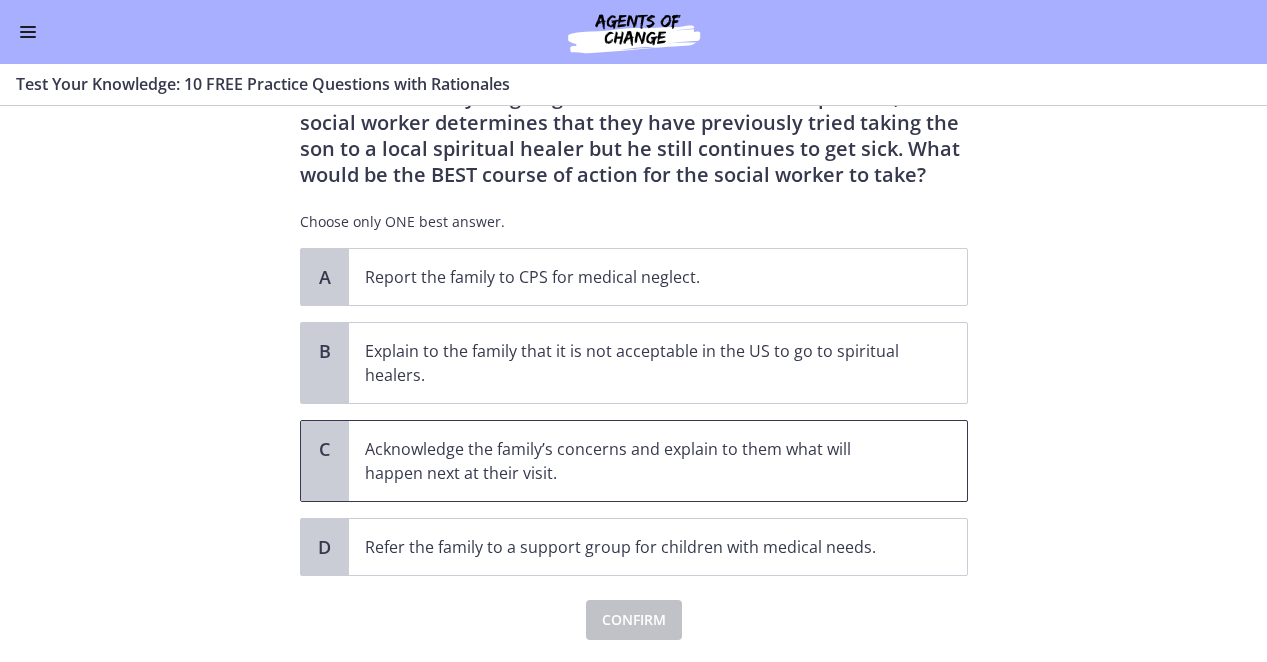click on "Acknowledge the family’s concerns and explain to them what will happen next at their visit." at bounding box center (638, 461) 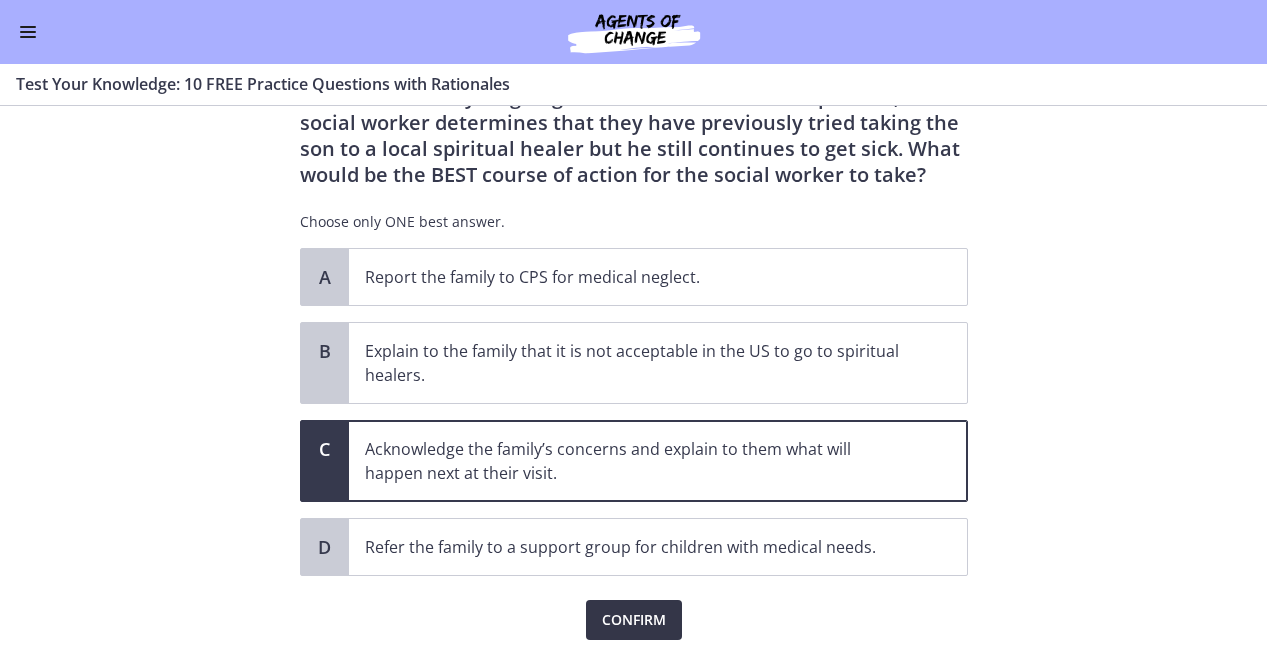 click on "Confirm" at bounding box center [634, 620] 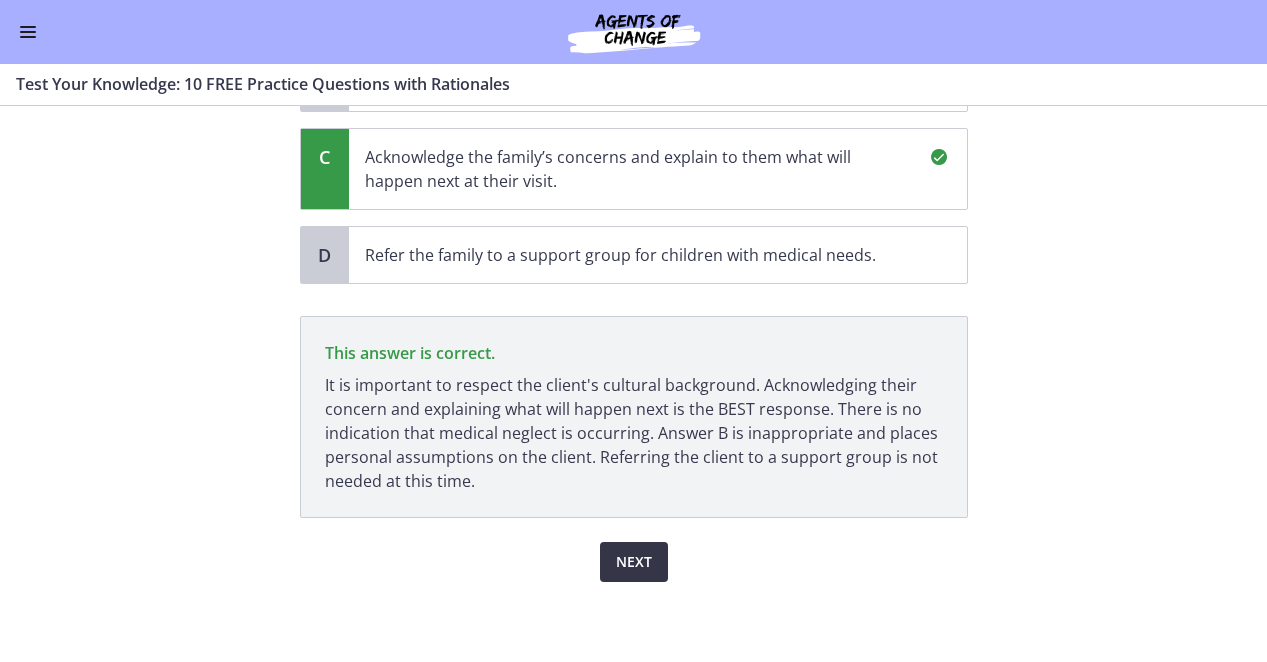 scroll, scrollTop: 456, scrollLeft: 0, axis: vertical 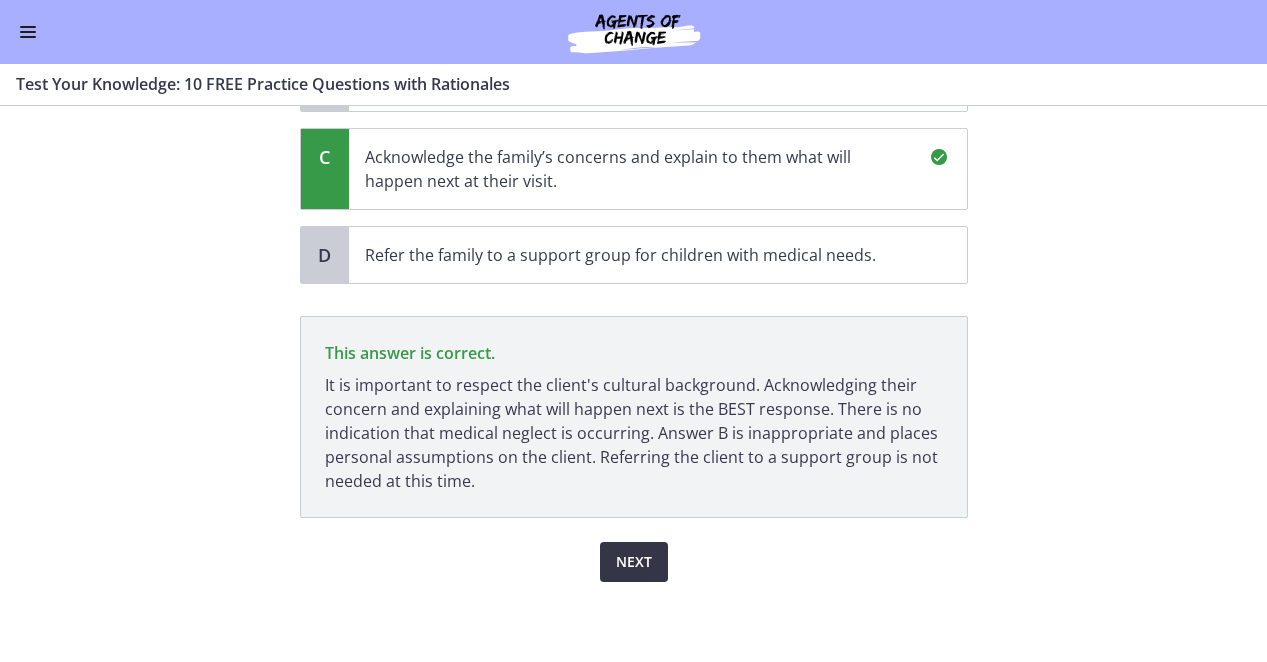 click on "Next" at bounding box center (634, 562) 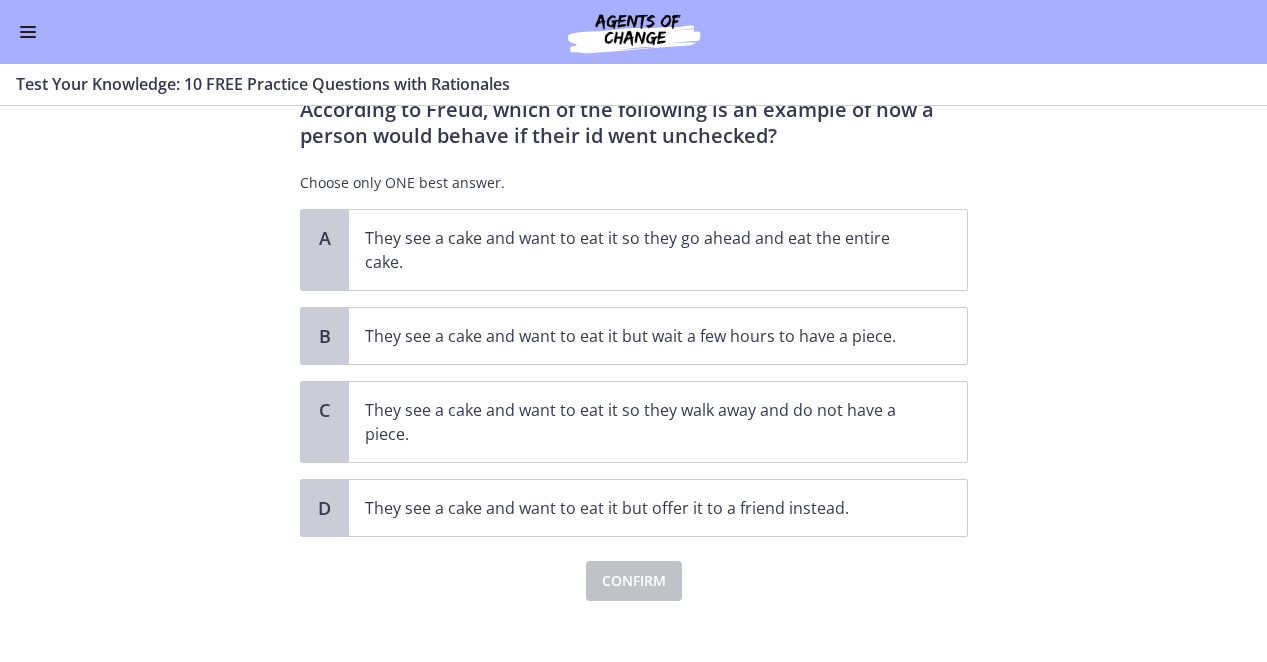 scroll, scrollTop: 77, scrollLeft: 0, axis: vertical 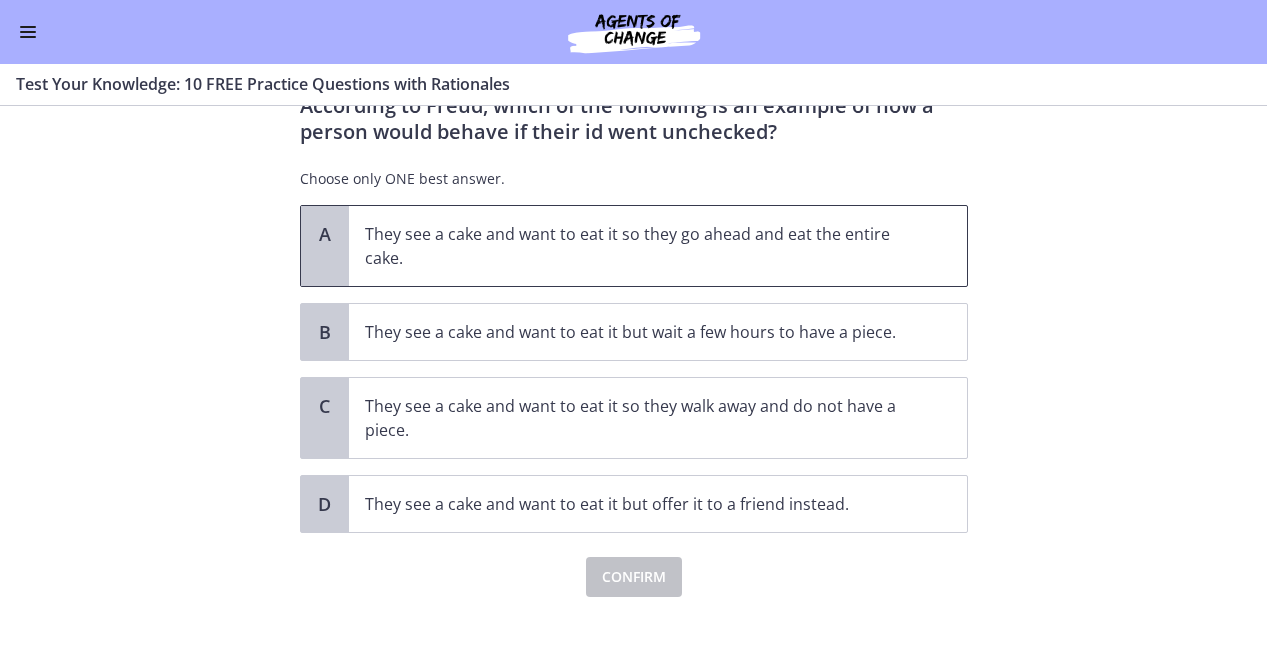 click on "They see a cake and want to eat it so they go ahead and eat the entire cake." at bounding box center [638, 246] 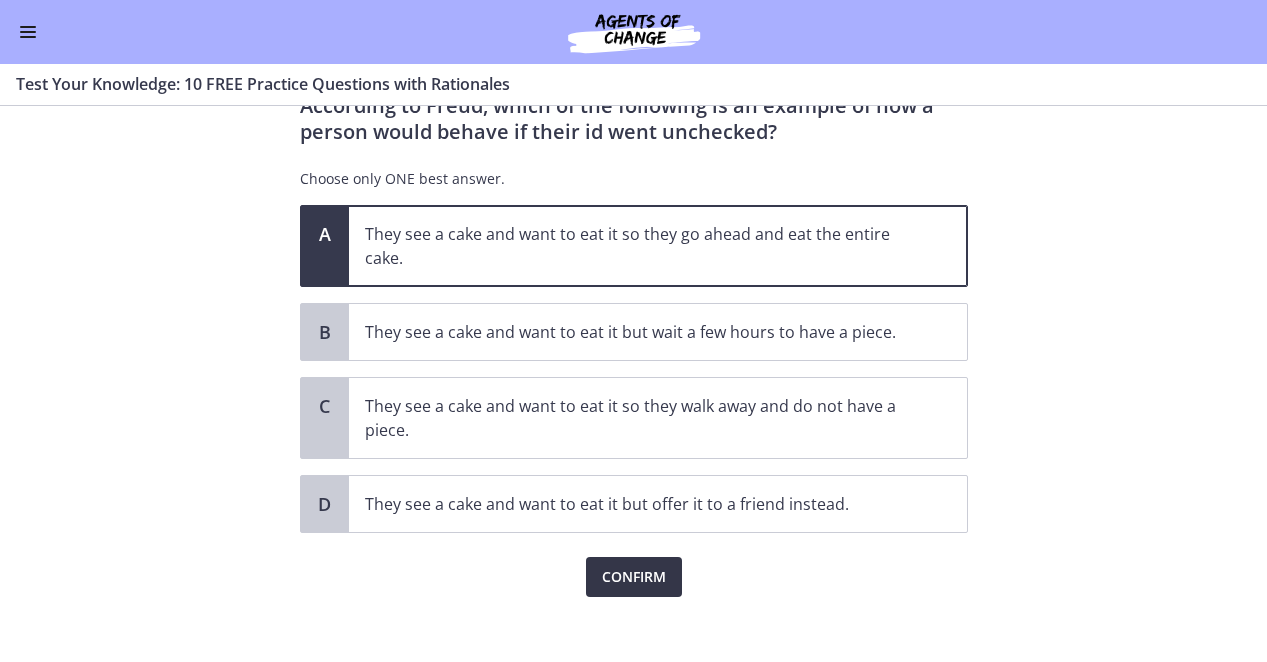 click on "Confirm" at bounding box center (634, 577) 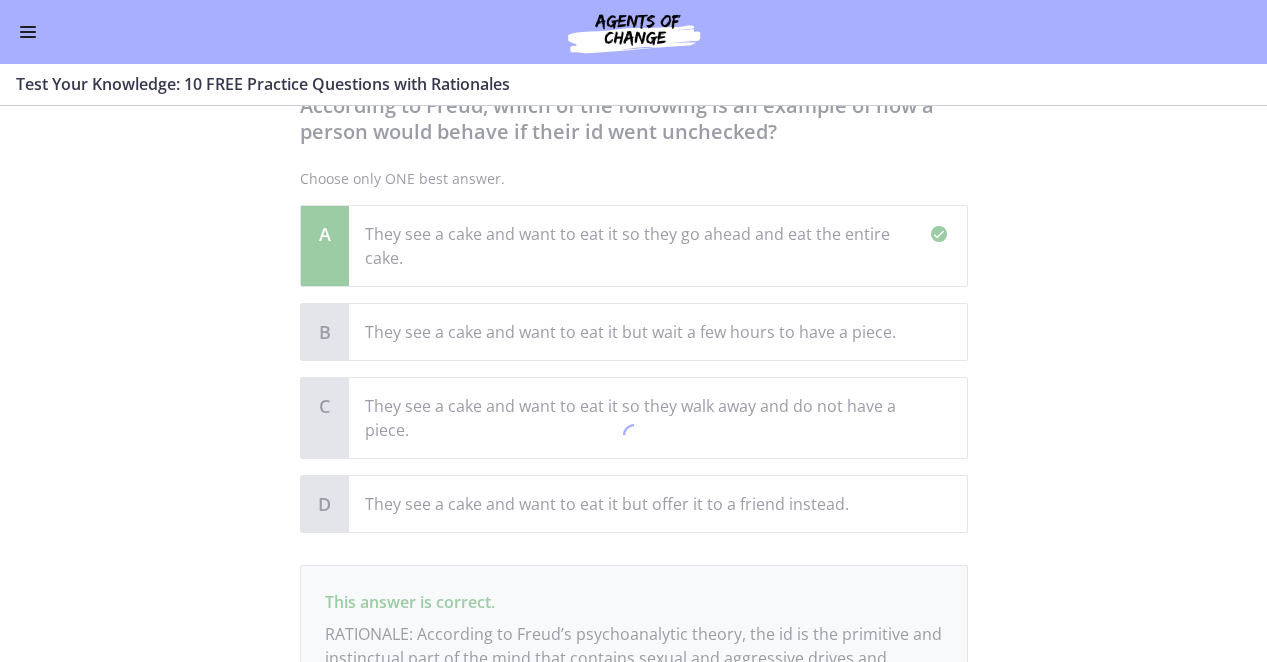 scroll, scrollTop: 302, scrollLeft: 0, axis: vertical 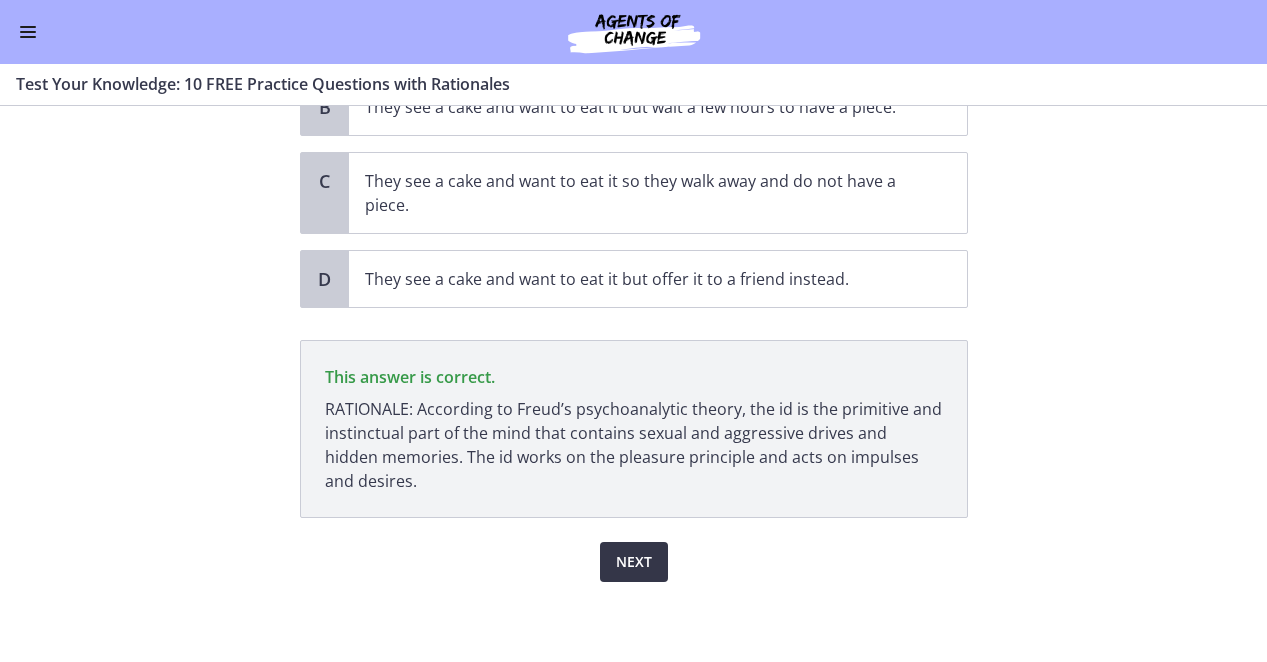 click on "Next" at bounding box center [634, 562] 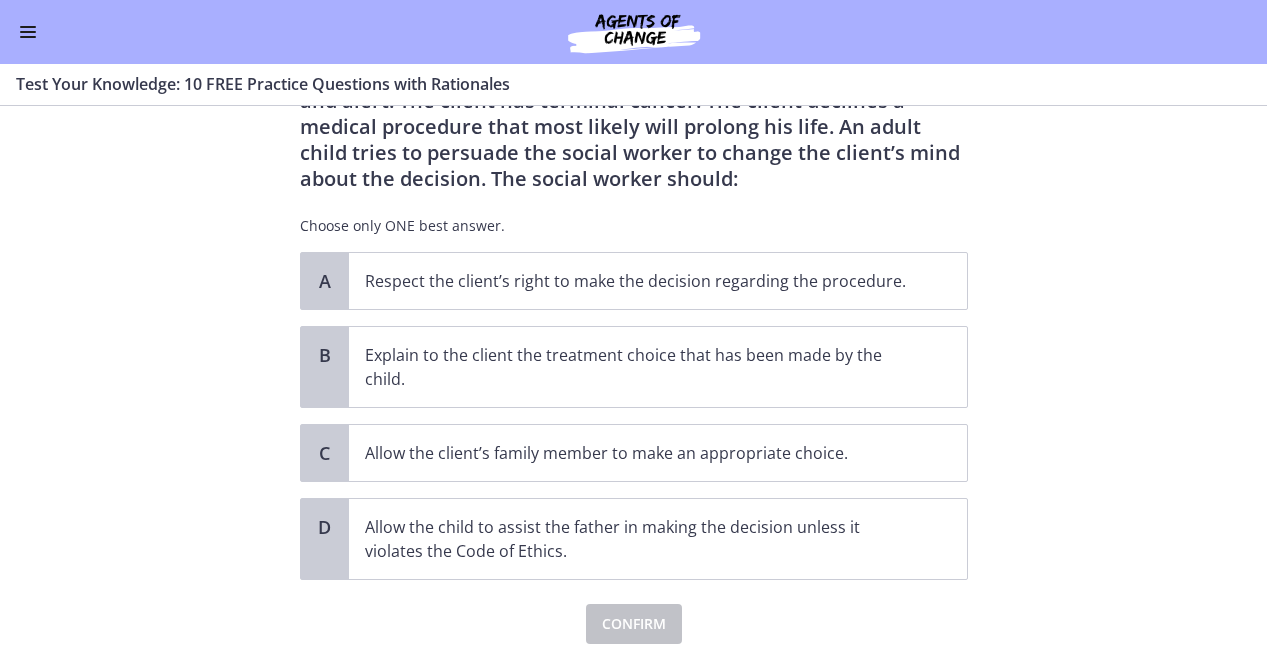 scroll, scrollTop: 121, scrollLeft: 0, axis: vertical 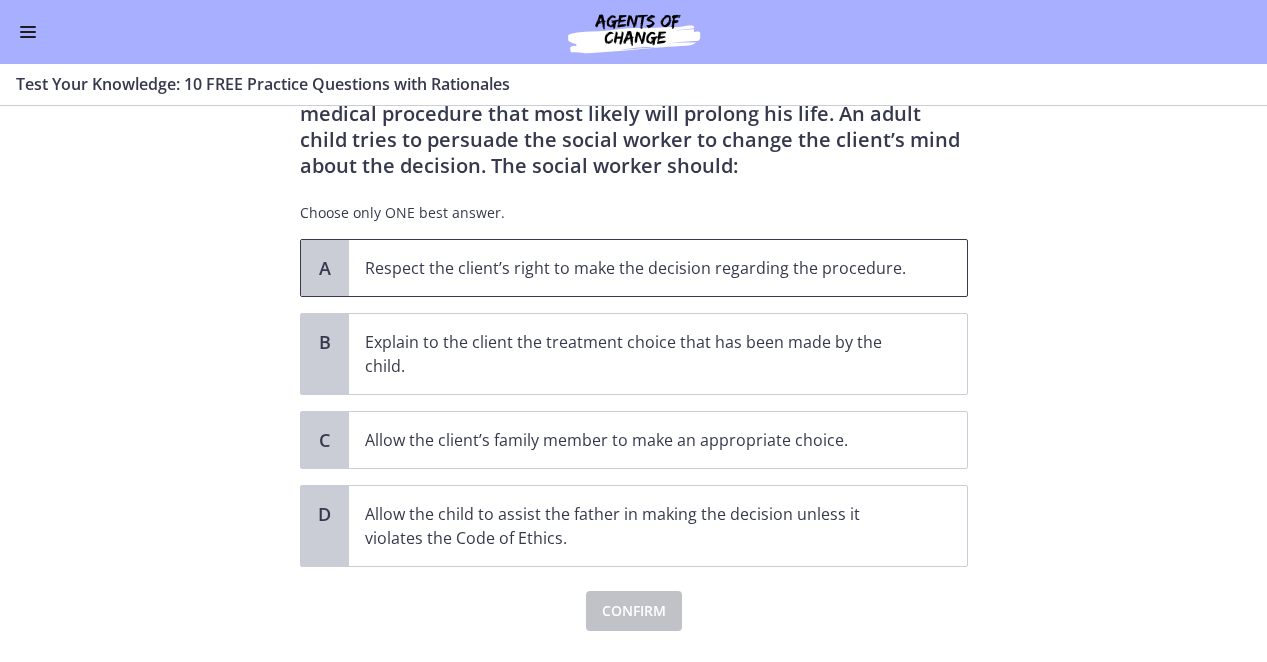 click on "Respect the client’s right to make the decision regarding the procedure." at bounding box center (638, 268) 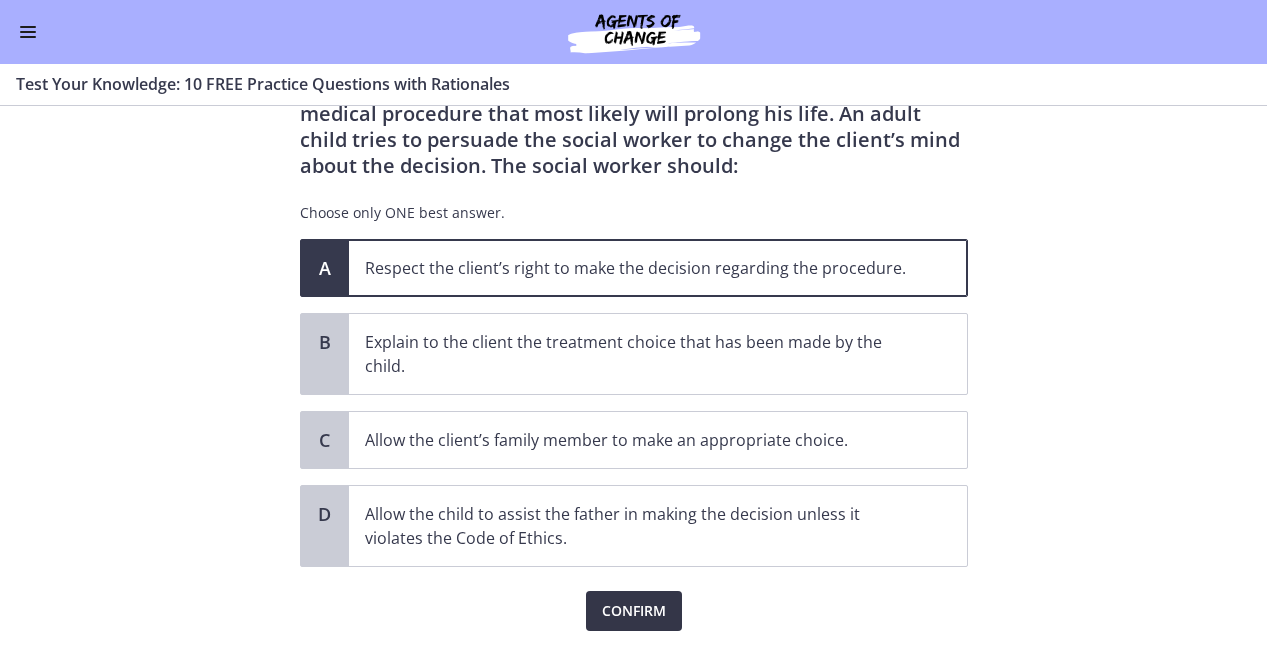 click on "Confirm" at bounding box center (634, 611) 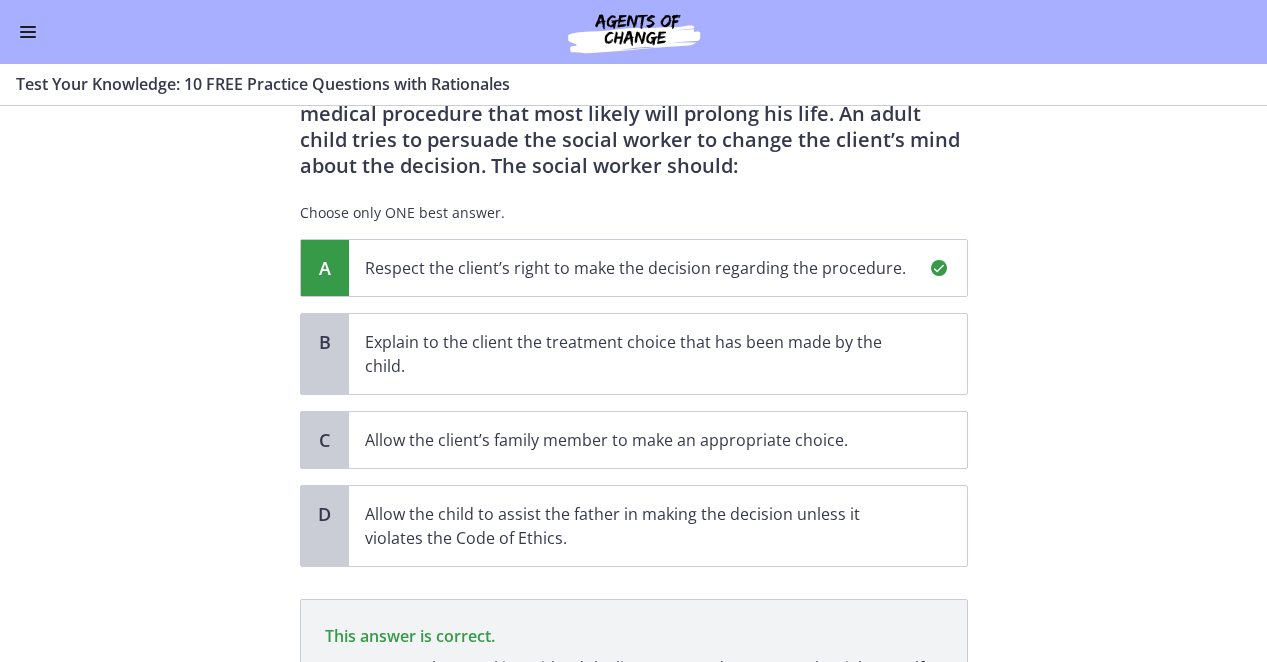 scroll, scrollTop: 380, scrollLeft: 0, axis: vertical 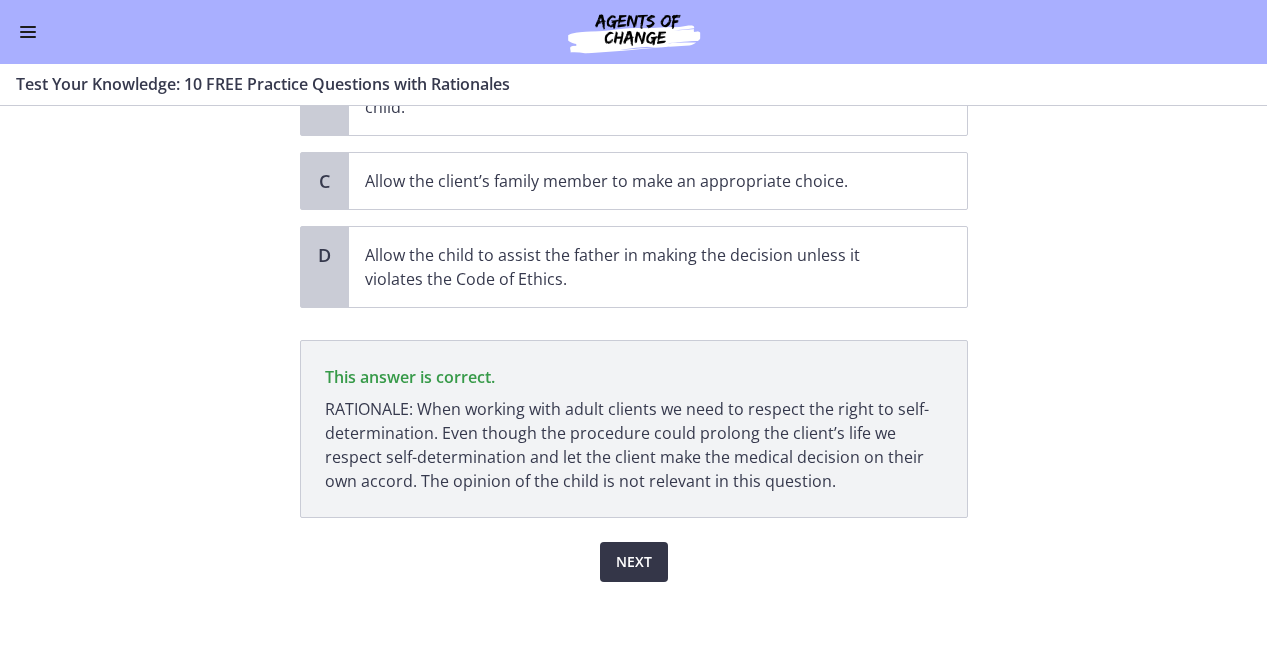 click on "Next" at bounding box center [634, 562] 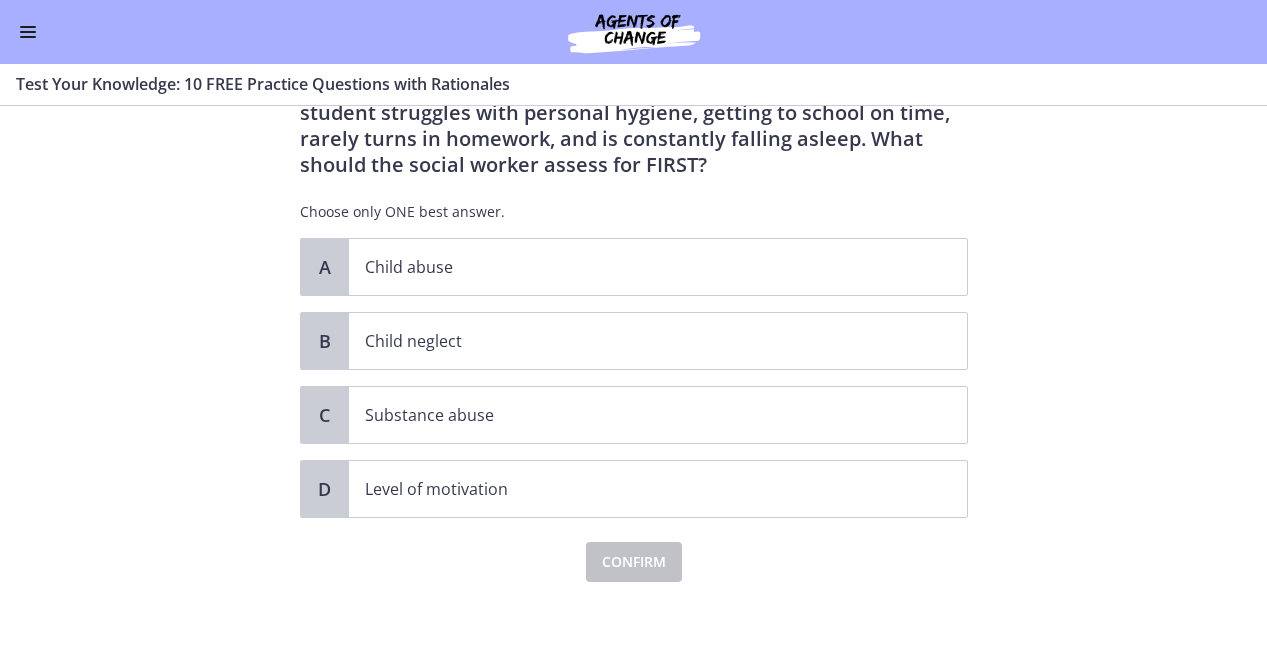 scroll, scrollTop: 0, scrollLeft: 0, axis: both 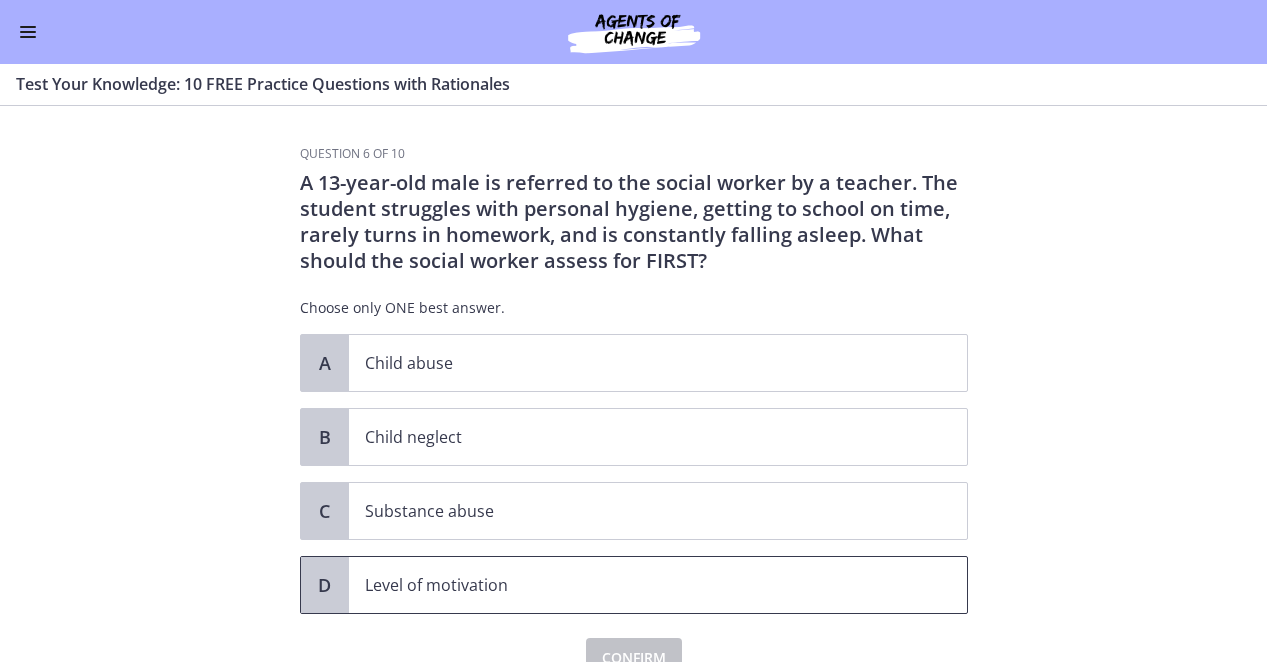 click on "Level of motivation" at bounding box center (658, 585) 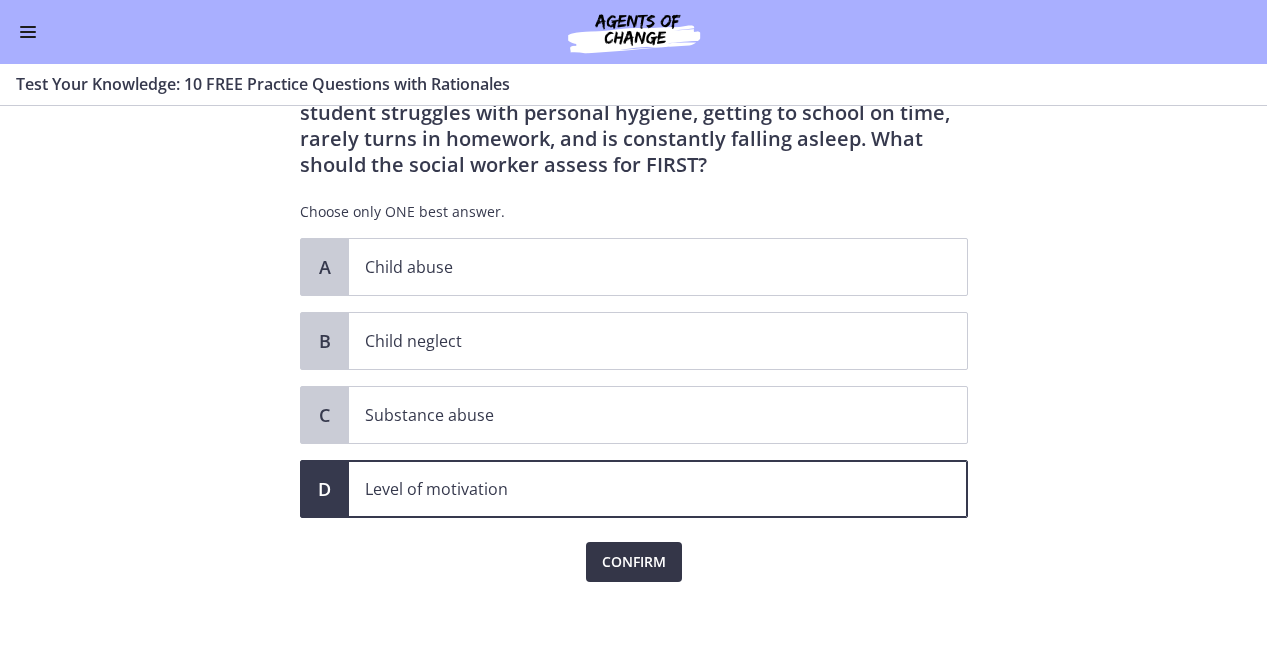 click on "Confirm" at bounding box center (634, 562) 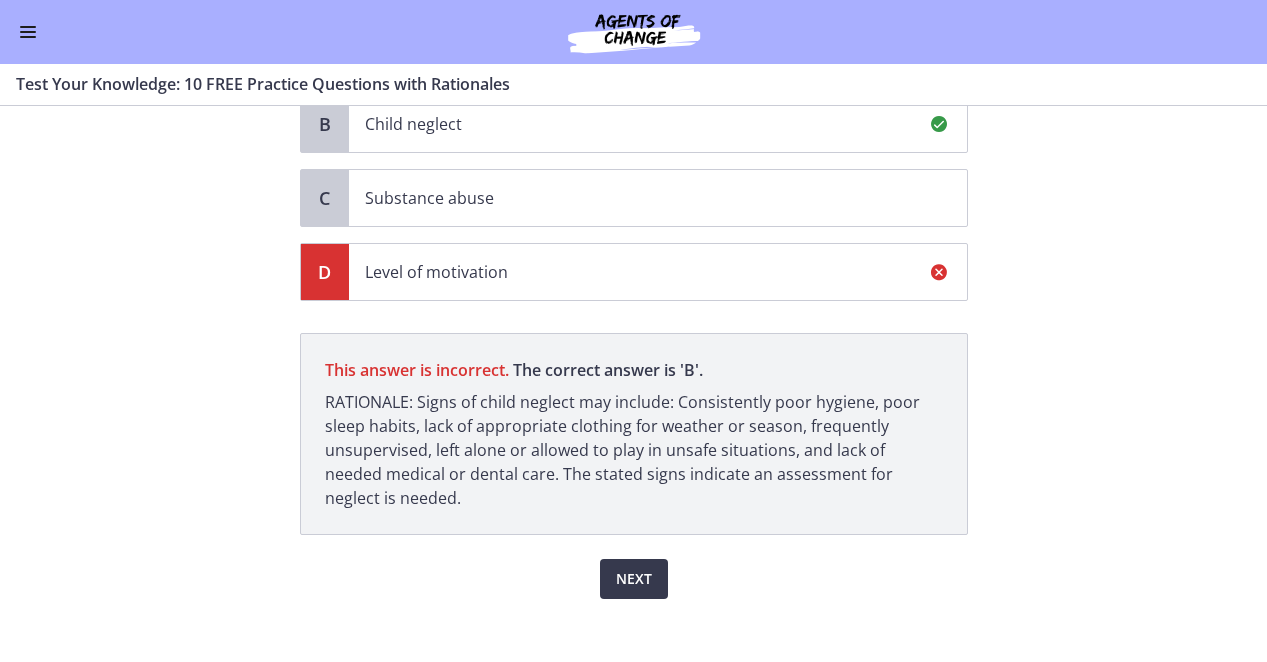 scroll, scrollTop: 315, scrollLeft: 0, axis: vertical 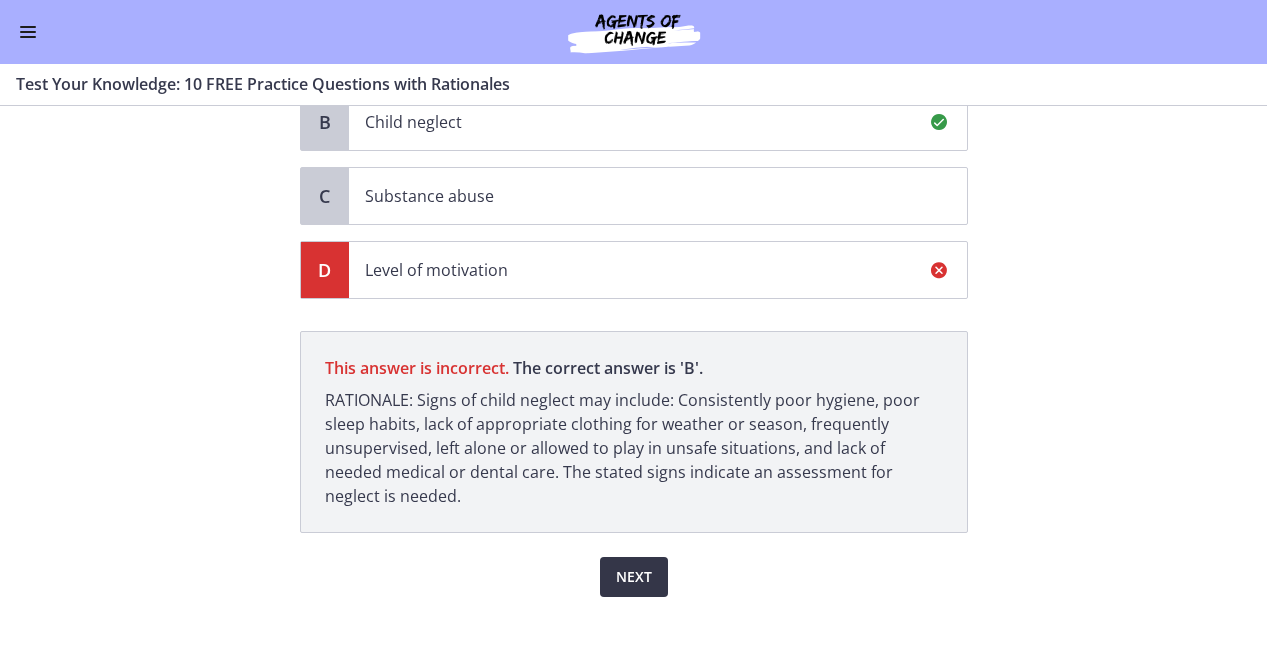 click on "Next" at bounding box center [634, 577] 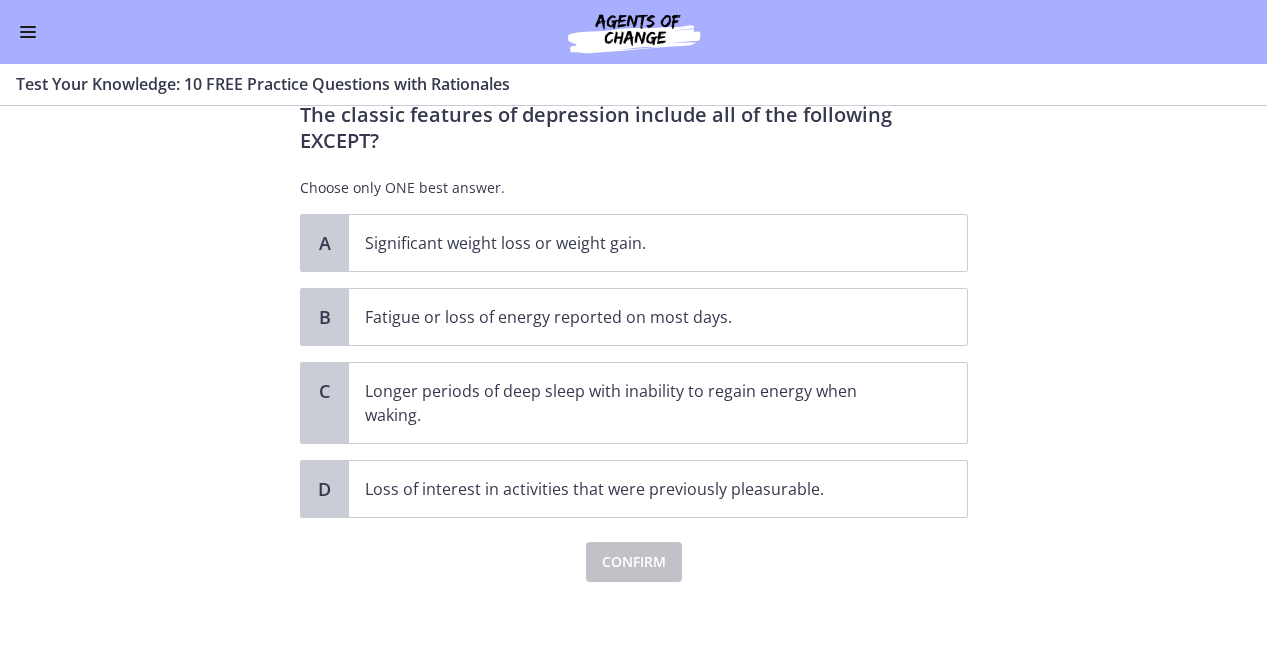 scroll, scrollTop: 0, scrollLeft: 0, axis: both 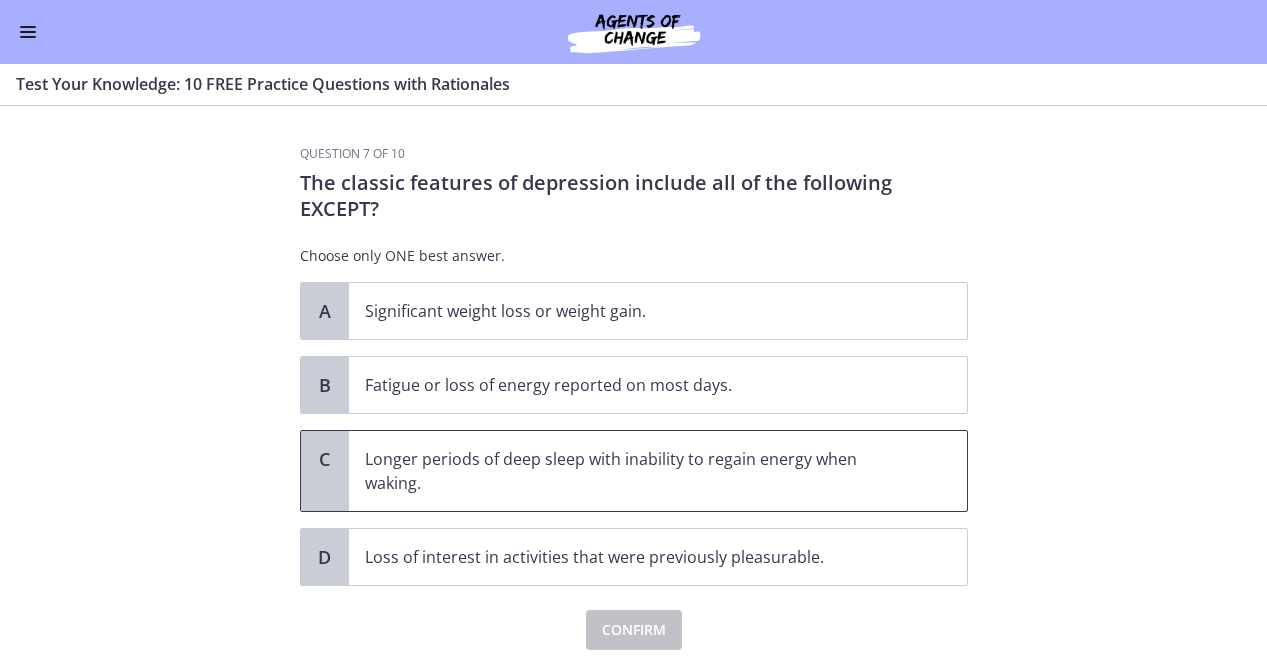 click on "Longer periods of deep sleep with inability to regain energy when waking." at bounding box center [638, 471] 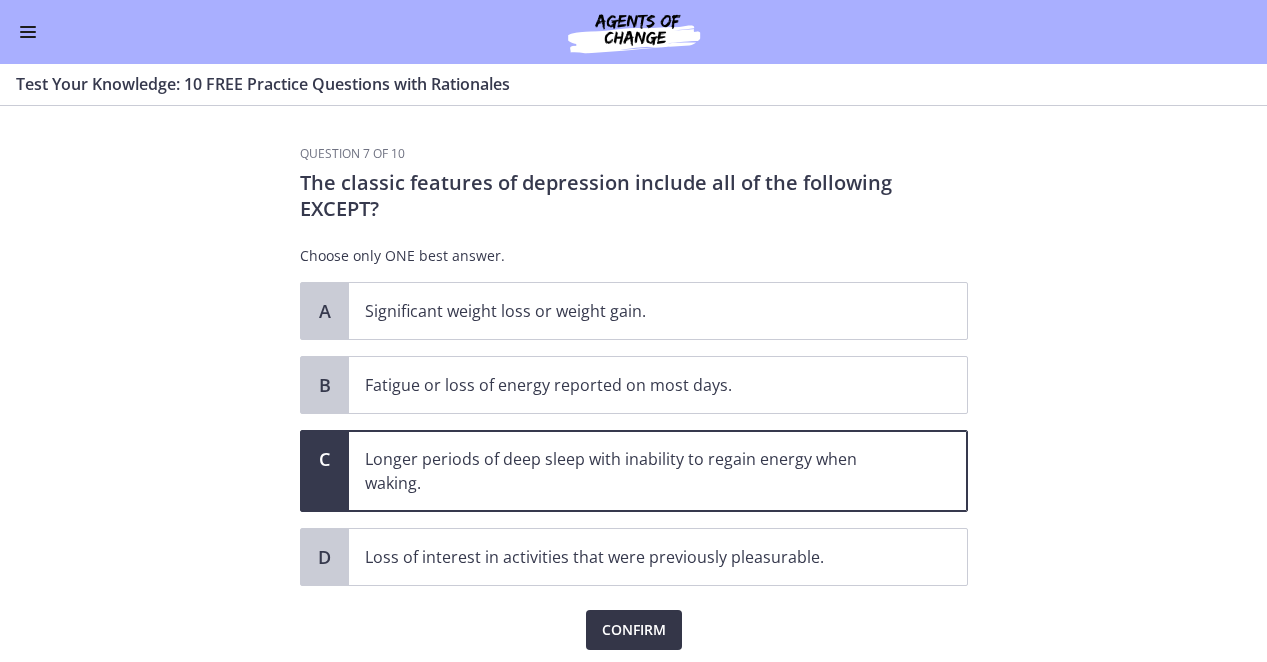 click on "Confirm" at bounding box center (634, 630) 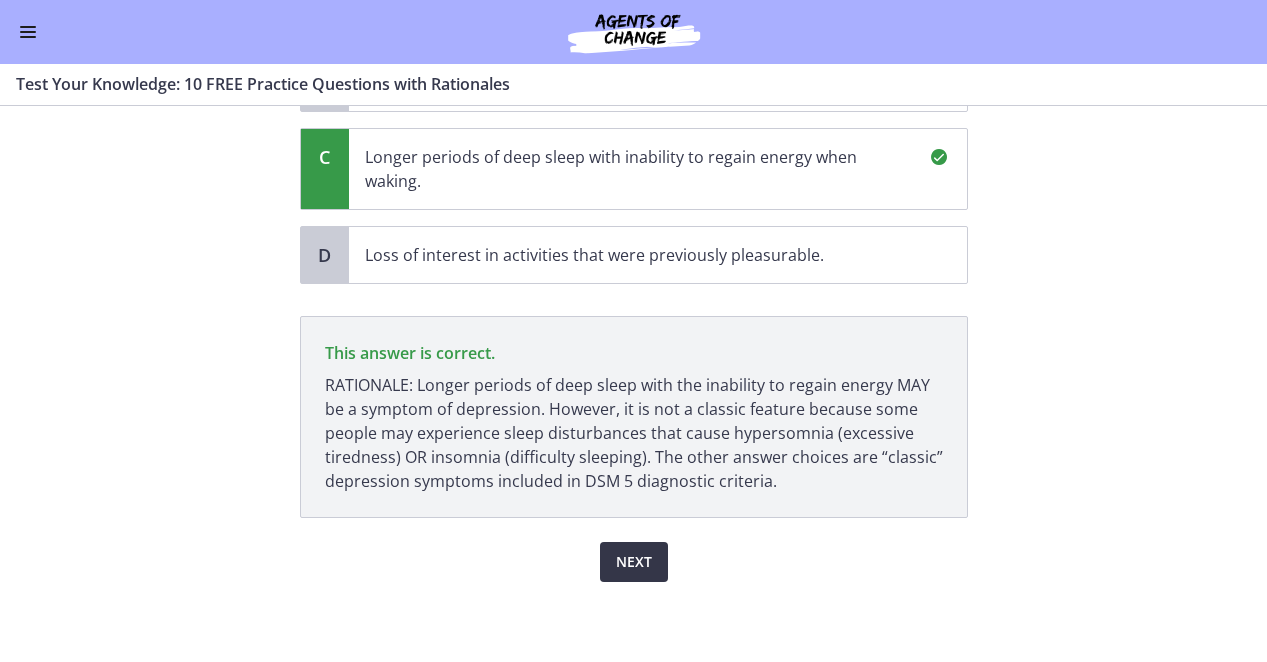 scroll, scrollTop: 302, scrollLeft: 0, axis: vertical 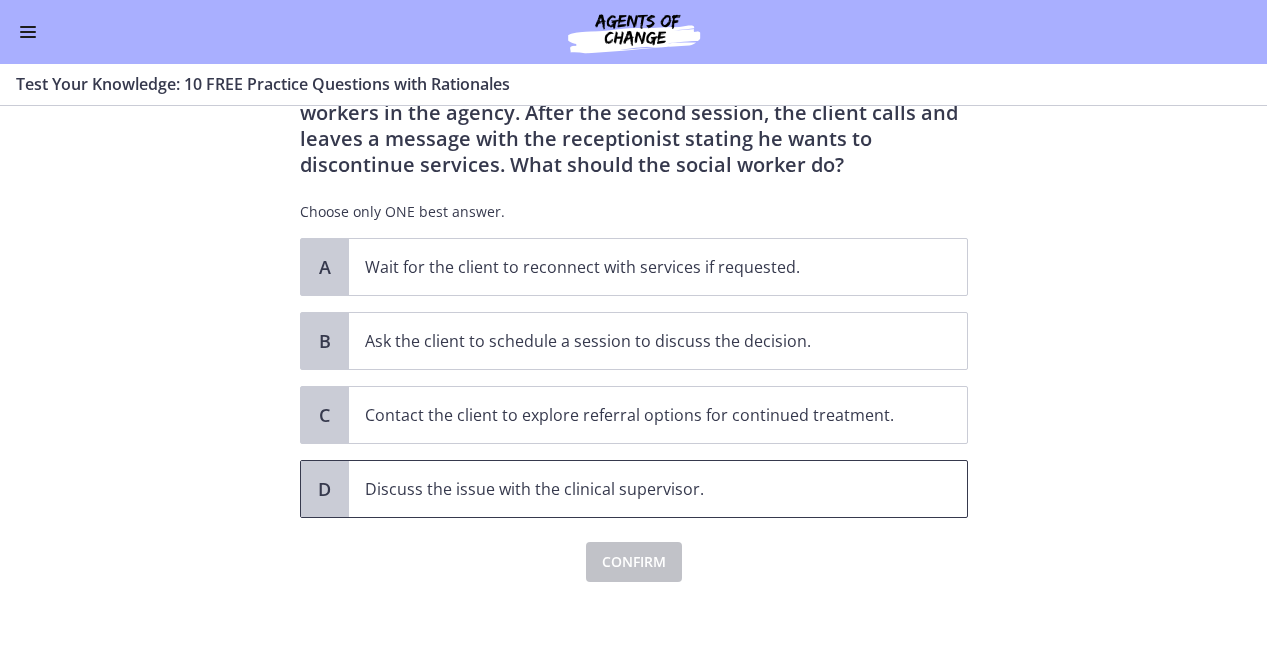 click on "Discuss the issue with the clinical supervisor." at bounding box center [658, 489] 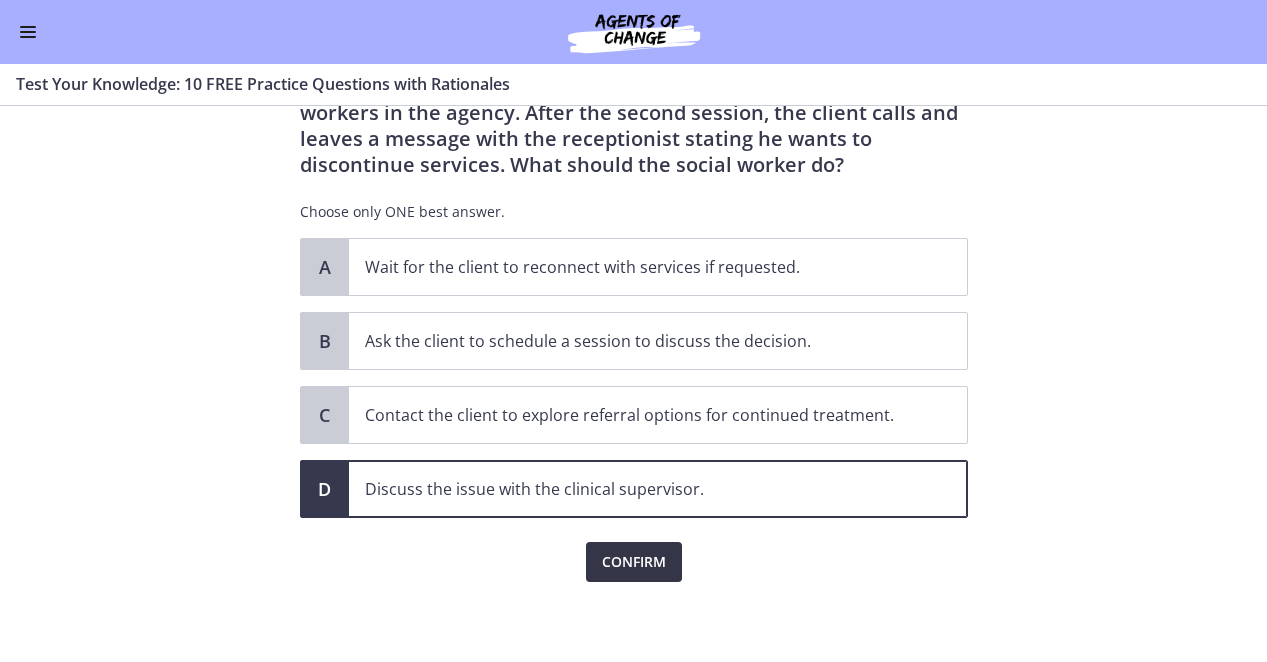 click on "Confirm" at bounding box center [634, 562] 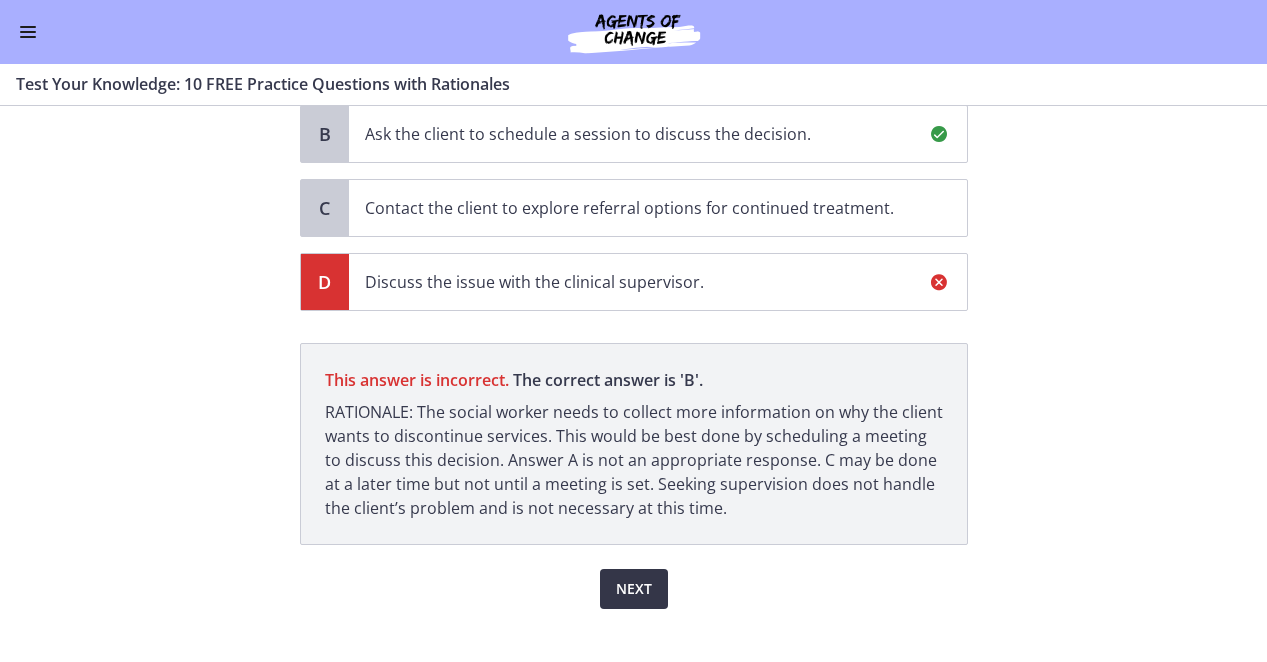 scroll, scrollTop: 337, scrollLeft: 0, axis: vertical 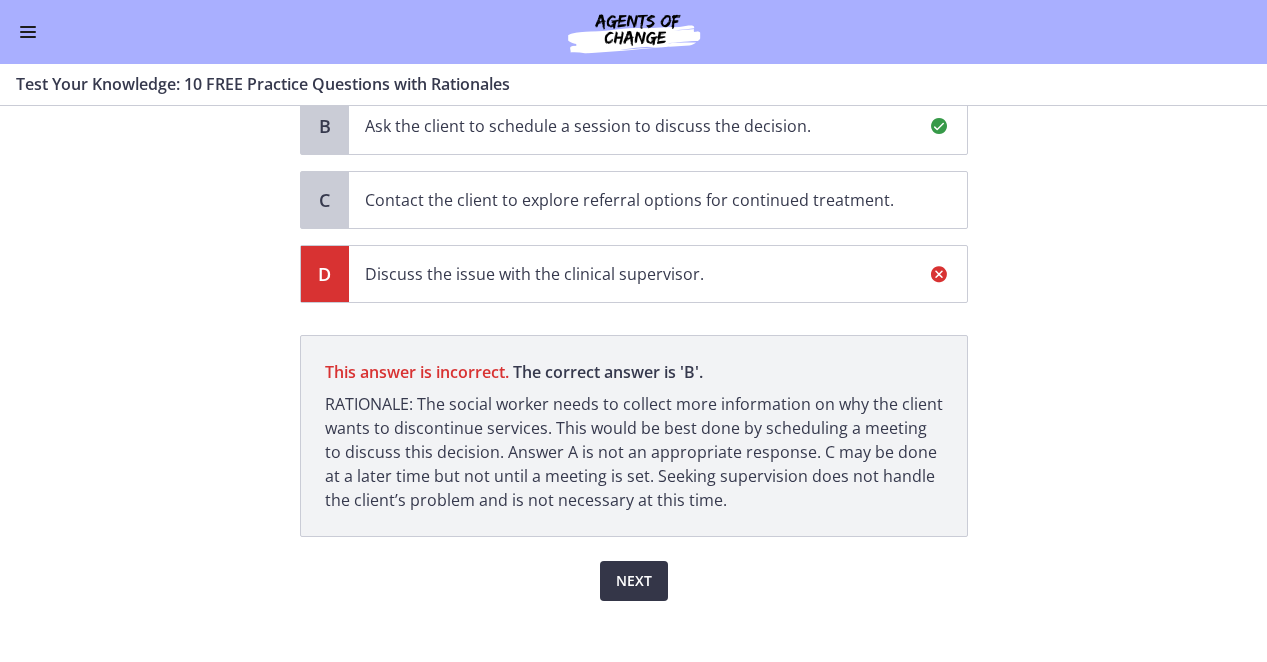 click on "Next" at bounding box center (634, 581) 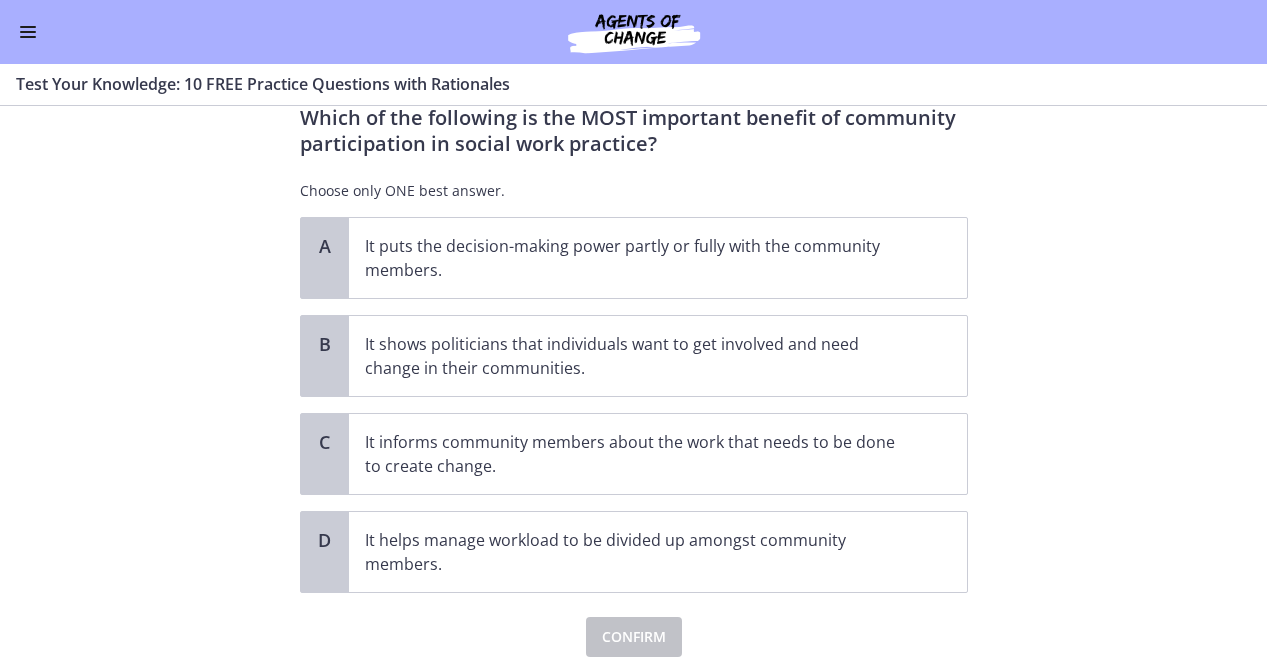 scroll, scrollTop: 0, scrollLeft: 0, axis: both 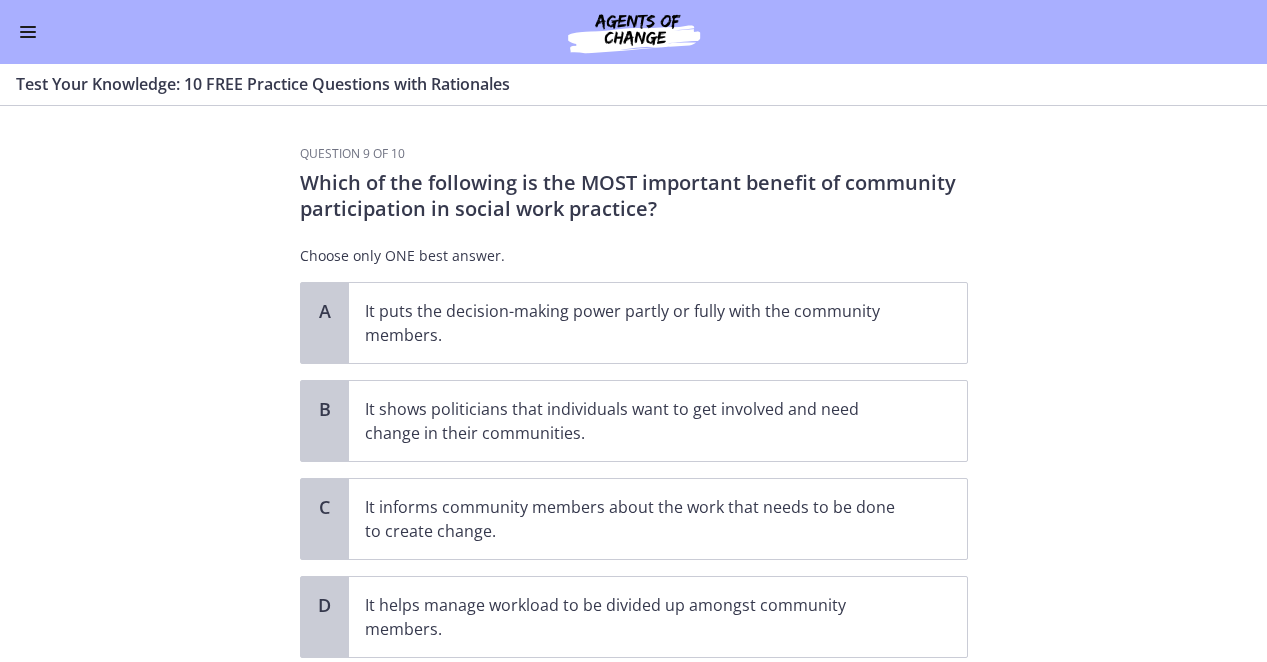 click on "Go to Dashboard" at bounding box center [633, 32] 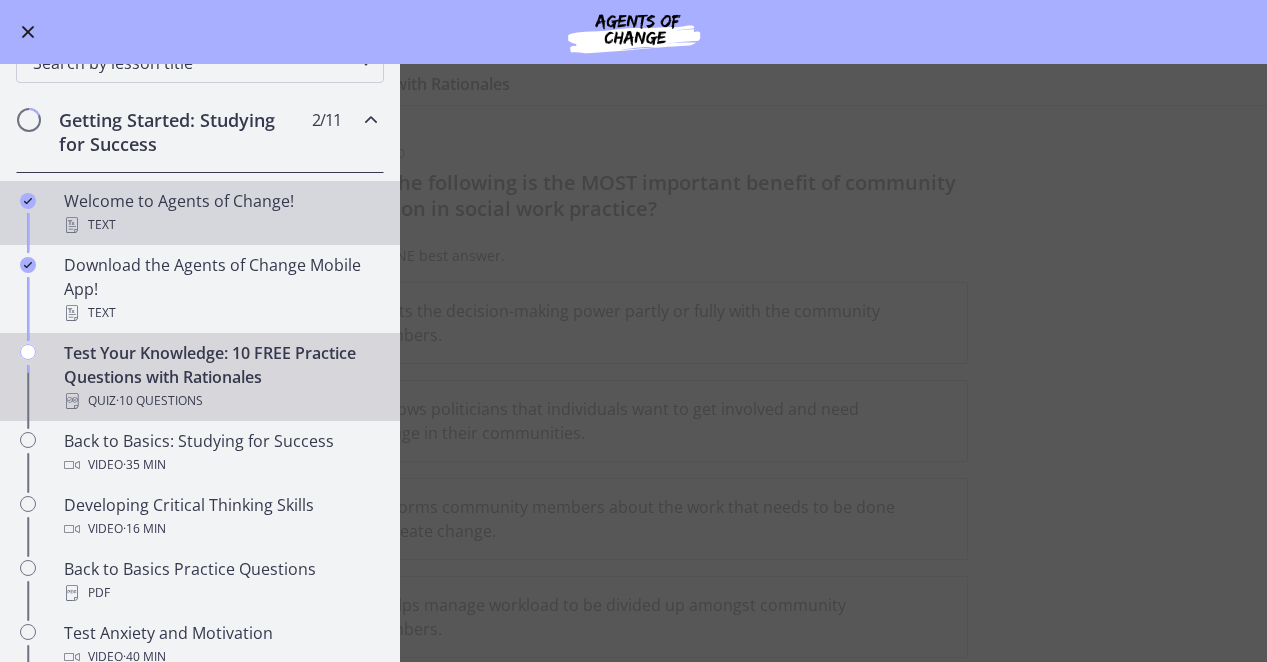scroll, scrollTop: 151, scrollLeft: 0, axis: vertical 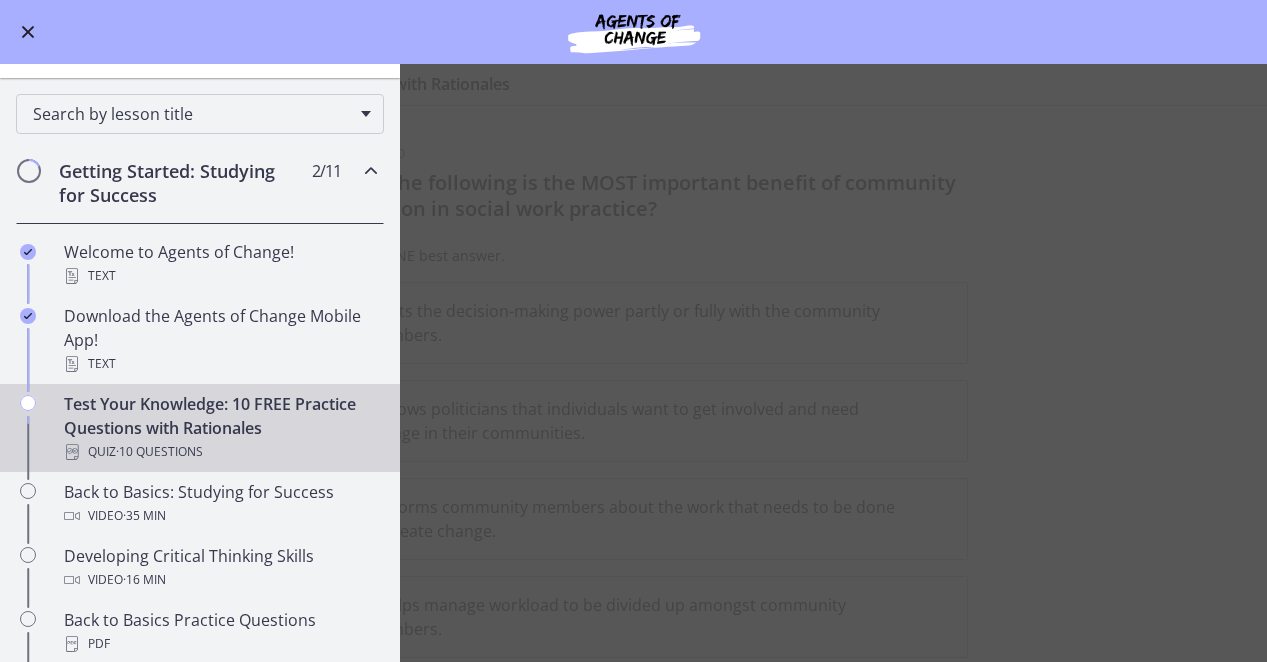 click on "Getting Started: Studying for Success" at bounding box center (181, 183) 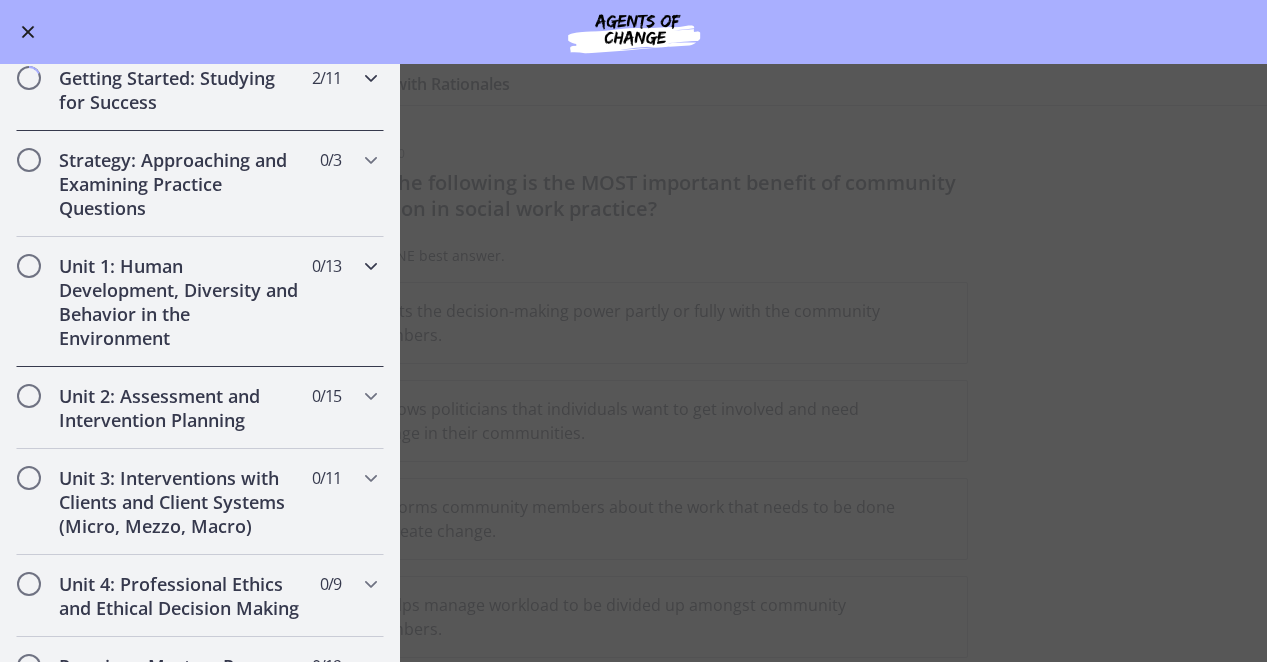 scroll, scrollTop: 245, scrollLeft: 0, axis: vertical 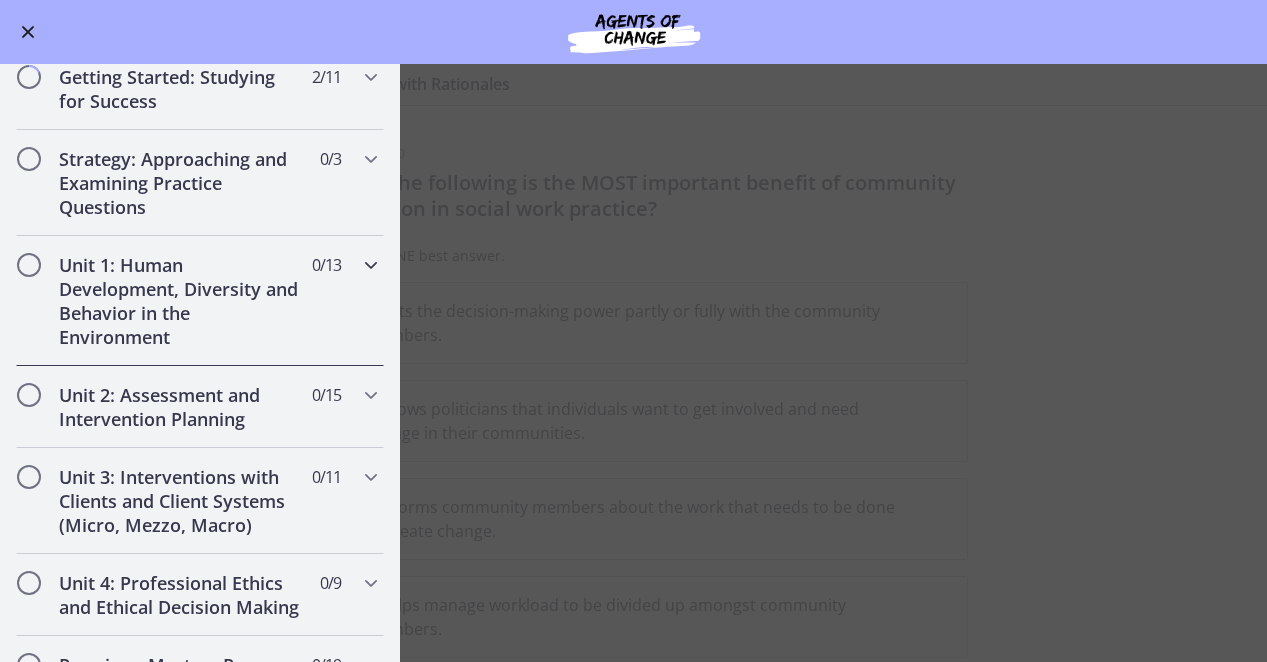click on "Unit 1: Human Development, Diversity and Behavior in the Environment" at bounding box center [181, 301] 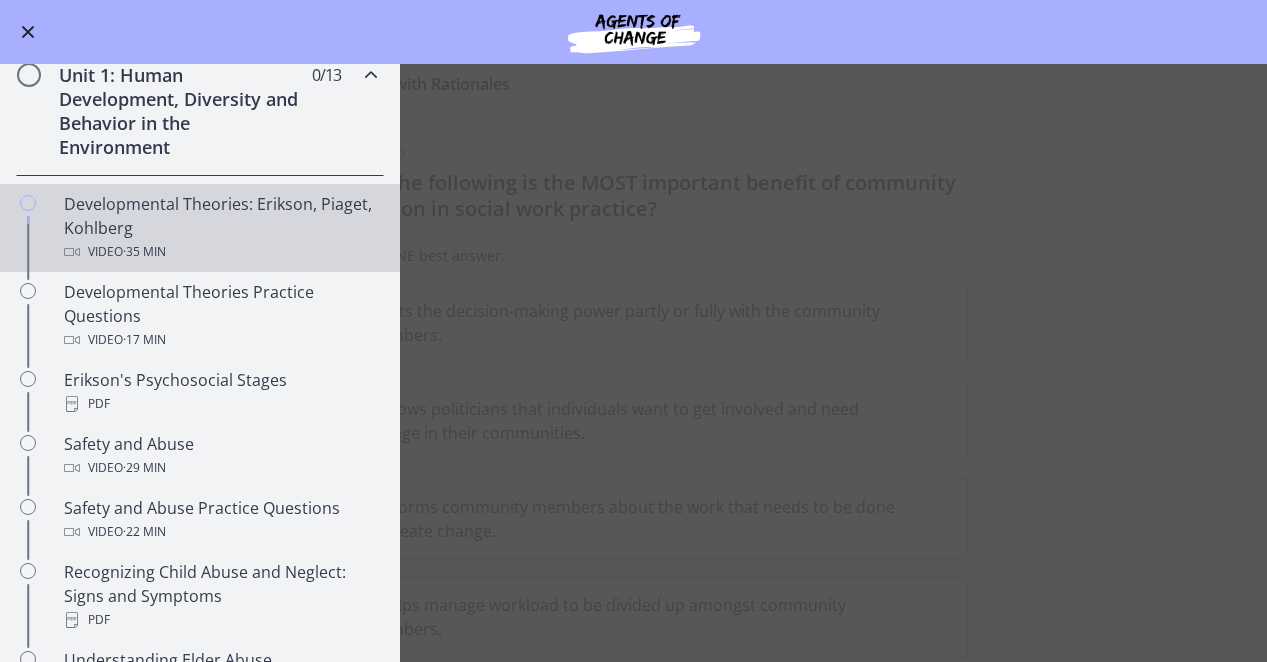 scroll, scrollTop: 408, scrollLeft: 0, axis: vertical 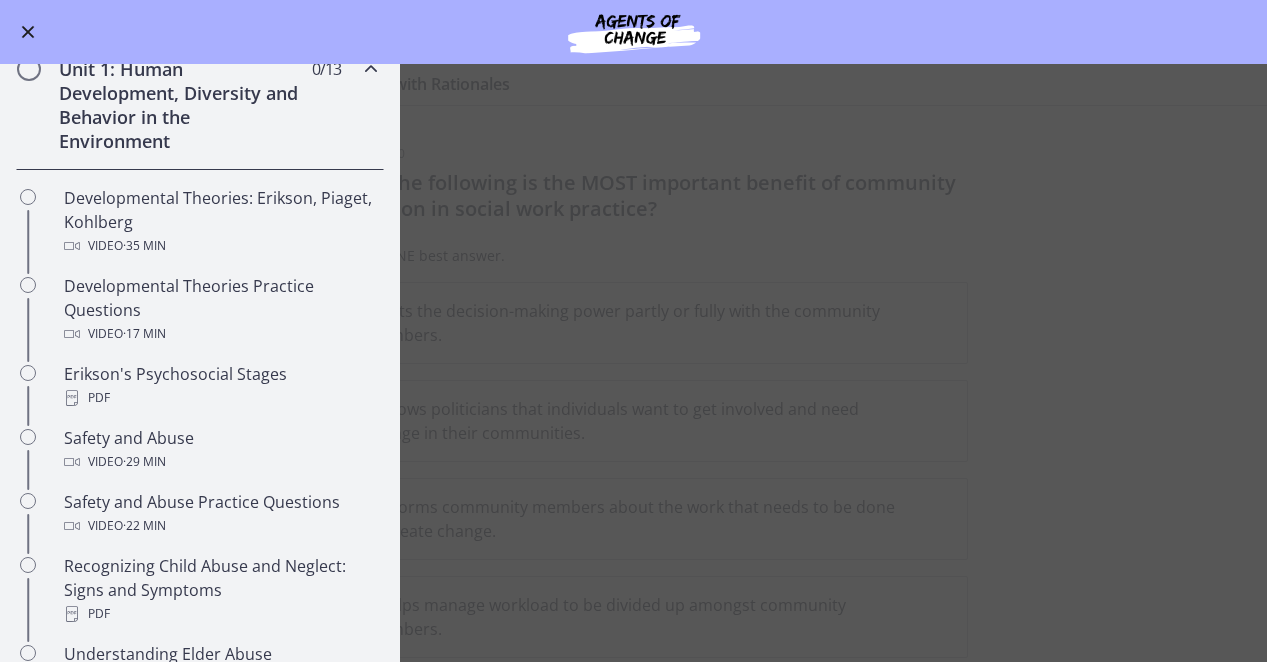 click on "Unit 1: Human Development, Diversity and Behavior in the Environment" at bounding box center (181, 105) 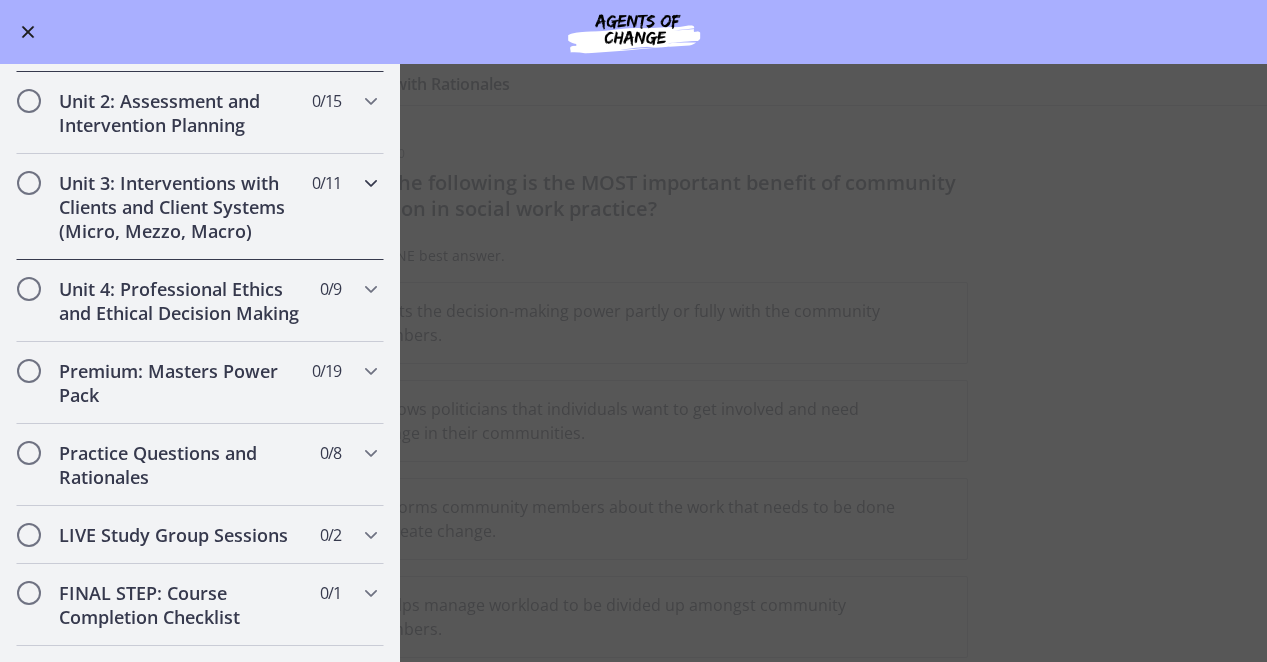 scroll, scrollTop: 540, scrollLeft: 0, axis: vertical 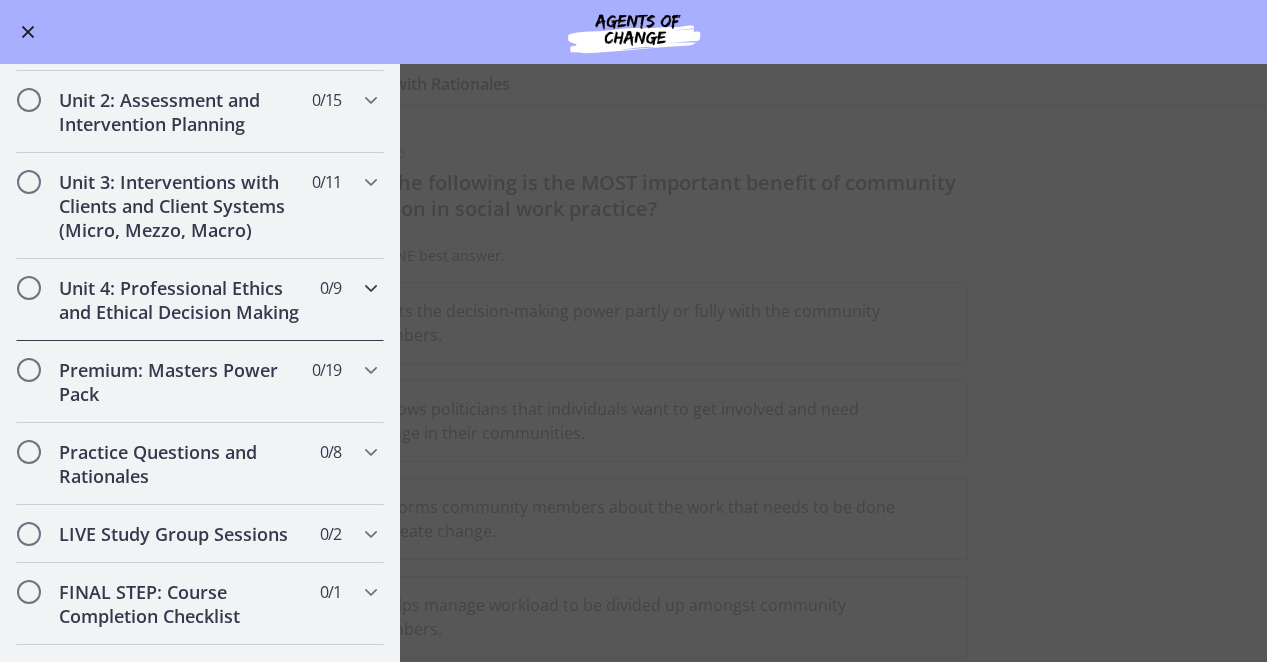 click on "Unit 4: Professional Ethics and Ethical Decision Making" at bounding box center [181, 300] 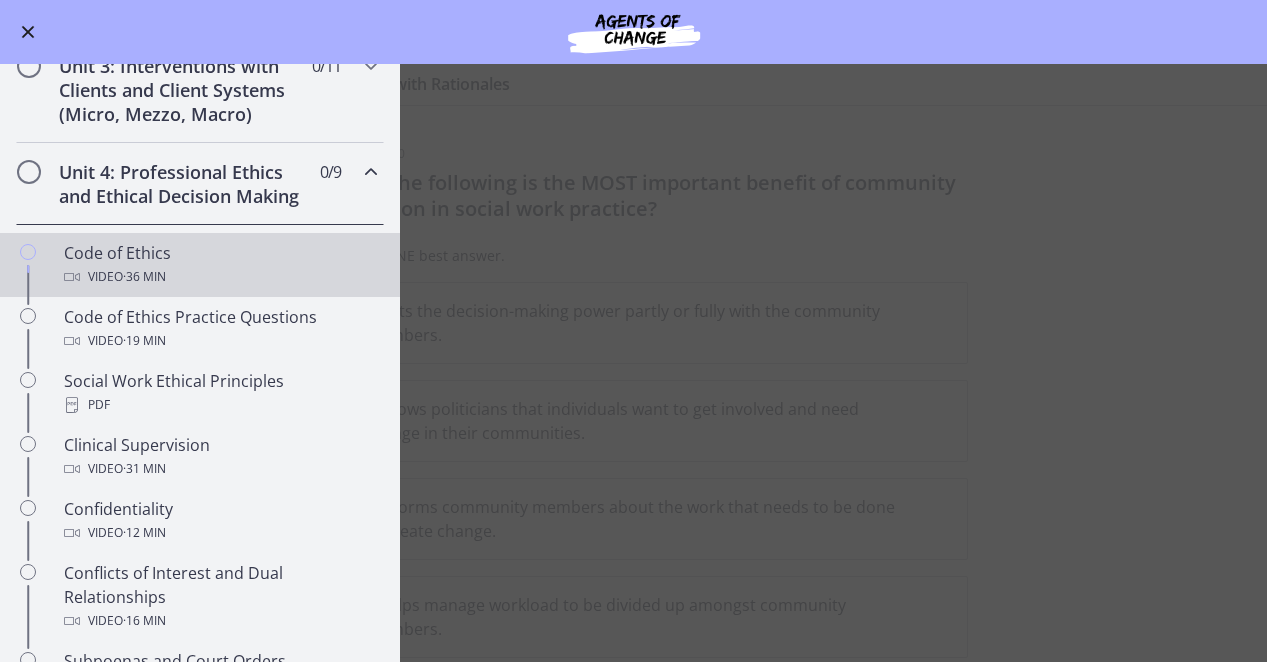 scroll, scrollTop: 664, scrollLeft: 0, axis: vertical 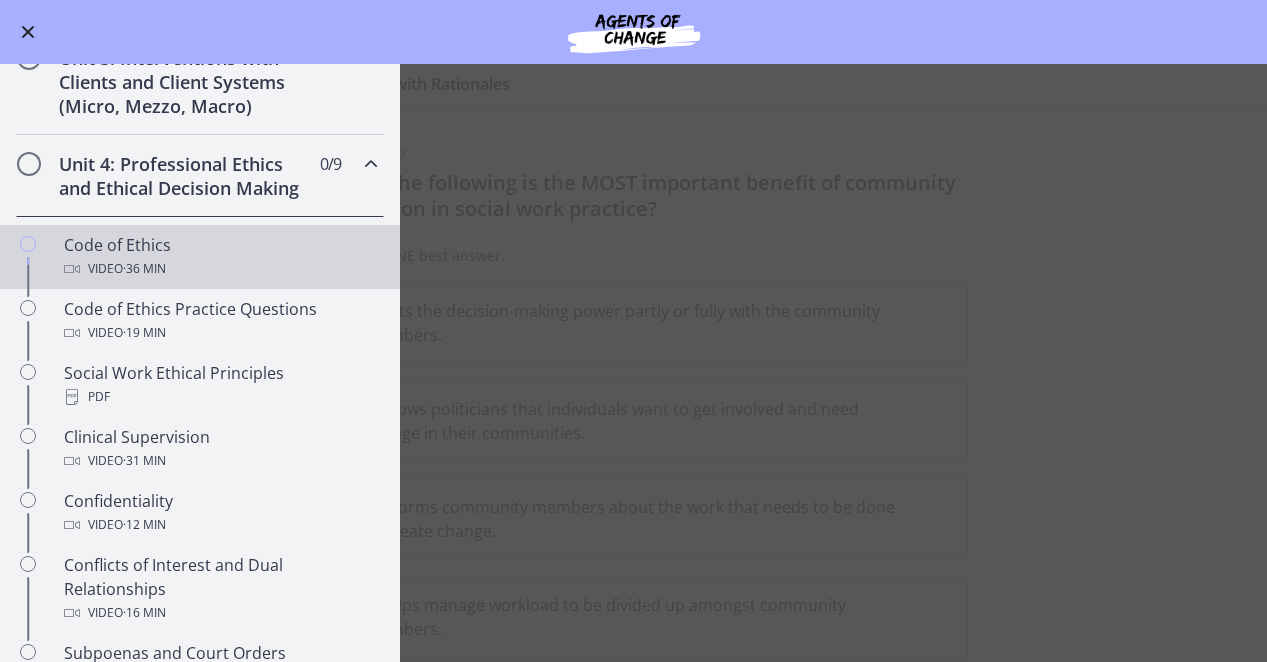 click on "Video
·  36 min" at bounding box center [220, 269] 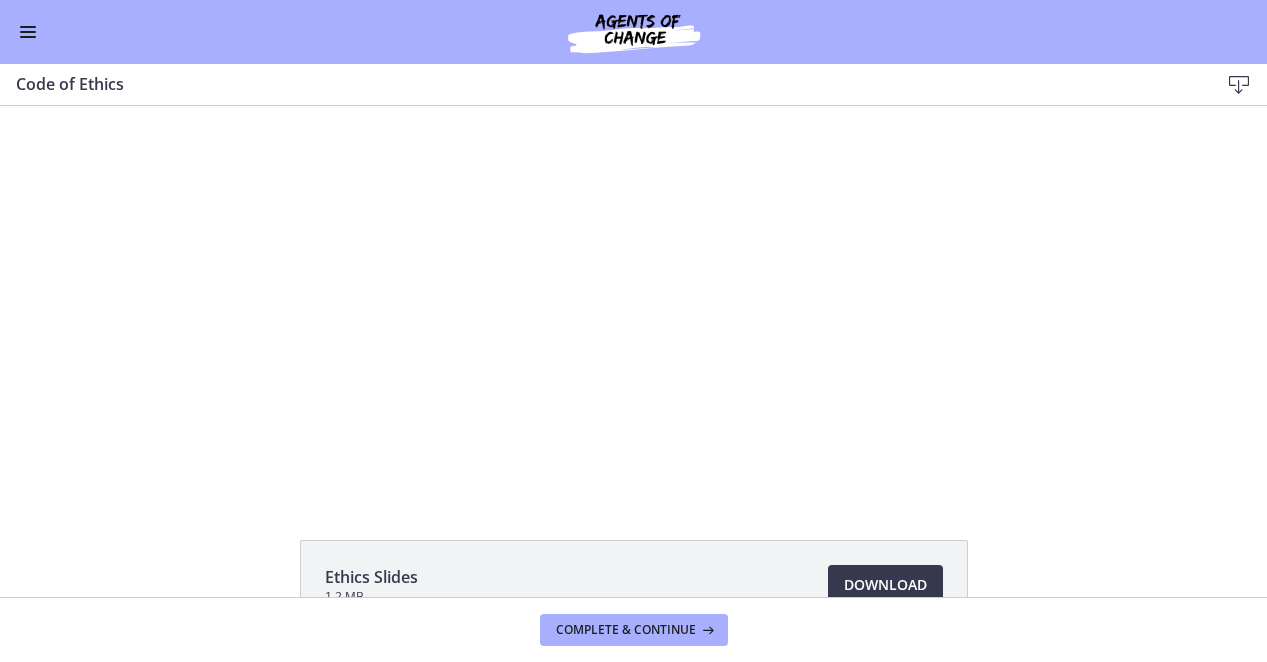 scroll, scrollTop: 0, scrollLeft: 0, axis: both 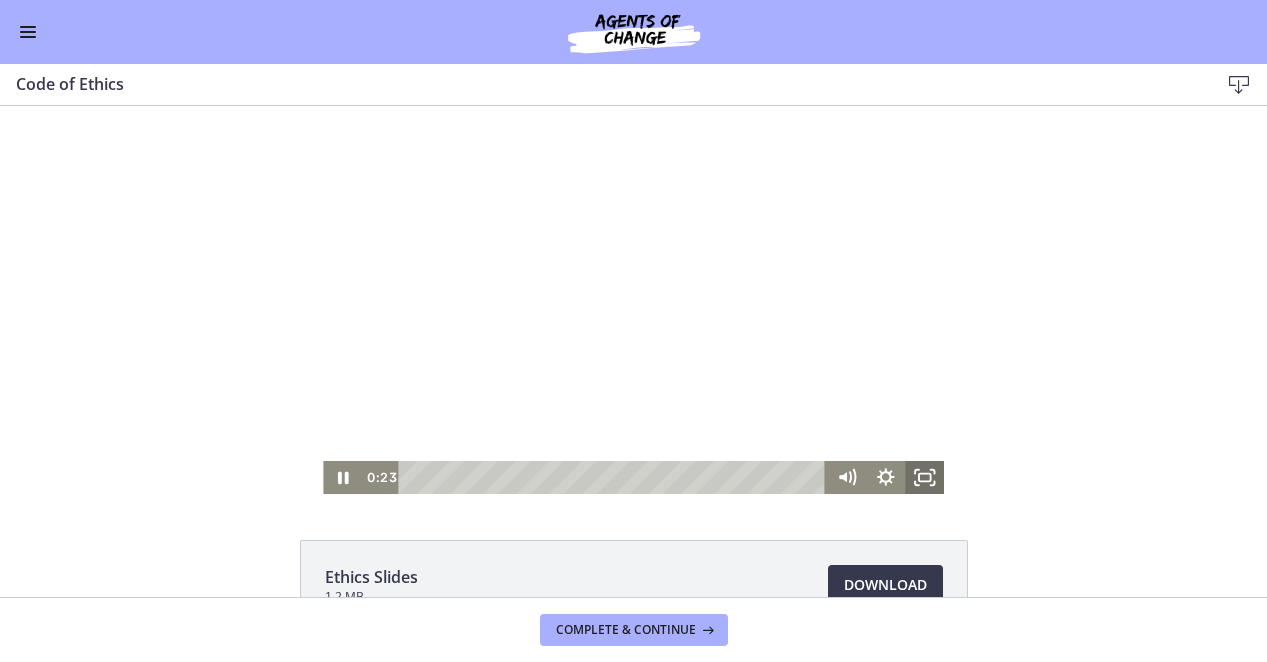 click 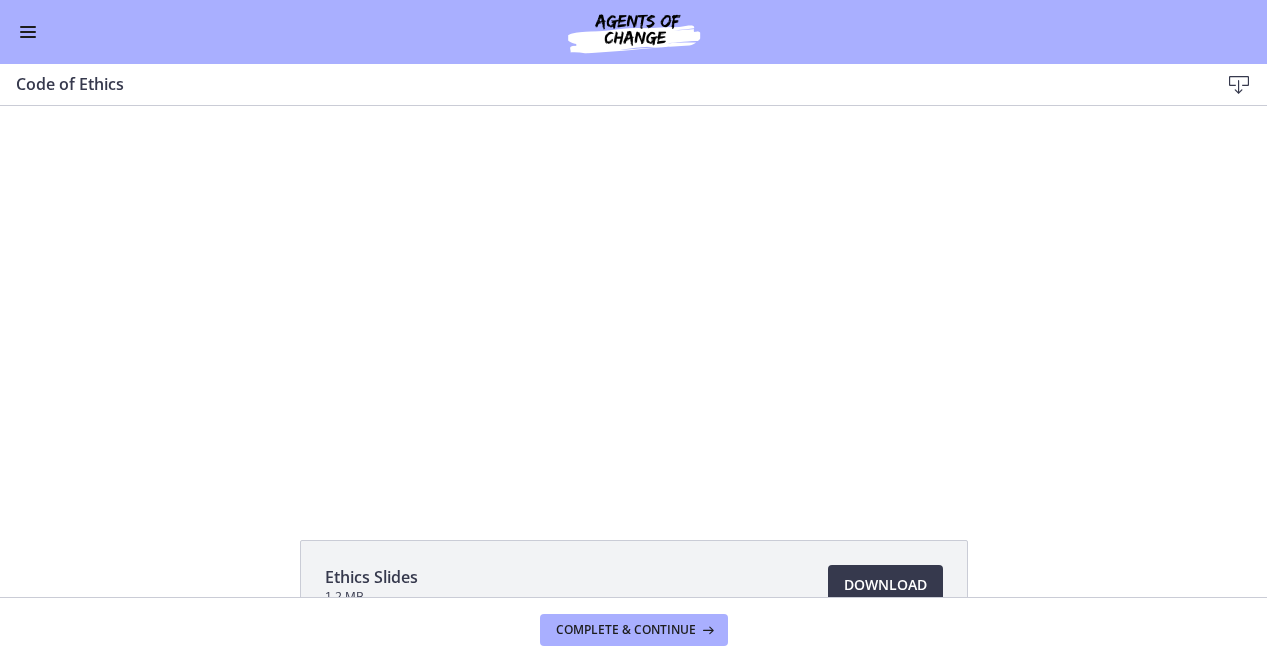scroll, scrollTop: 665, scrollLeft: 0, axis: vertical 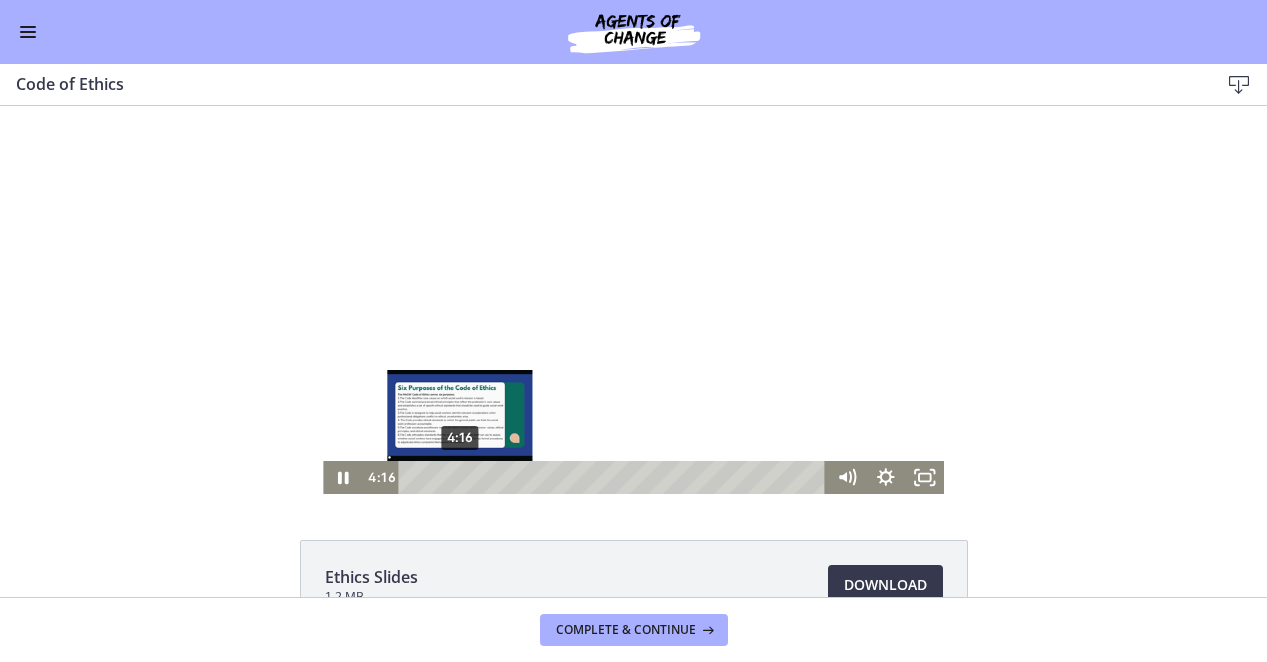 click on "4:16" at bounding box center [615, 477] 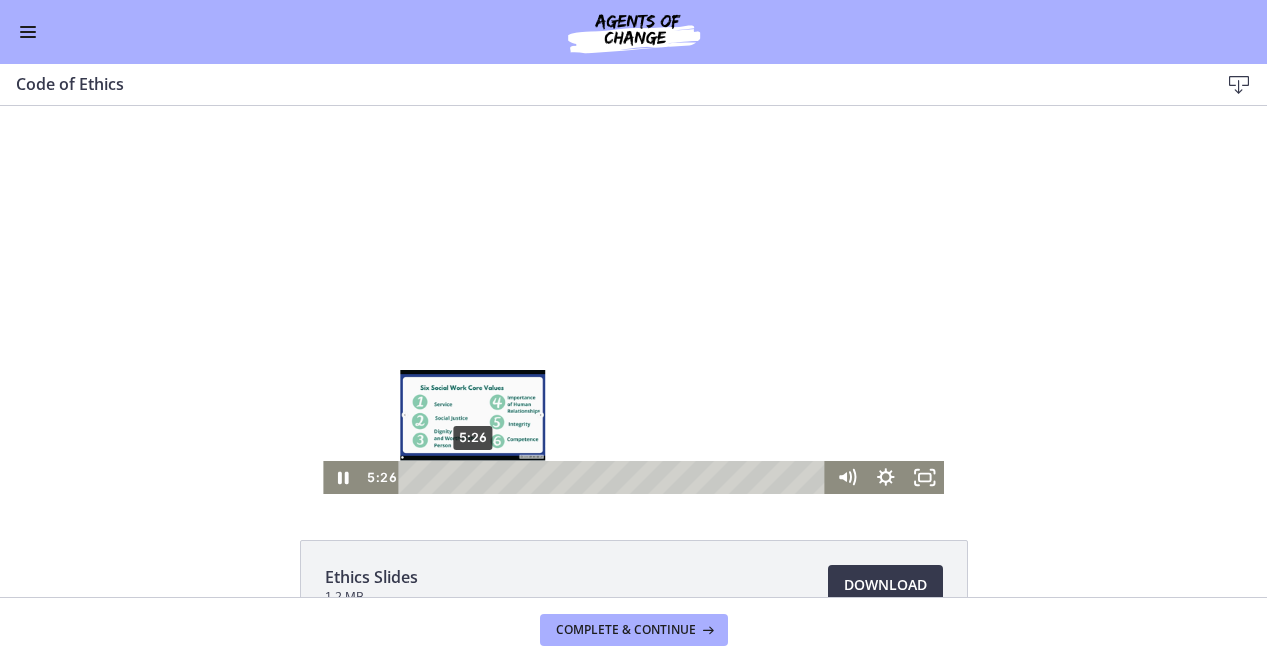 click on "5:26" at bounding box center [615, 477] 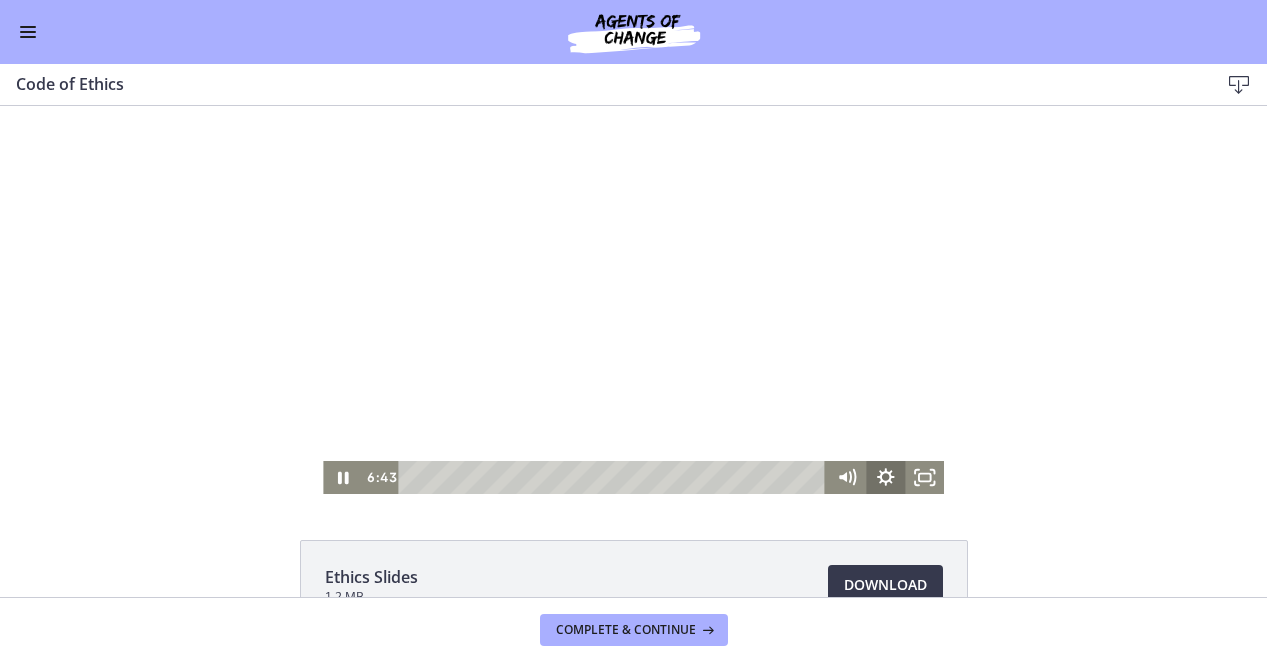 click 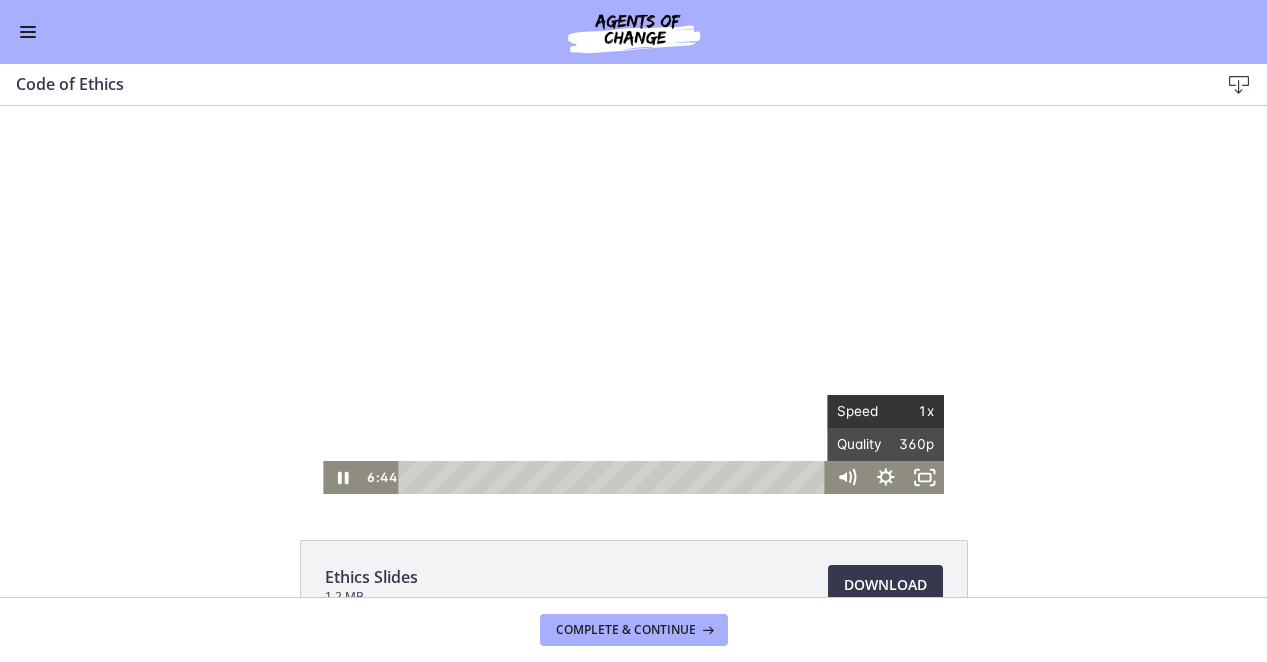 click on "1x" at bounding box center (910, 411) 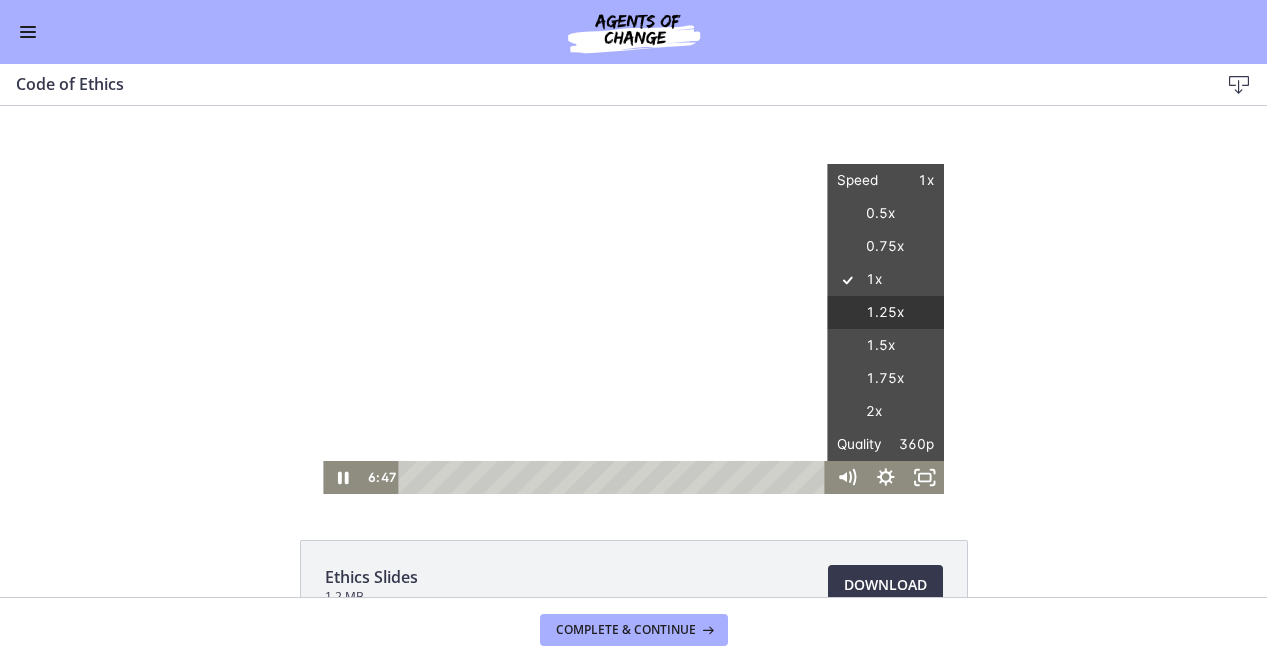 click on "1.25x" at bounding box center (886, 313) 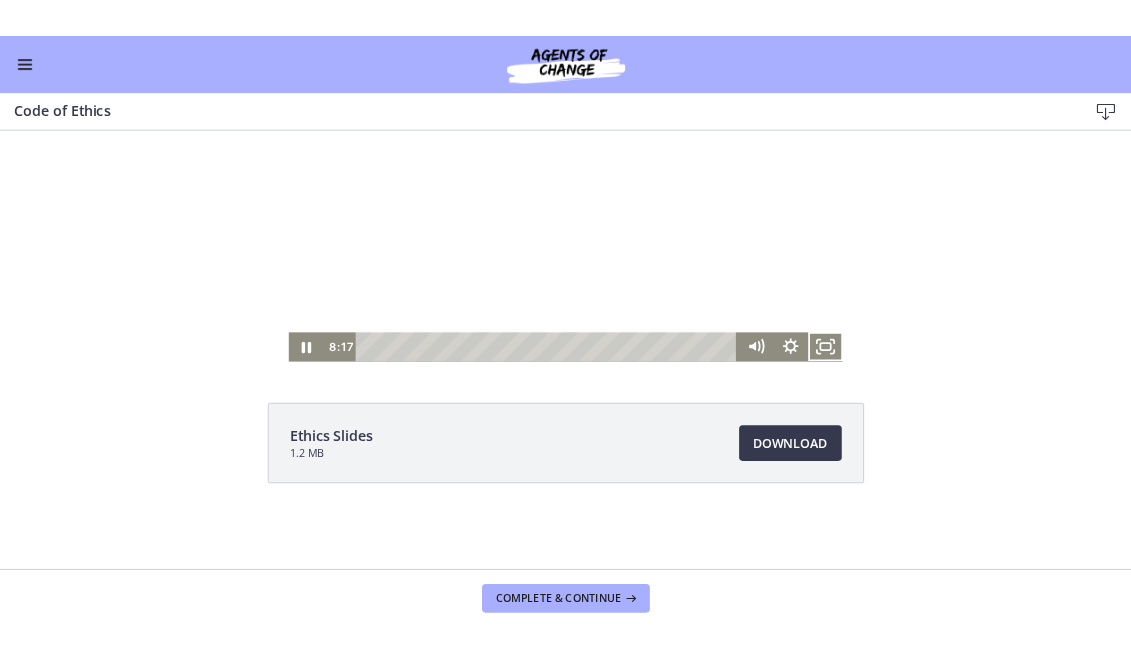 scroll, scrollTop: 0, scrollLeft: 0, axis: both 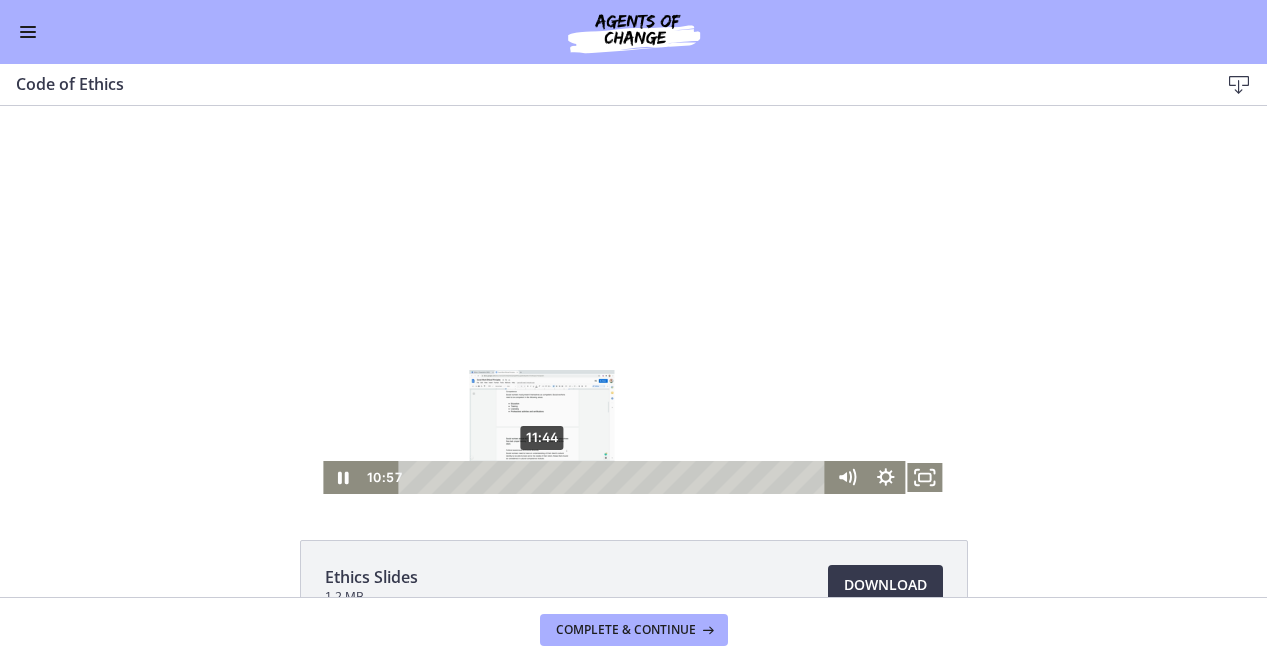 click on "11:44" at bounding box center [615, 477] 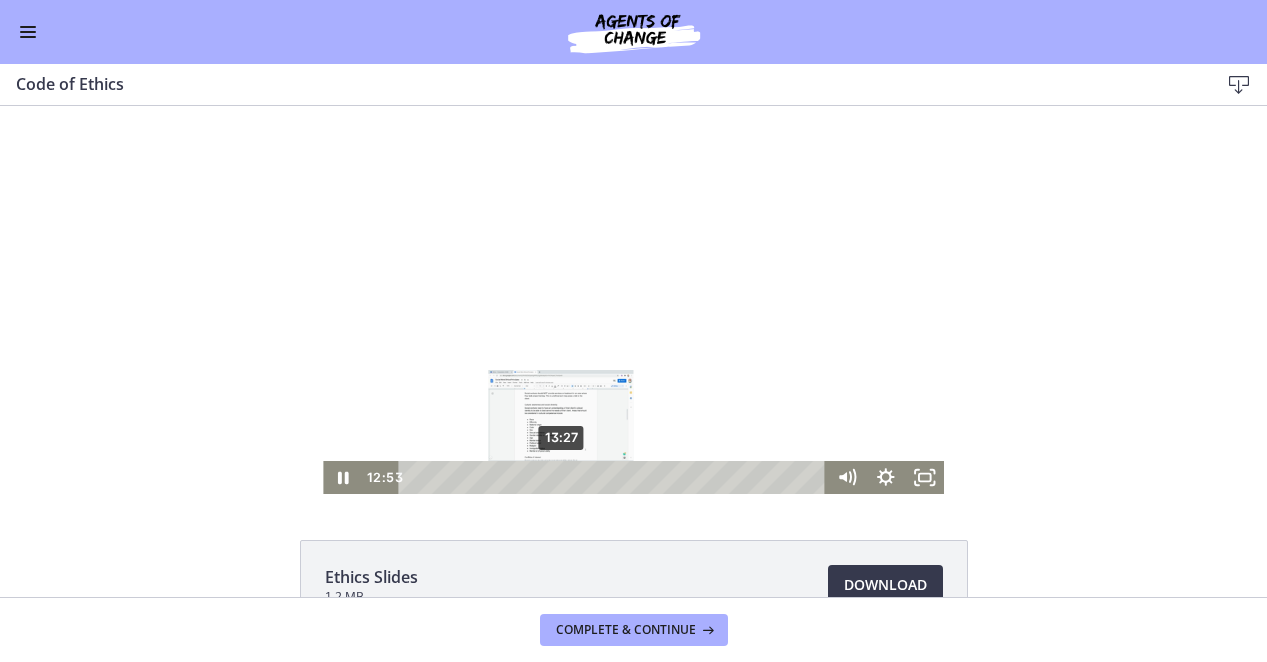 click on "13:27" at bounding box center [615, 477] 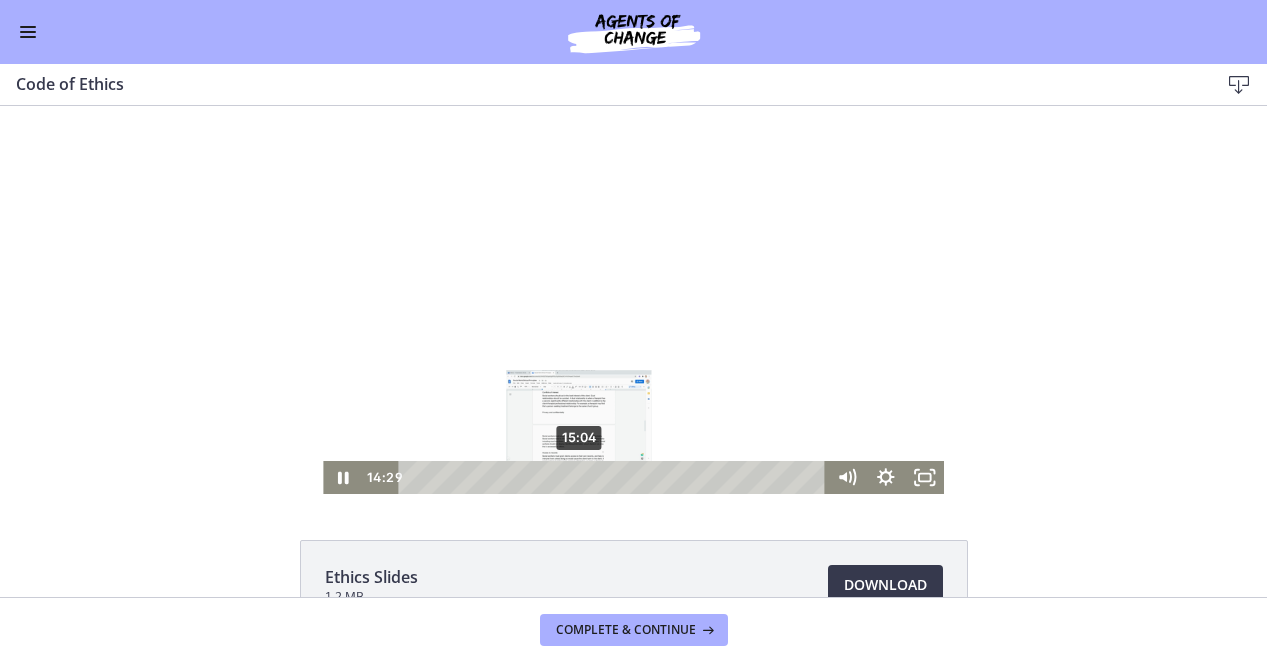click on "15:04" at bounding box center [615, 477] 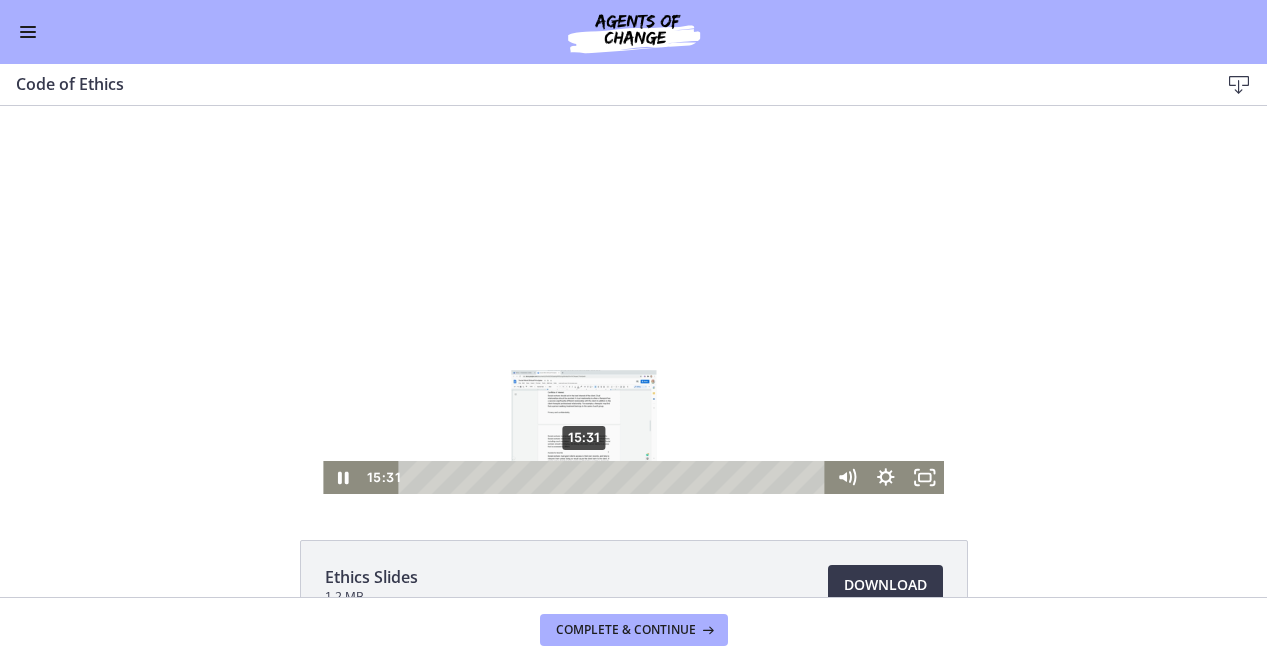 click on "15:31" at bounding box center (615, 477) 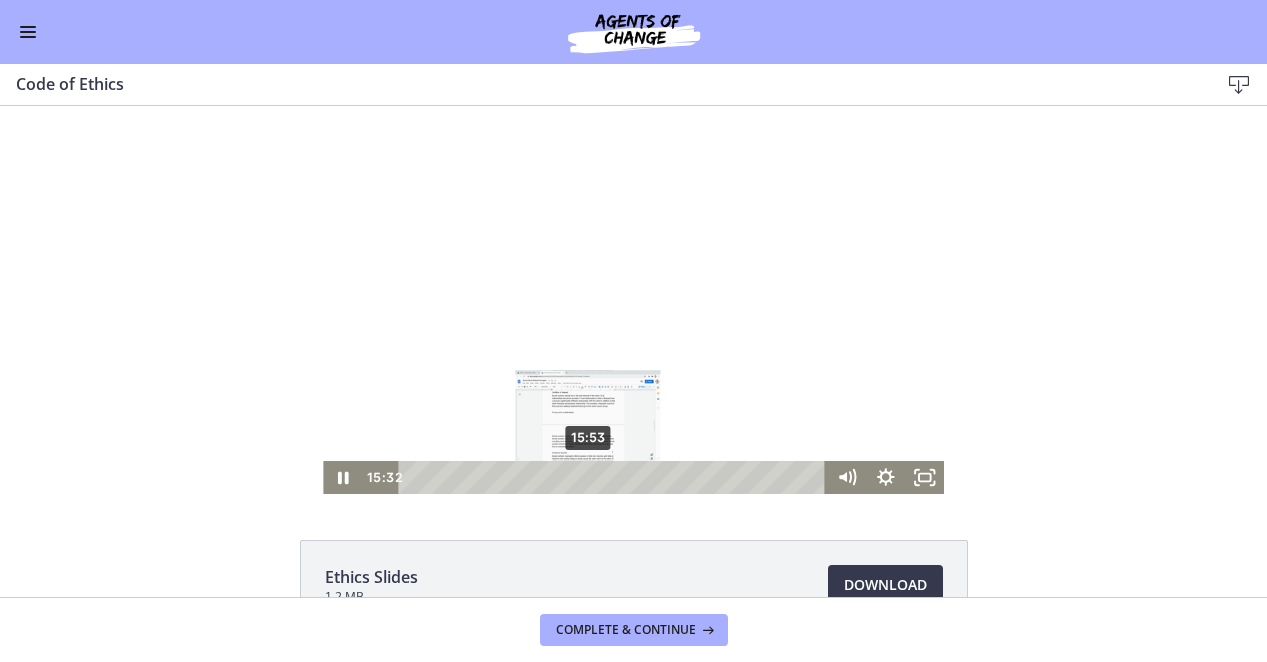 click on "15:53" at bounding box center [615, 477] 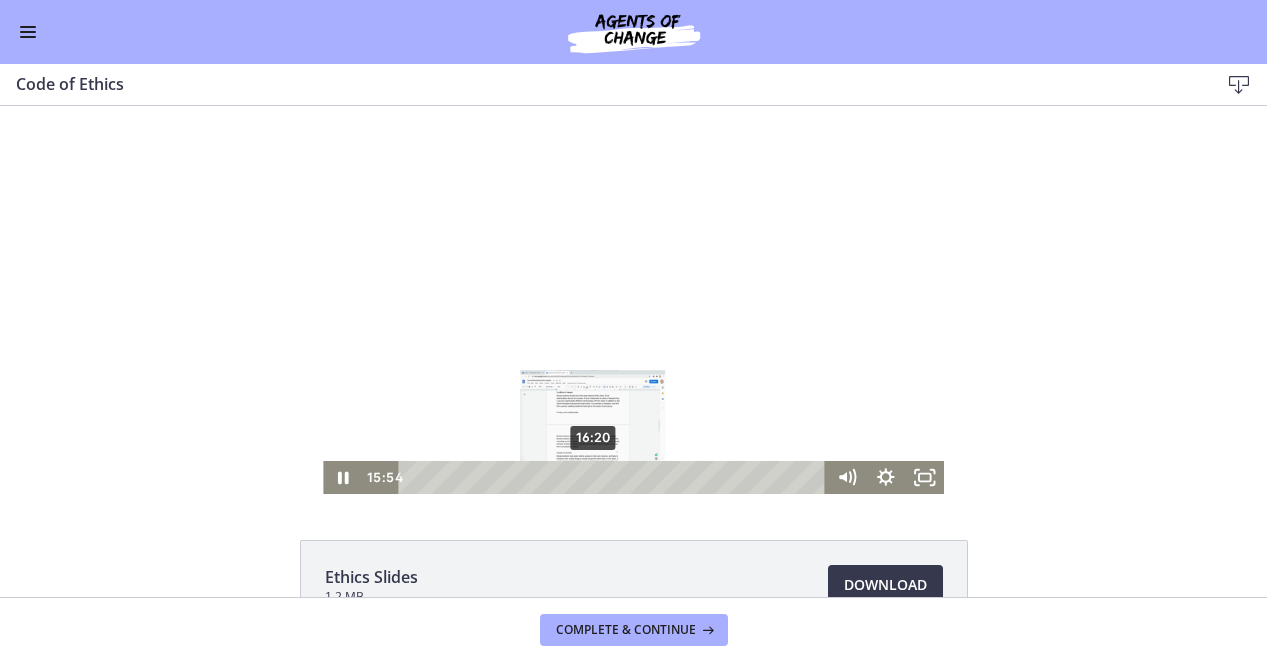 click on "16:20" at bounding box center (615, 477) 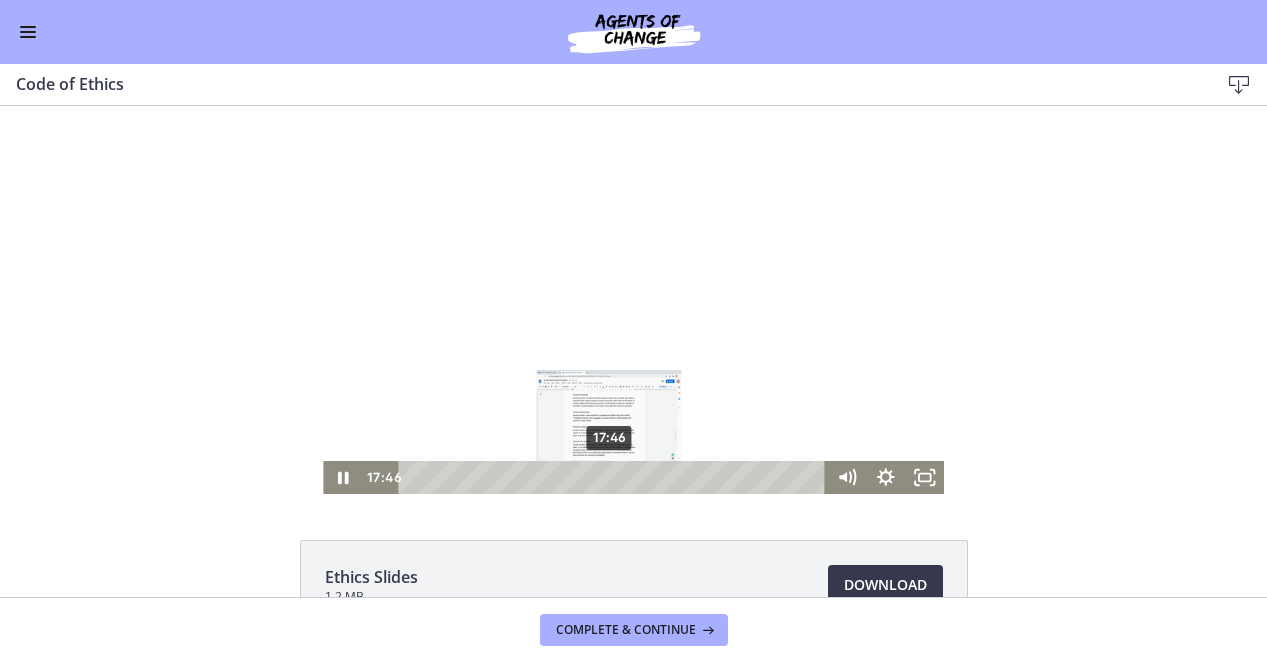 click on "17:46" at bounding box center (615, 477) 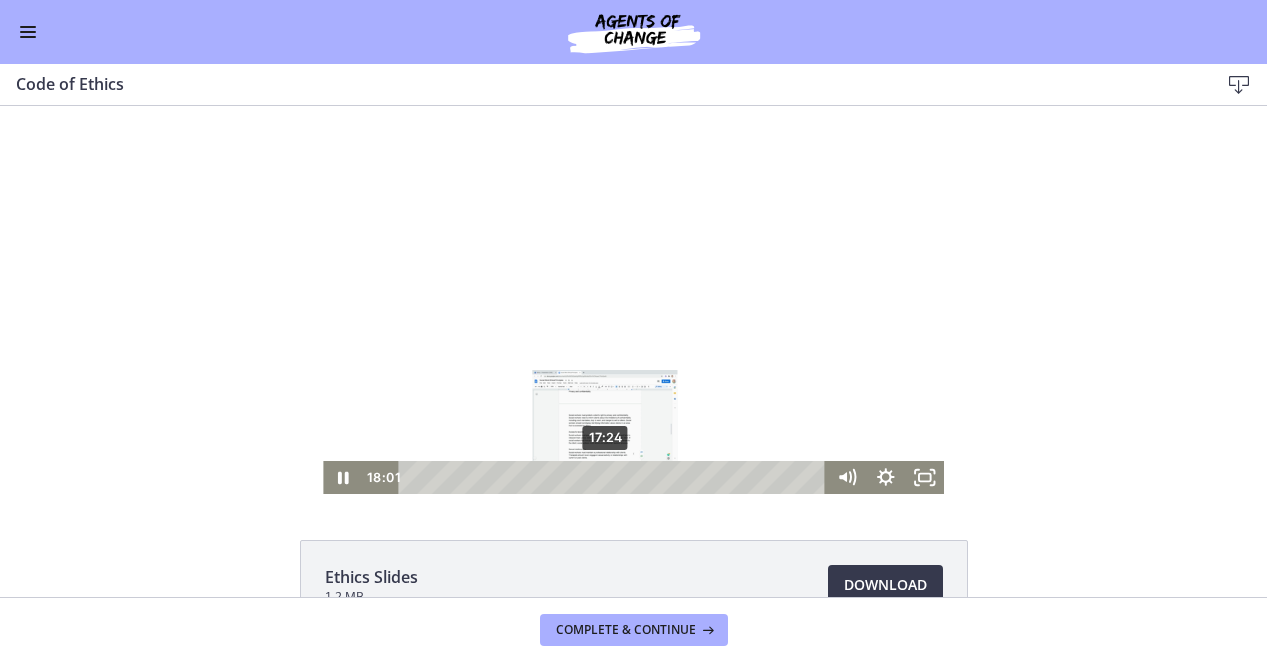 click at bounding box center (611, 477) 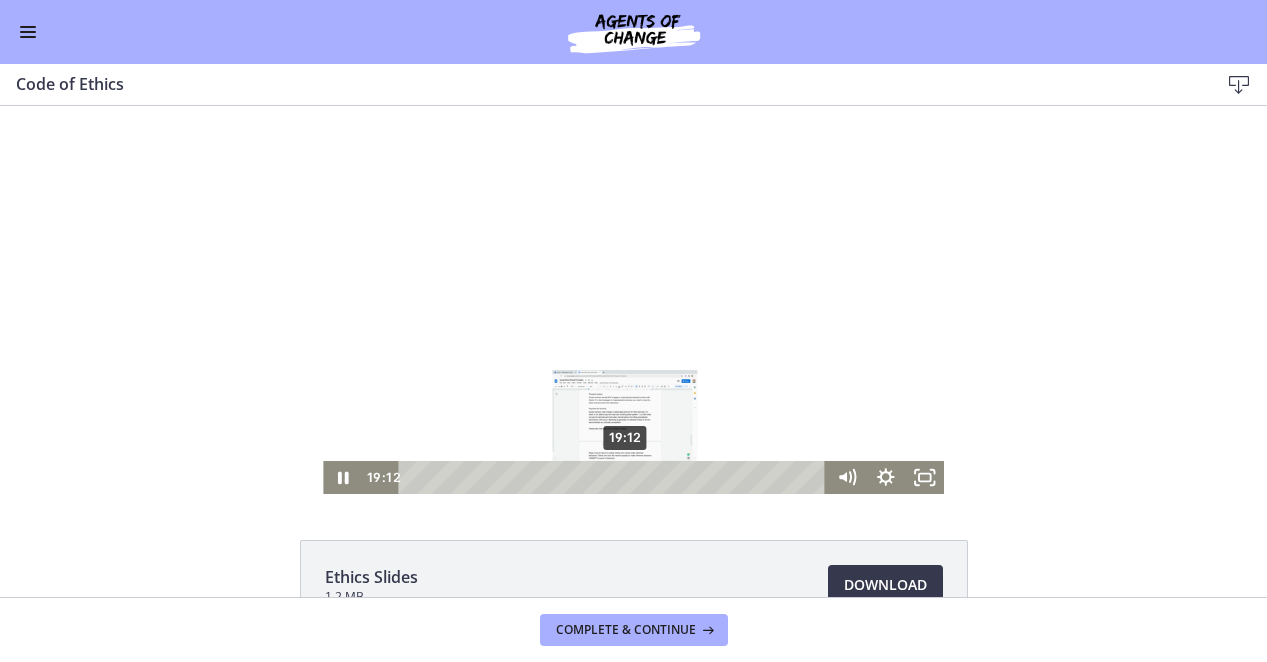 click on "19:12" at bounding box center (615, 477) 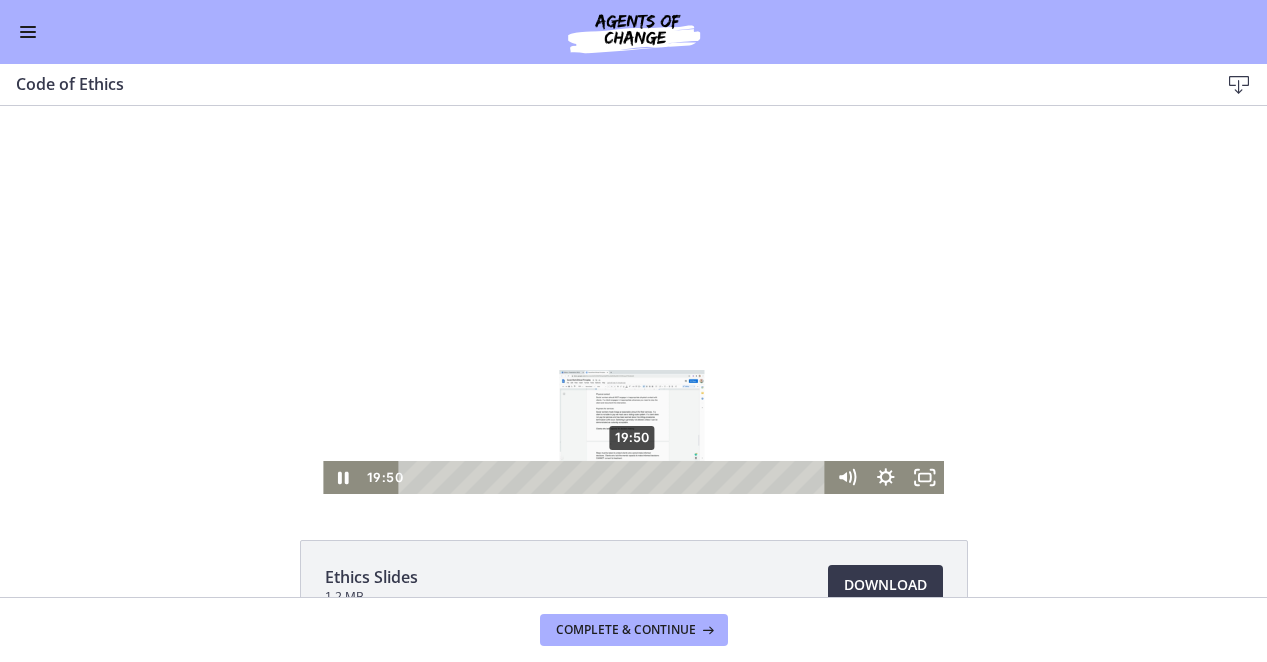 click on "19:50" at bounding box center (615, 477) 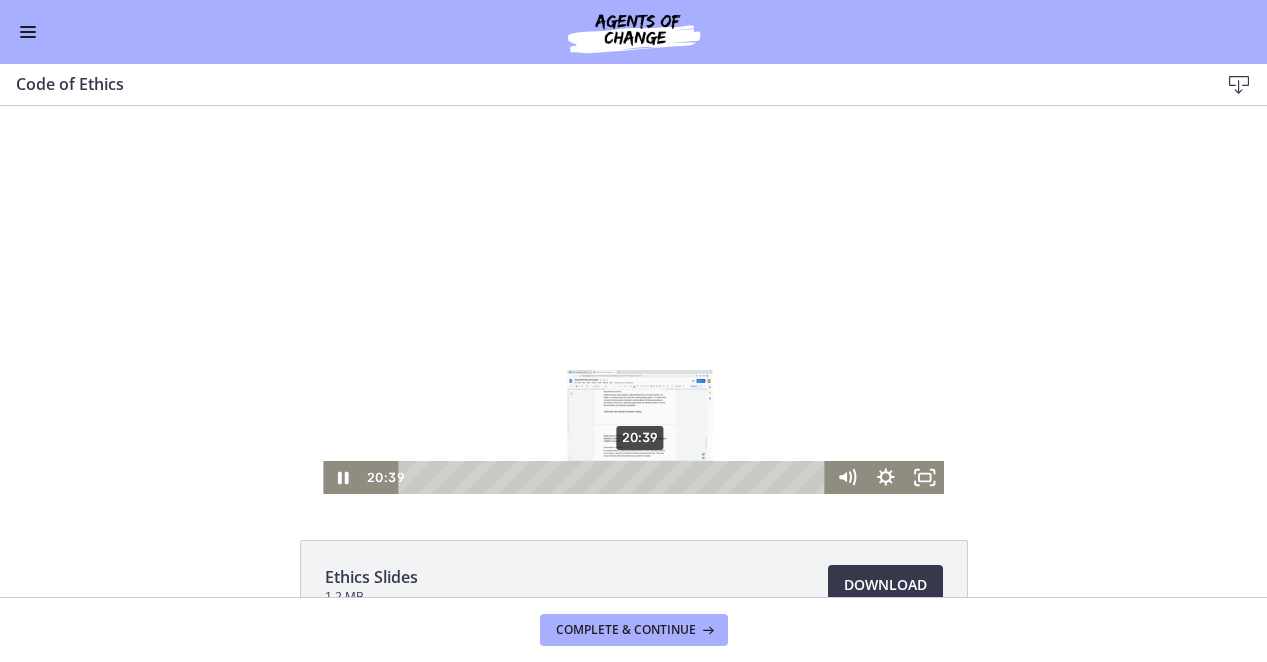 click on "20:39" at bounding box center (615, 477) 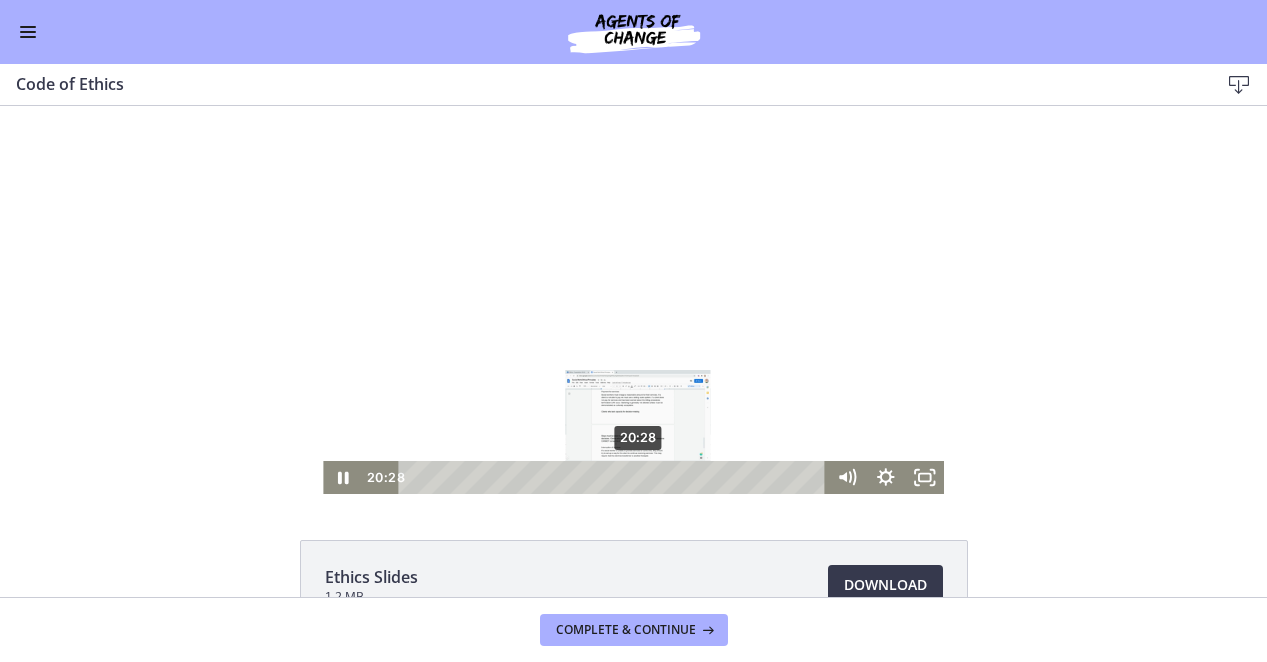 click at bounding box center (638, 477) 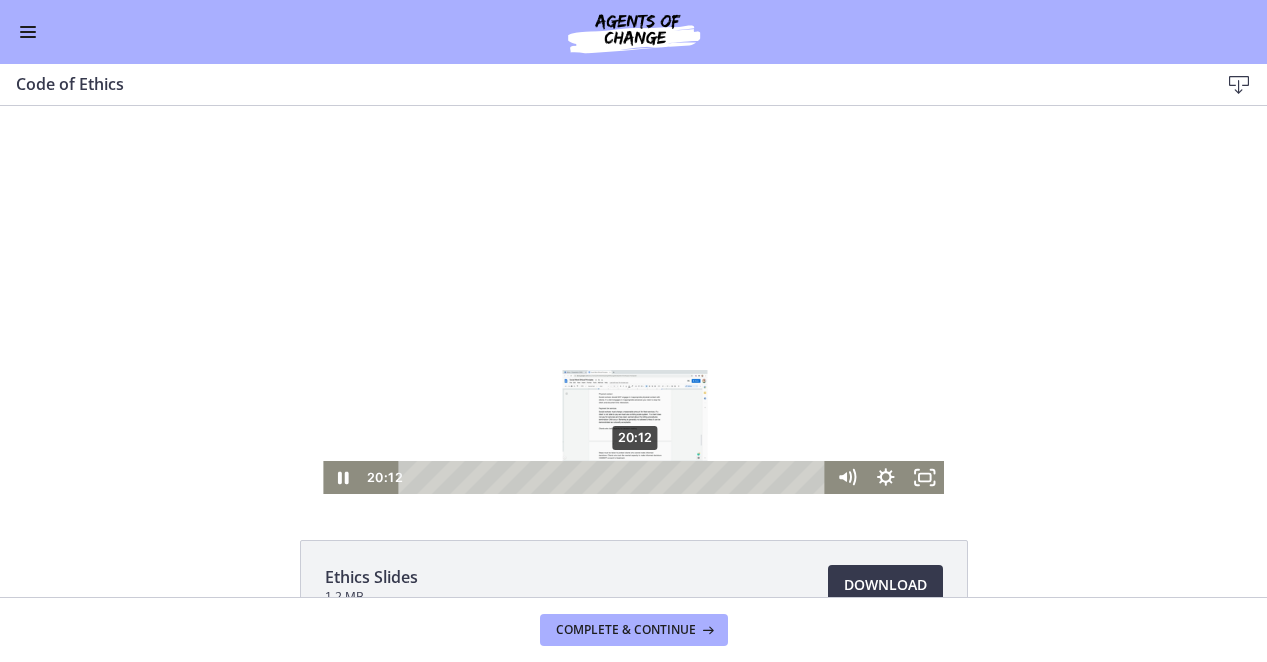 click at bounding box center [635, 477] 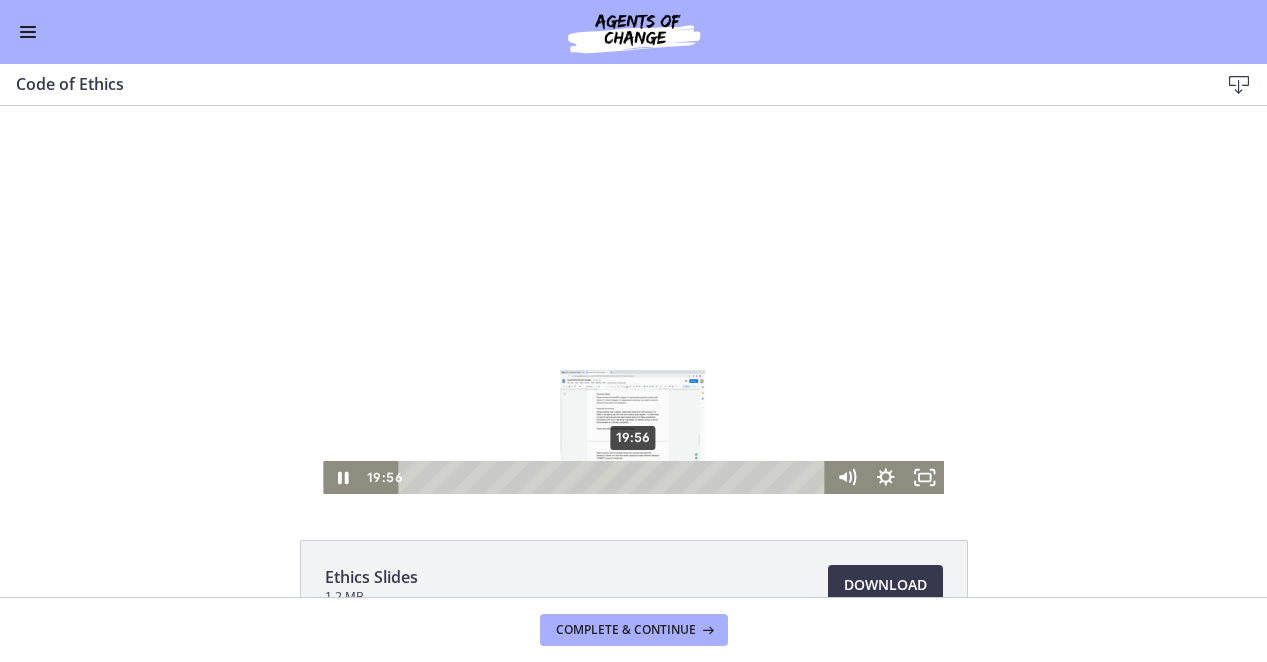 click at bounding box center (632, 477) 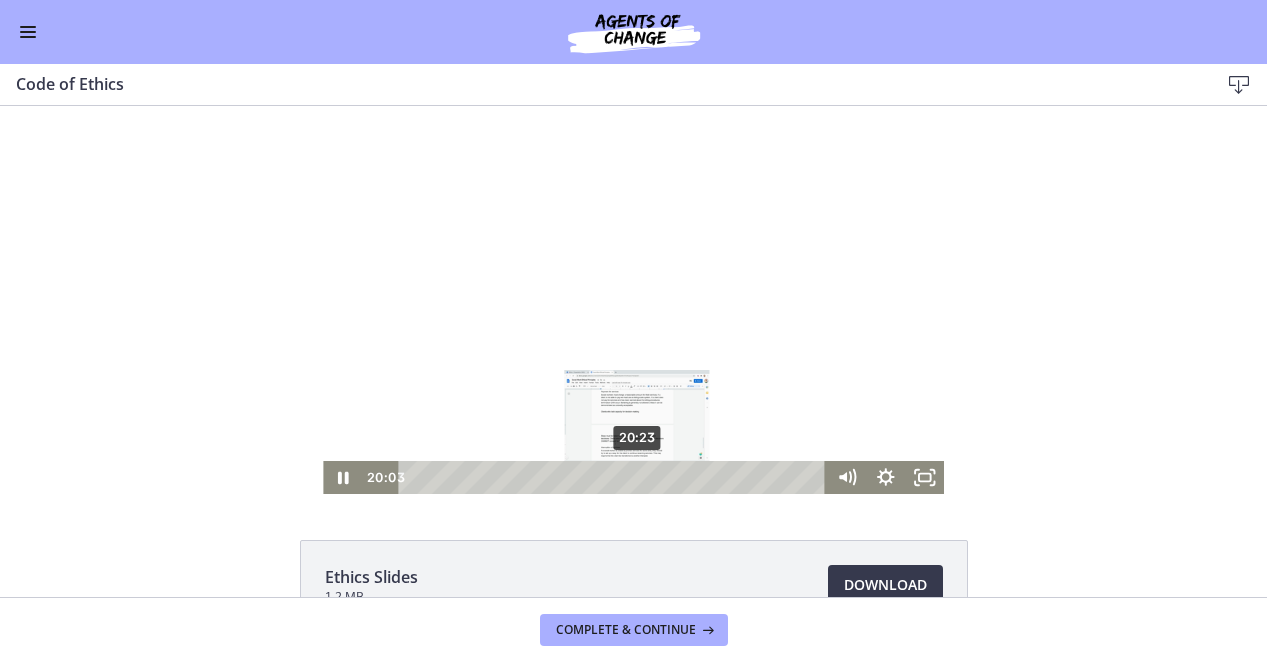 click on "20:23" at bounding box center [615, 477] 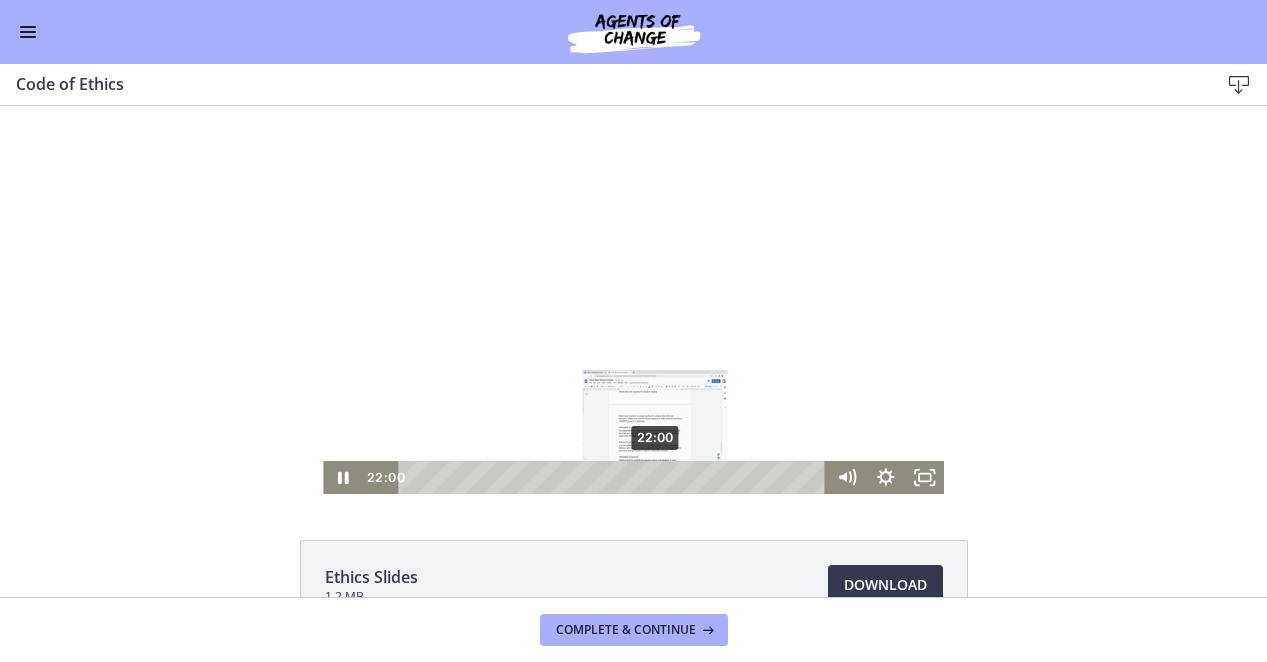 click on "22:00" at bounding box center (615, 477) 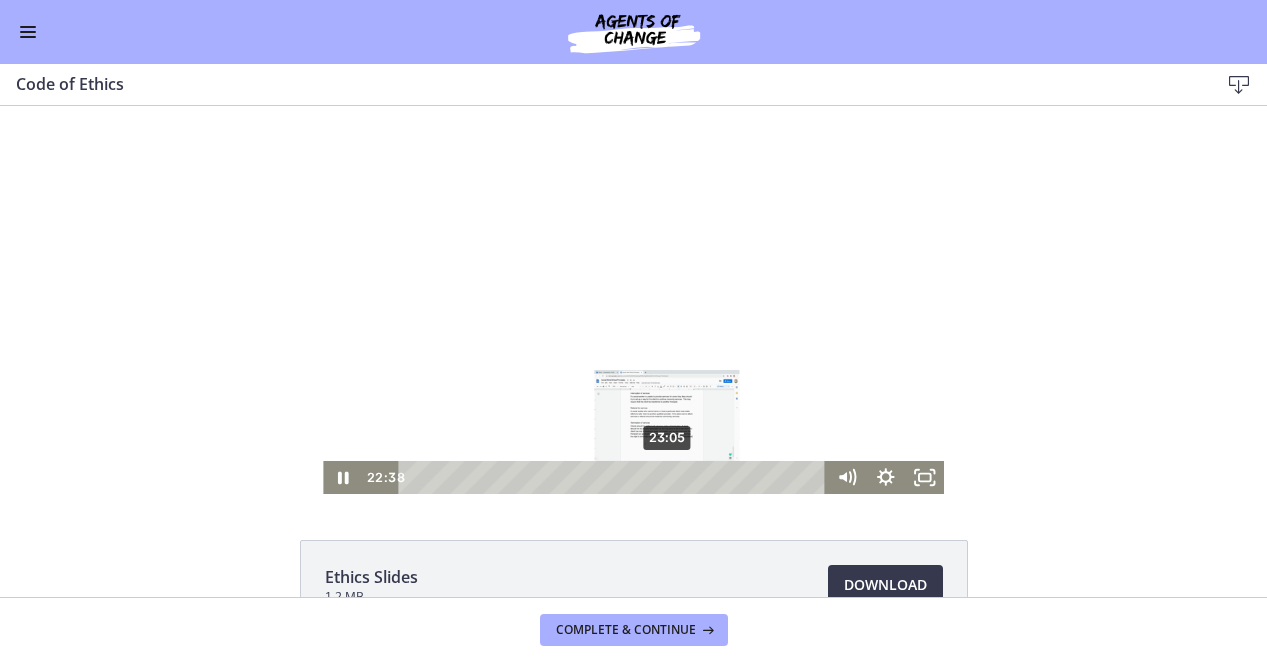 click on "23:05" at bounding box center (615, 477) 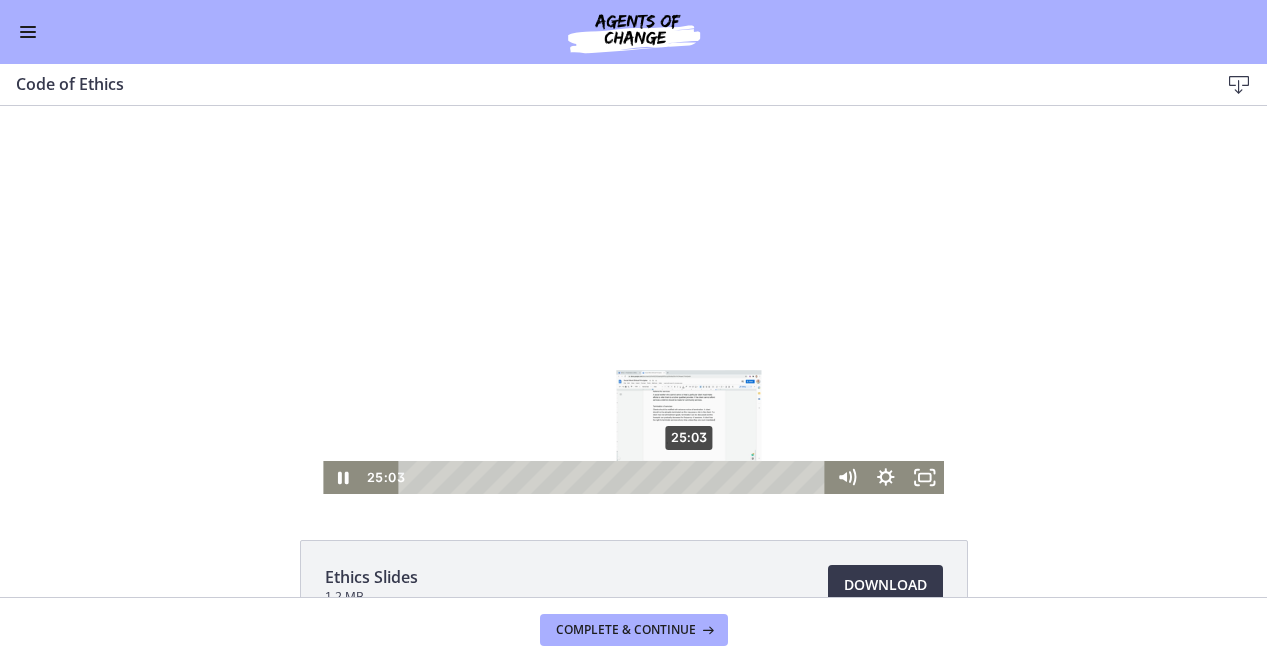 click on "25:03" at bounding box center [615, 477] 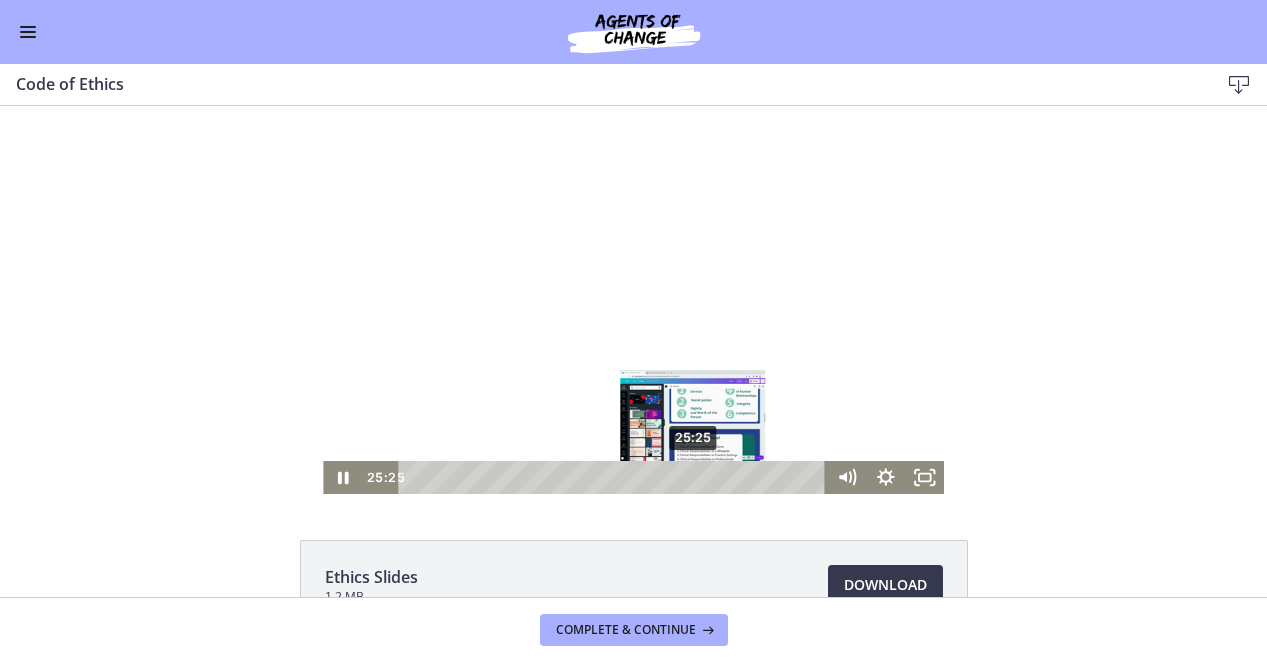 click on "25:25" at bounding box center (615, 477) 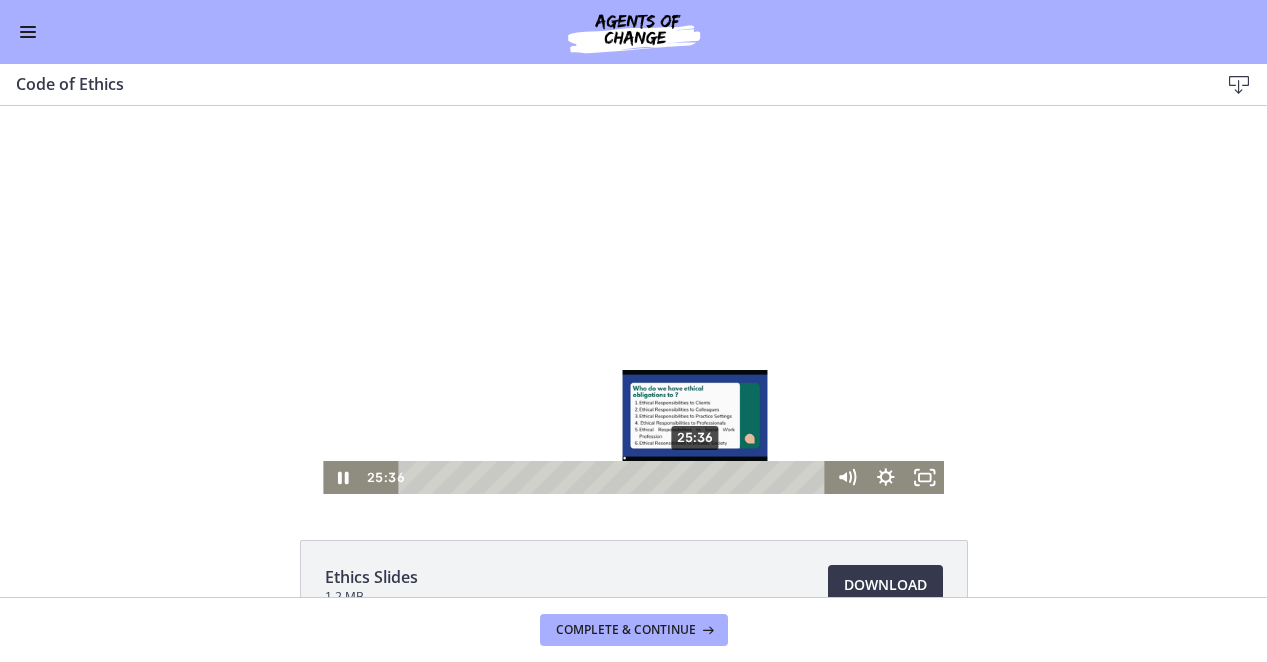 click at bounding box center [695, 477] 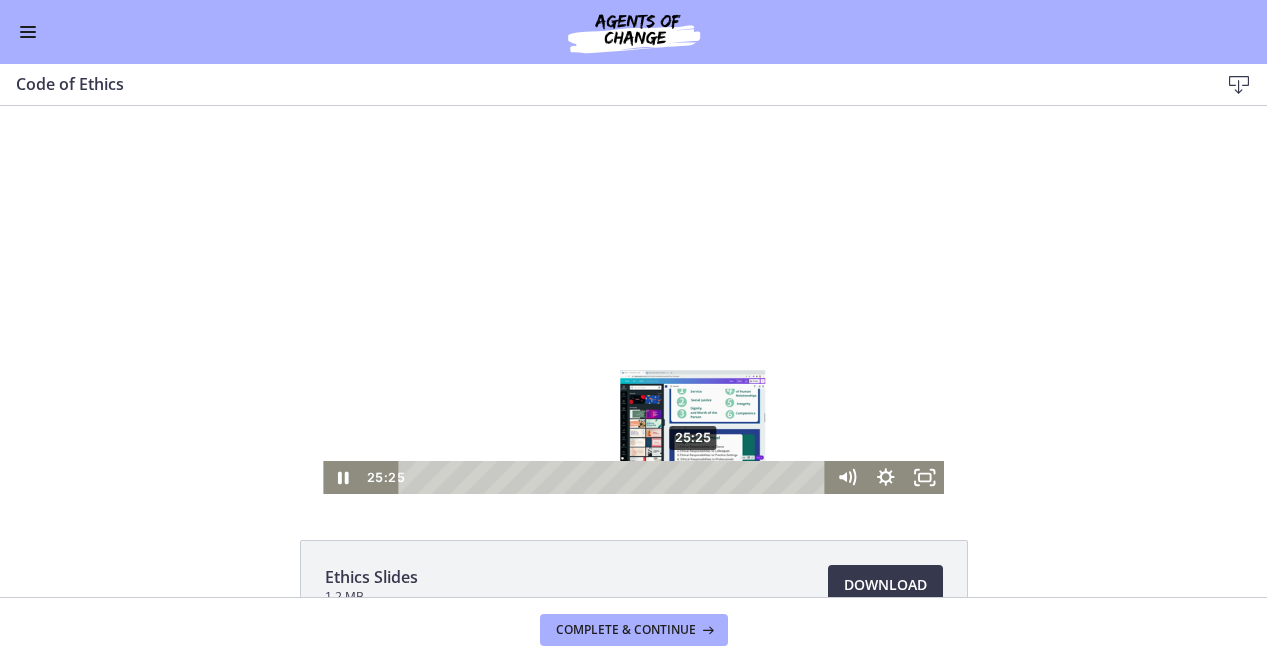 click at bounding box center (693, 477) 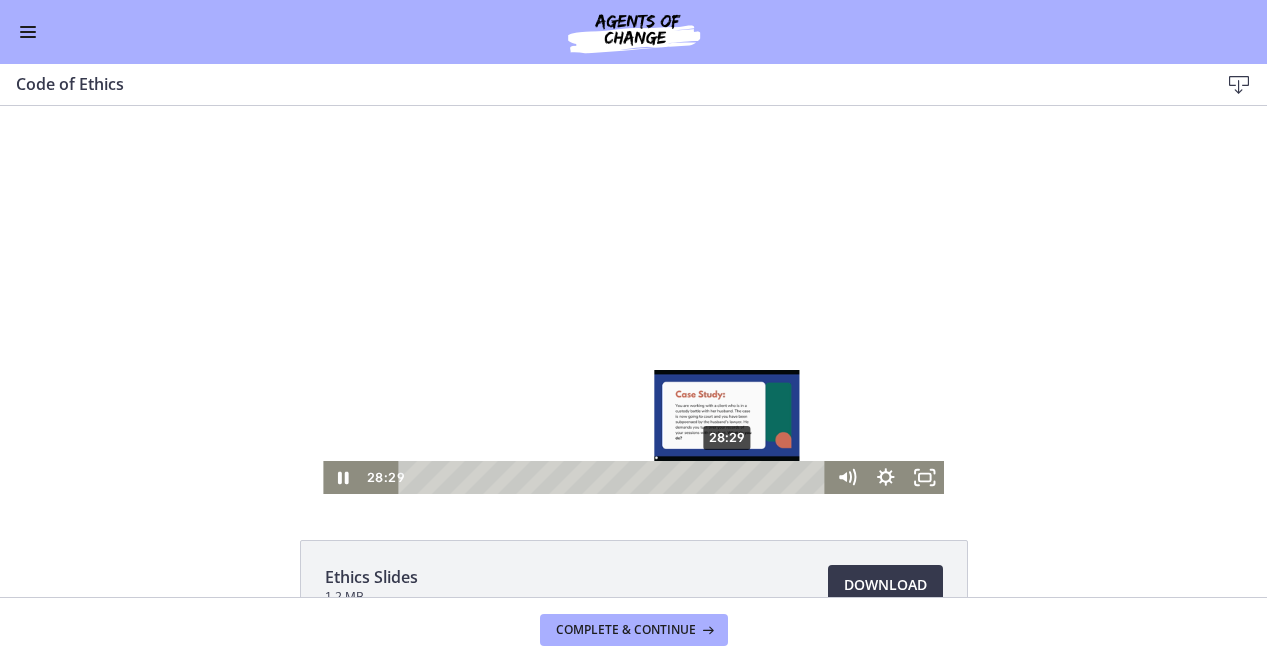 click at bounding box center [726, 477] 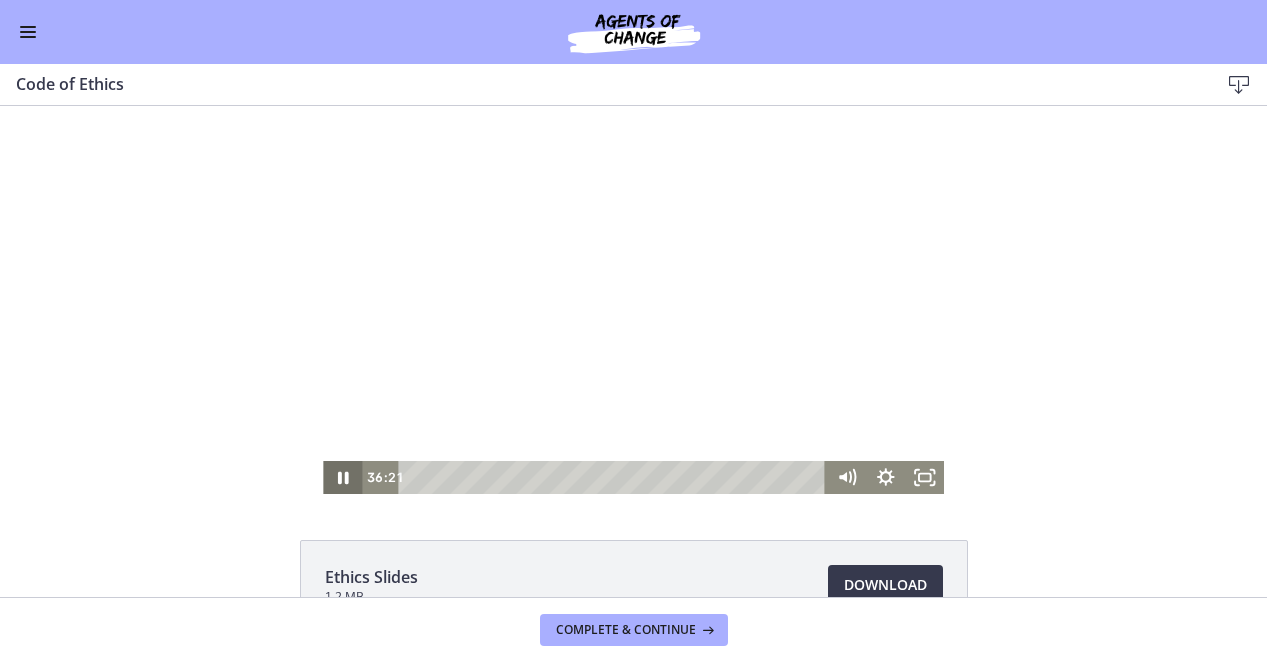 click 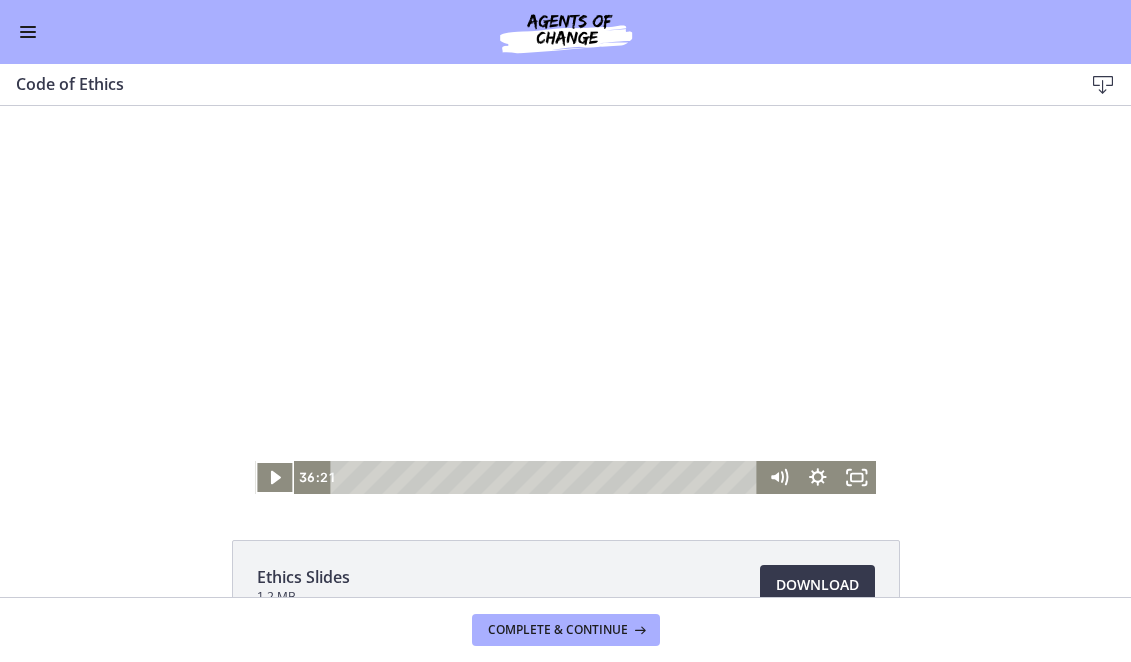 click at bounding box center [565, 300] 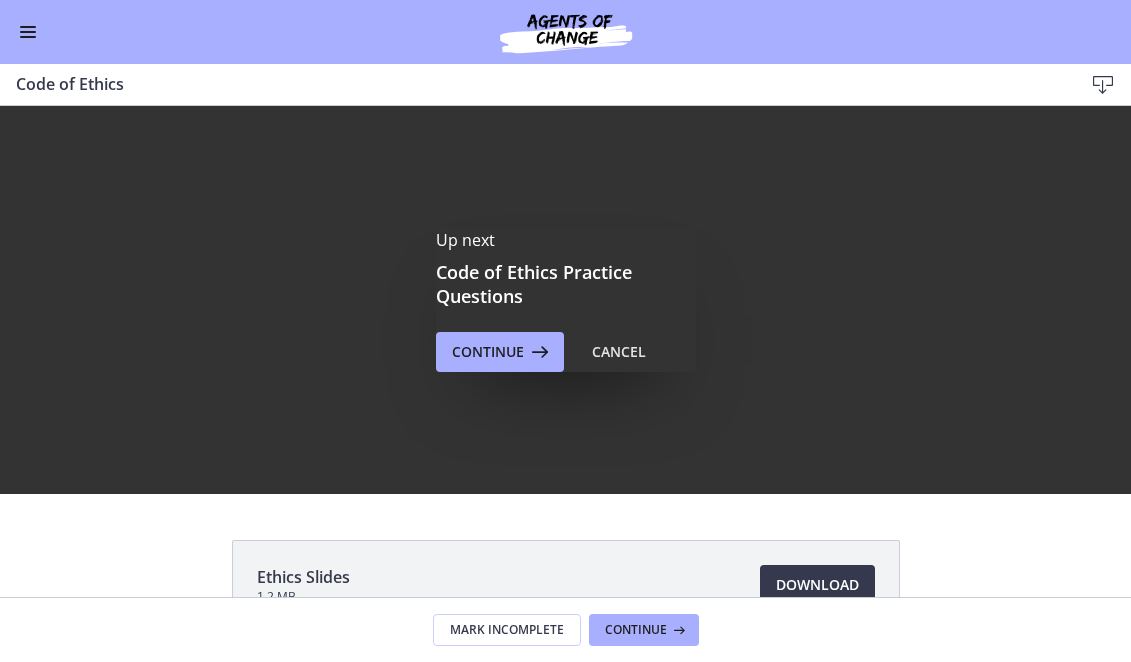 scroll, scrollTop: 0, scrollLeft: 0, axis: both 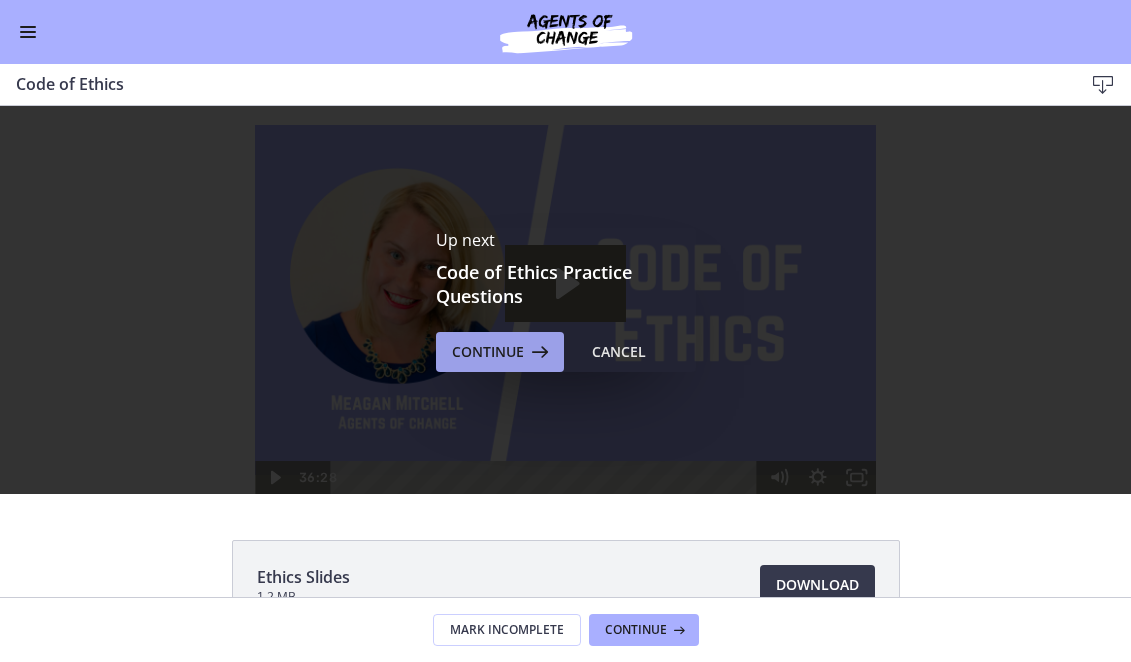 click on "Continue" at bounding box center [488, 352] 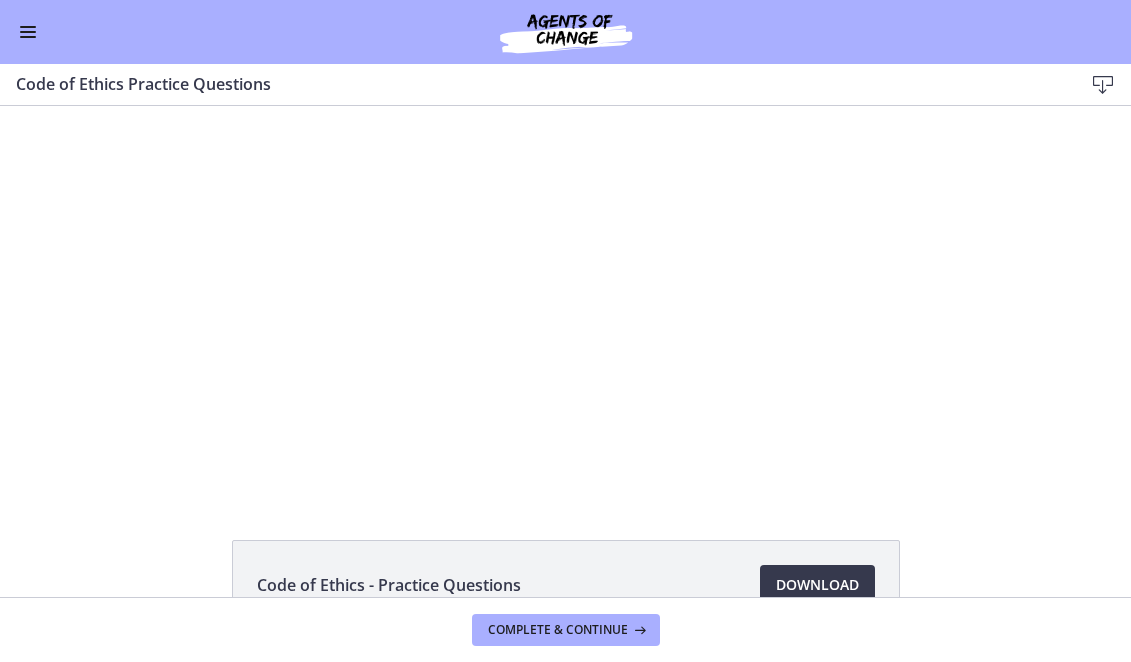 scroll, scrollTop: 0, scrollLeft: 0, axis: both 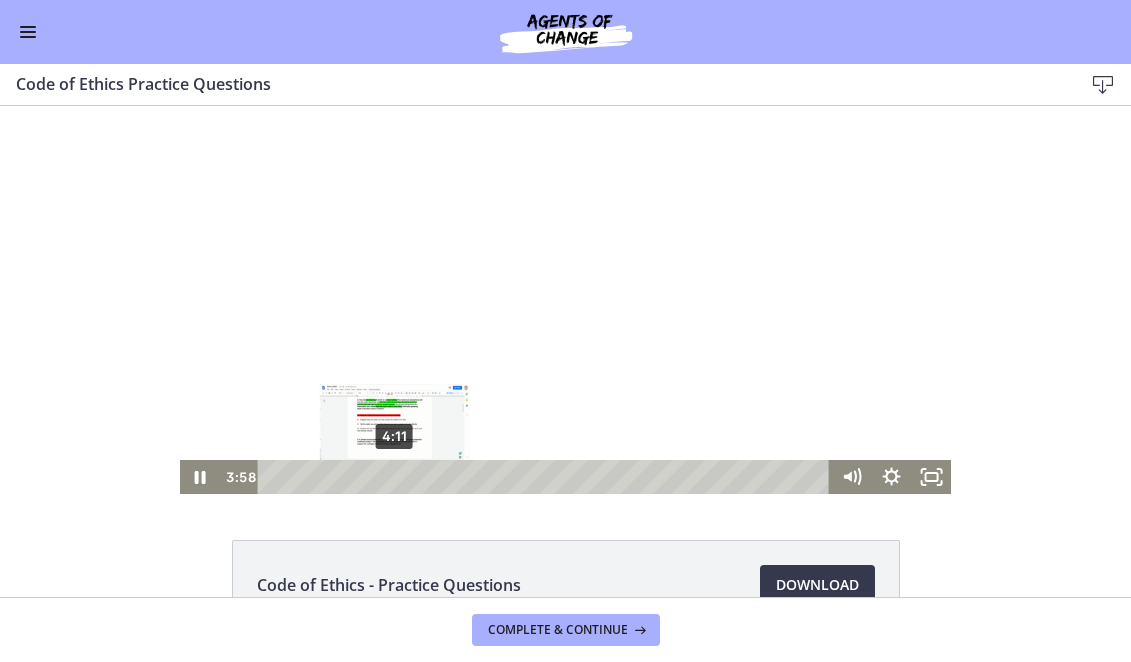 click on "4:11" at bounding box center (547, 477) 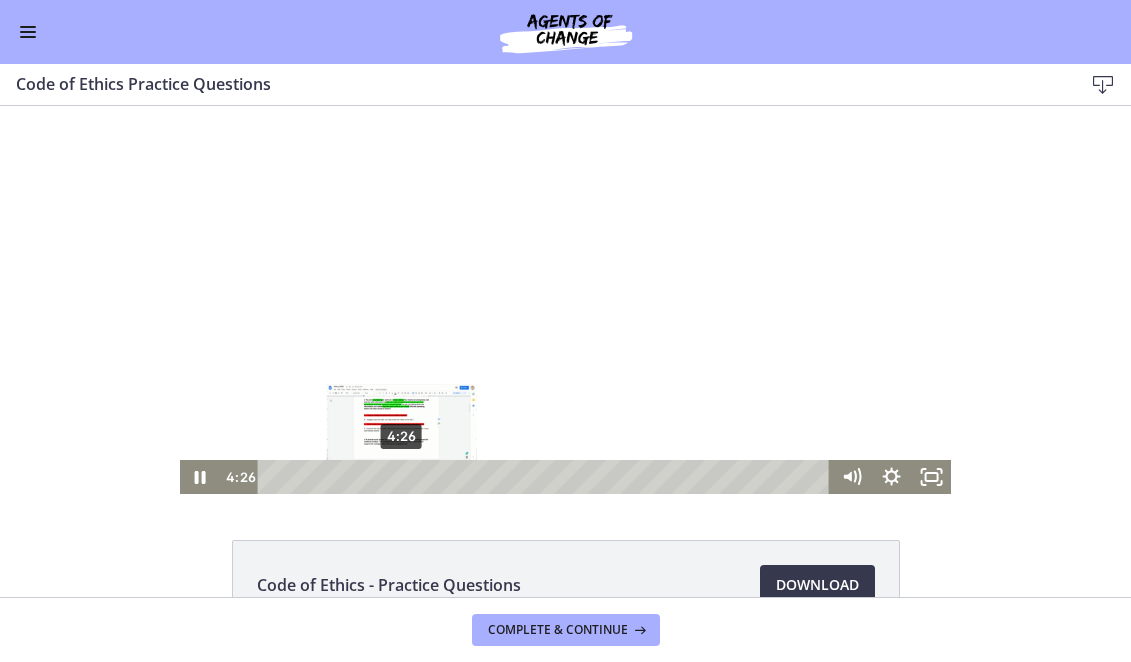 click on "4:26" at bounding box center (547, 477) 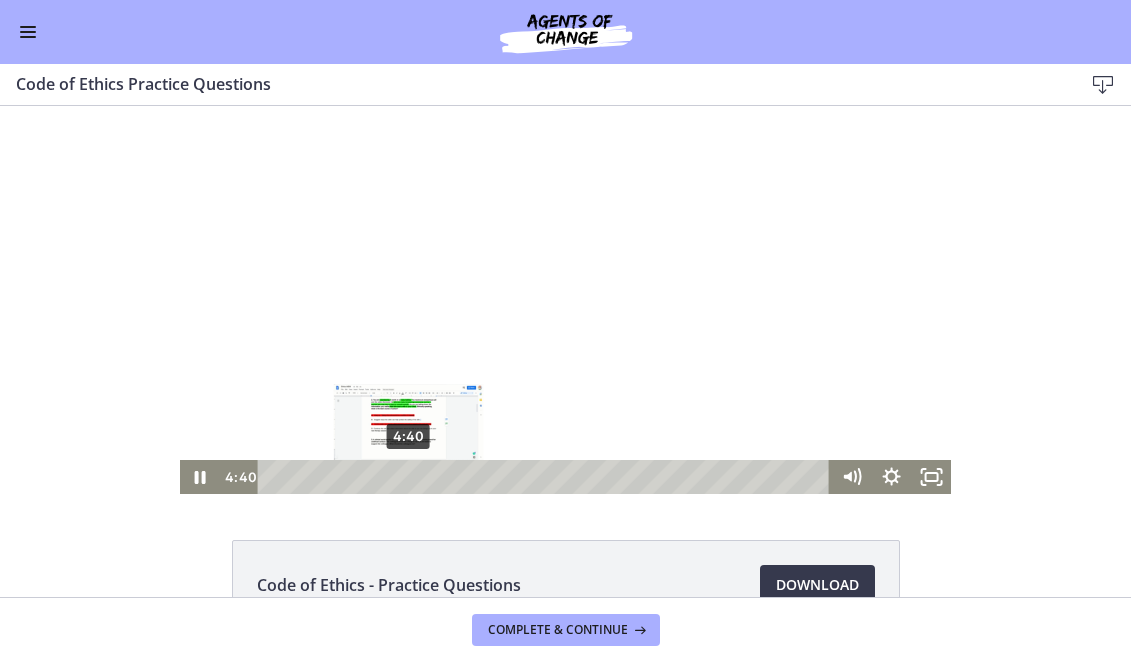 click on "4:40" at bounding box center (547, 477) 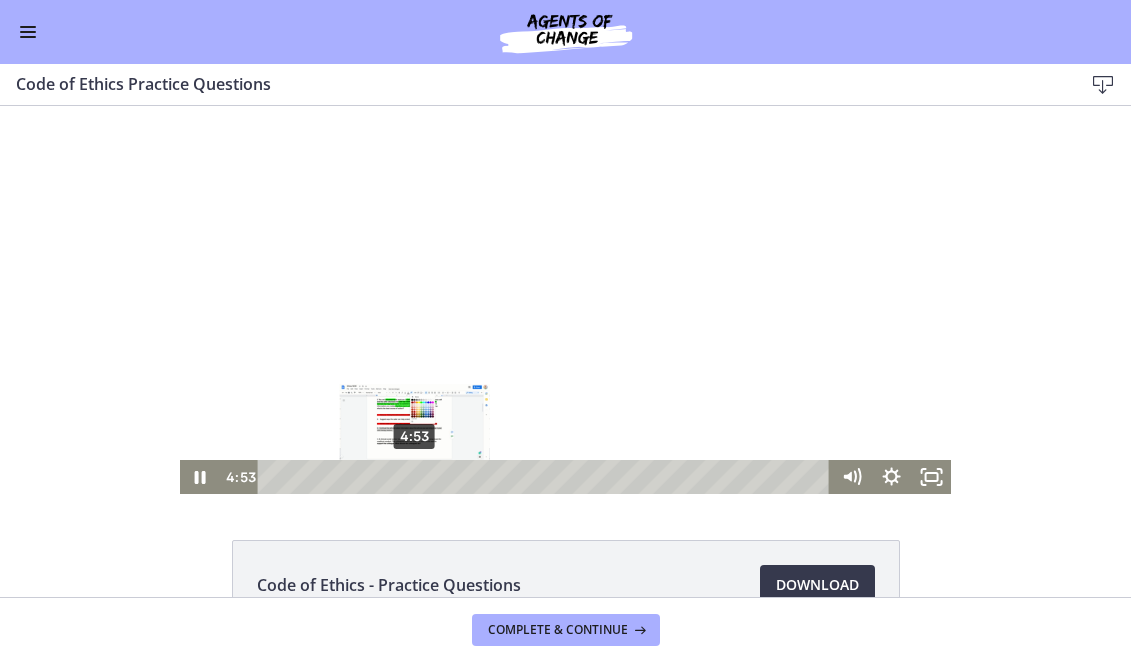 click on "4:53" at bounding box center (547, 477) 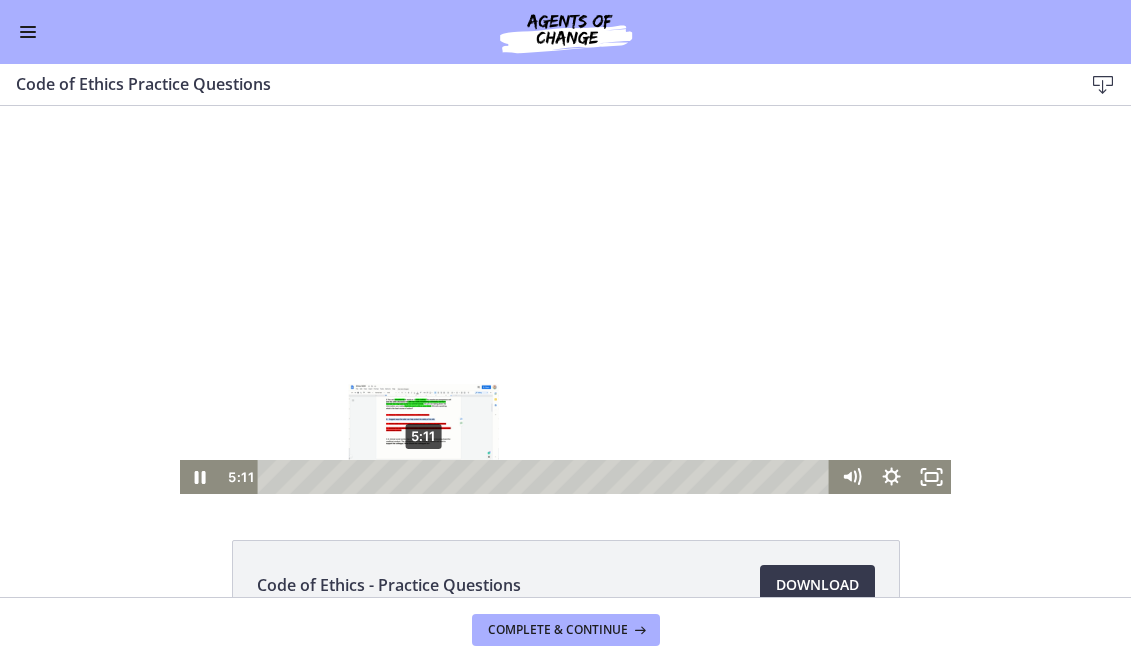 click on "5:11" at bounding box center (547, 477) 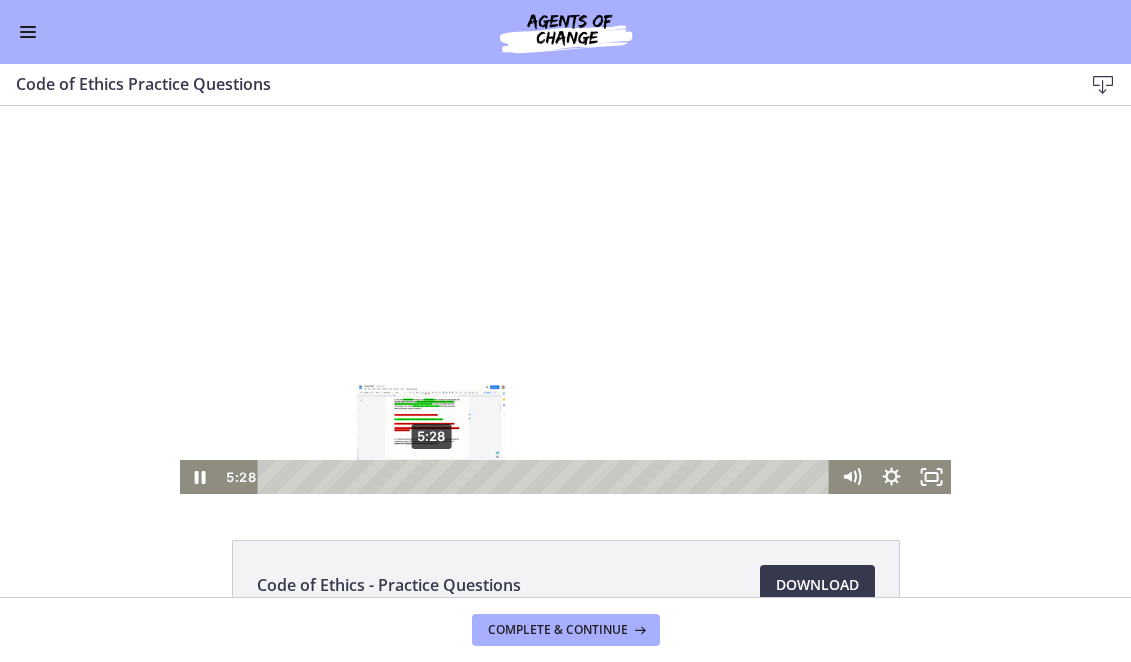 click on "5:28" at bounding box center [547, 477] 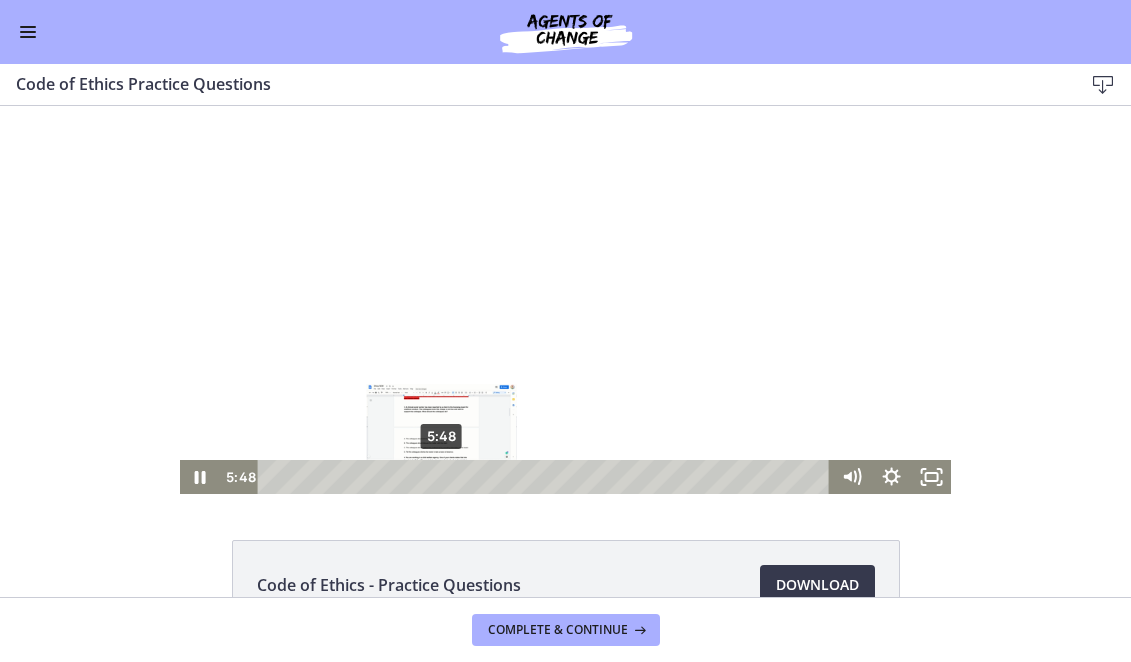 click on "5:48" at bounding box center [547, 477] 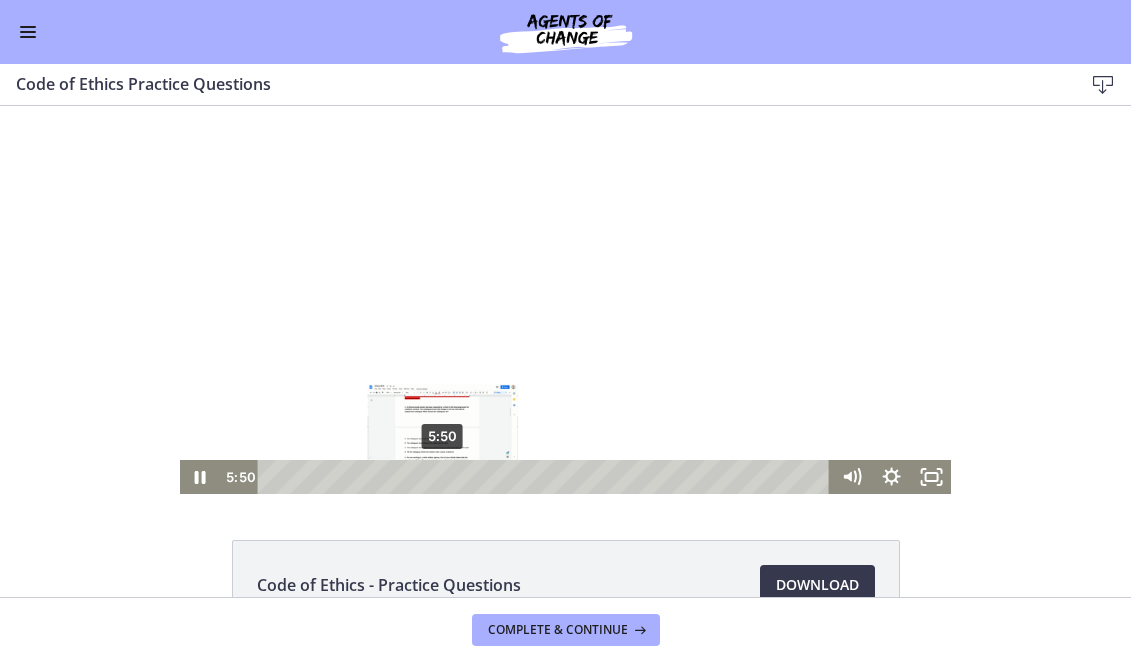 click at bounding box center [442, 476] 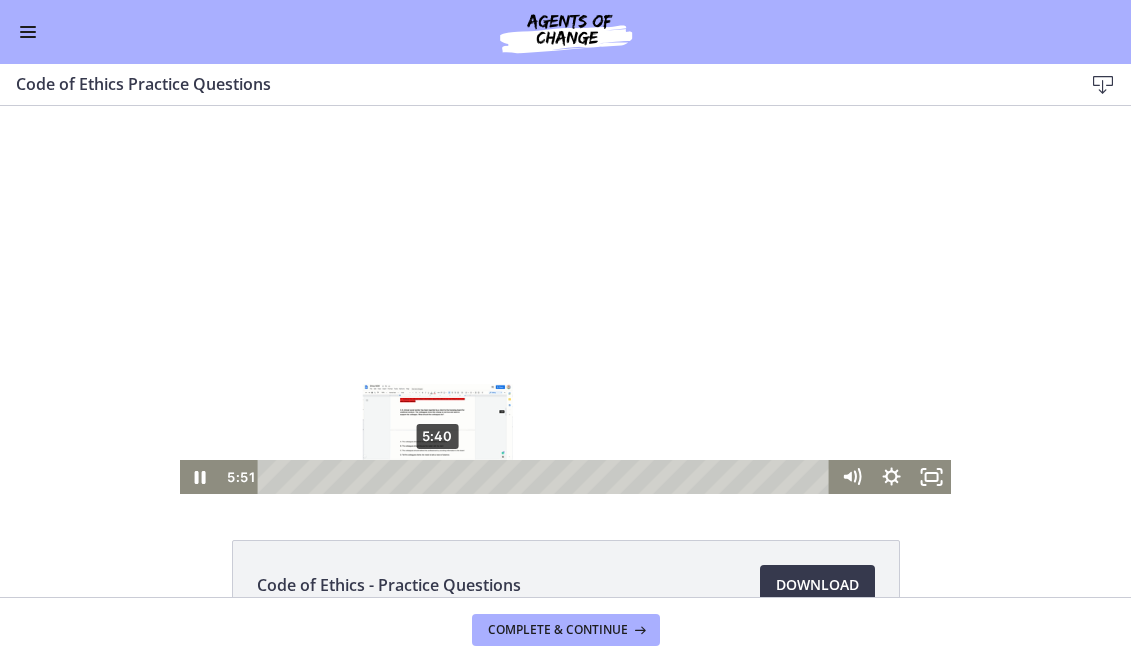 click at bounding box center [442, 476] 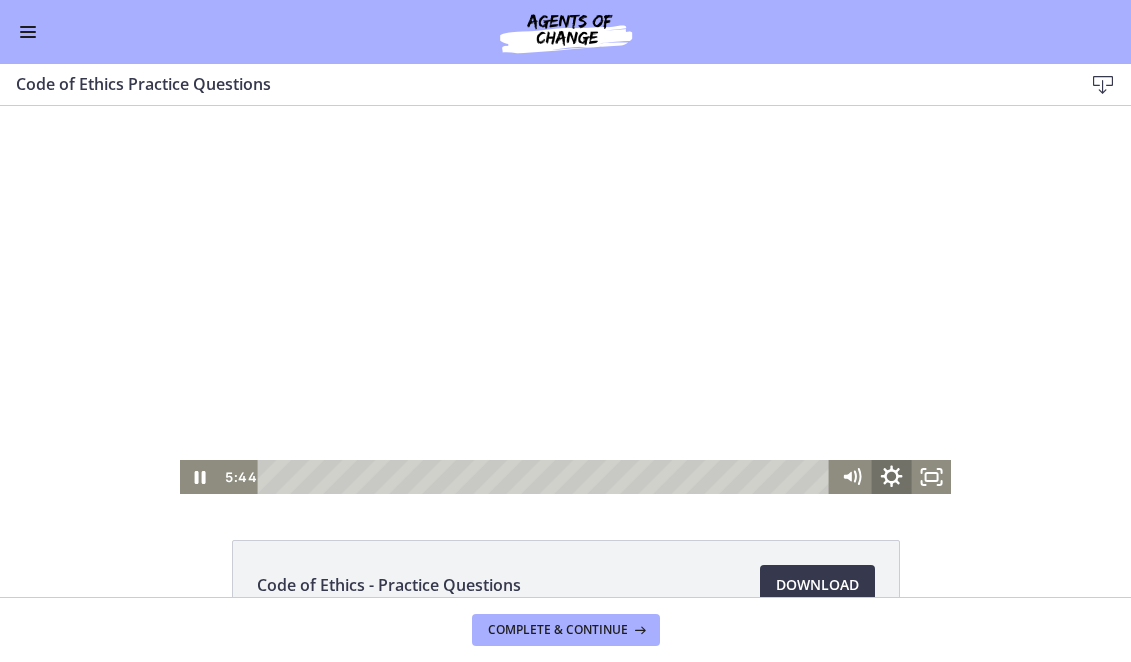 click 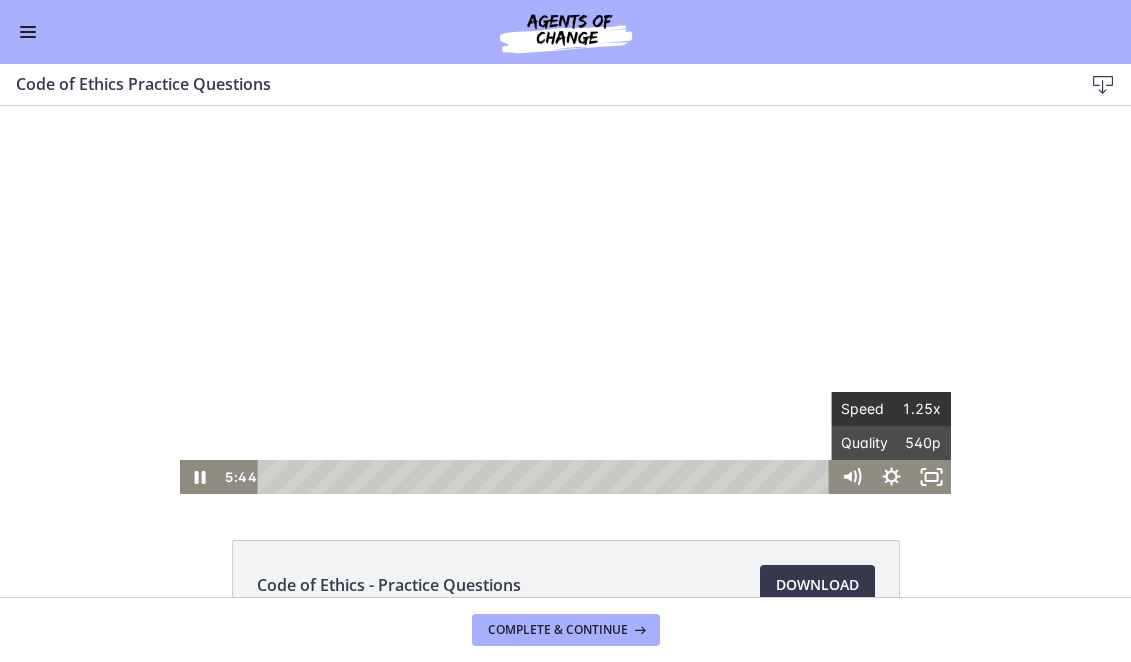 click on "1.25x" at bounding box center [916, 409] 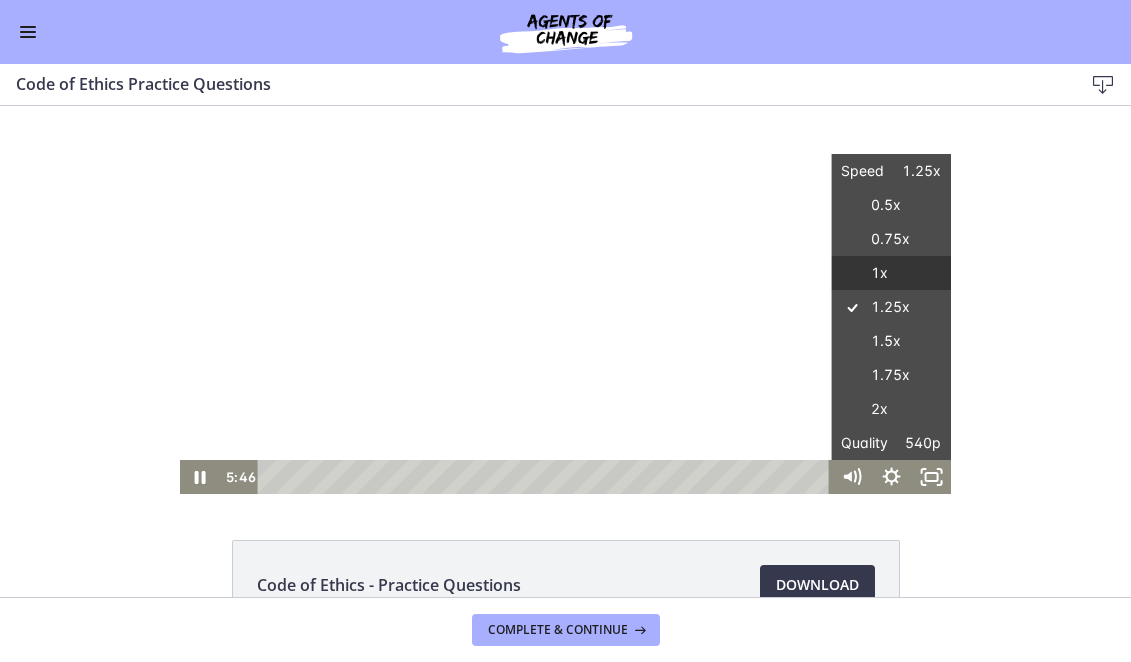 click on "1x" at bounding box center (891, 273) 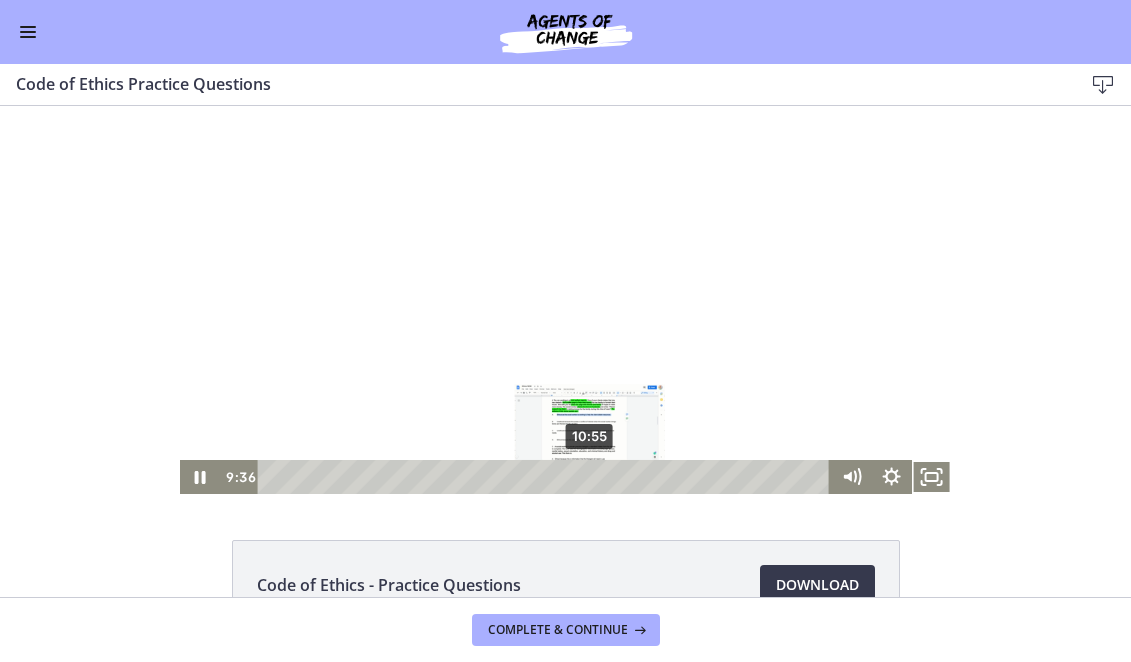 click on "10:55" at bounding box center (547, 477) 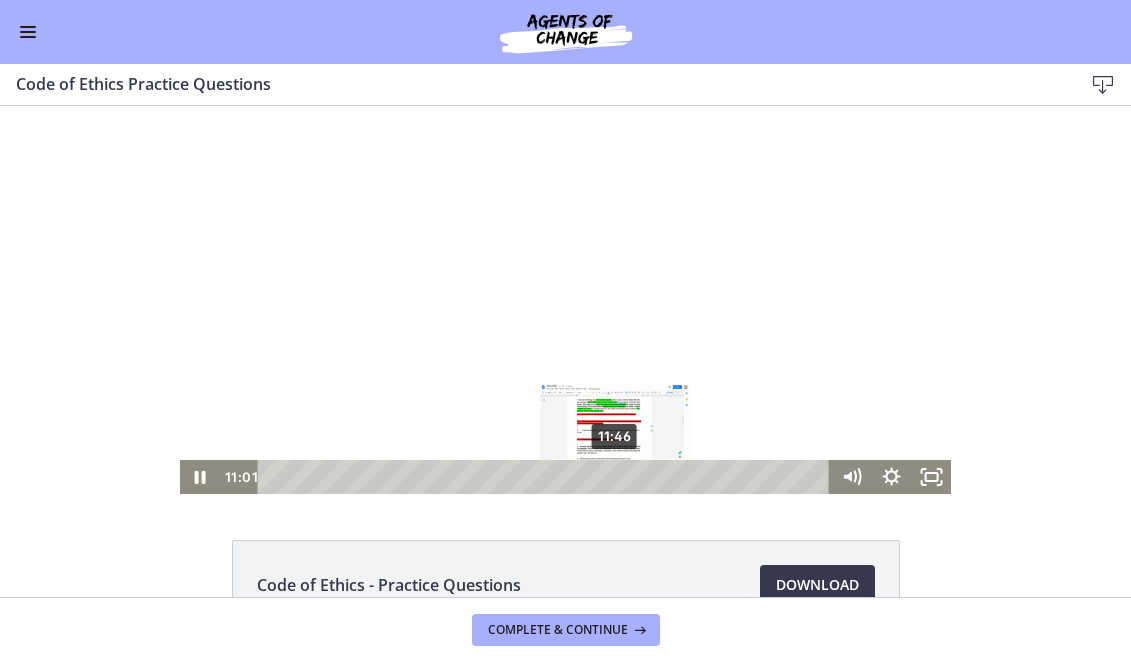 click on "11:46" at bounding box center [547, 477] 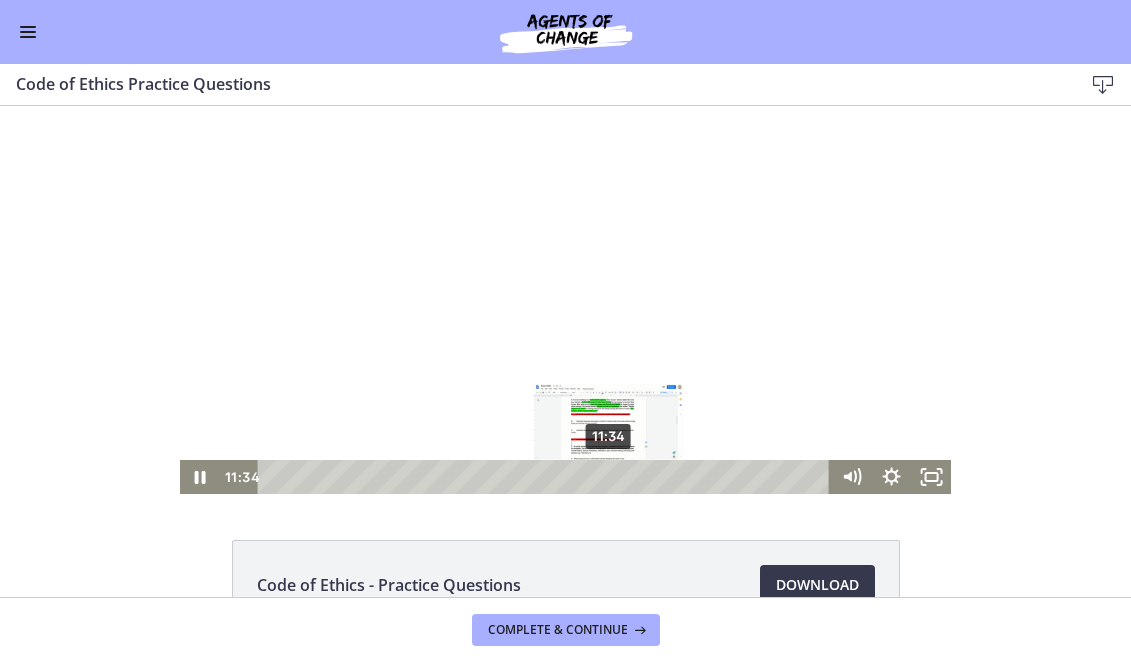 click at bounding box center (608, 476) 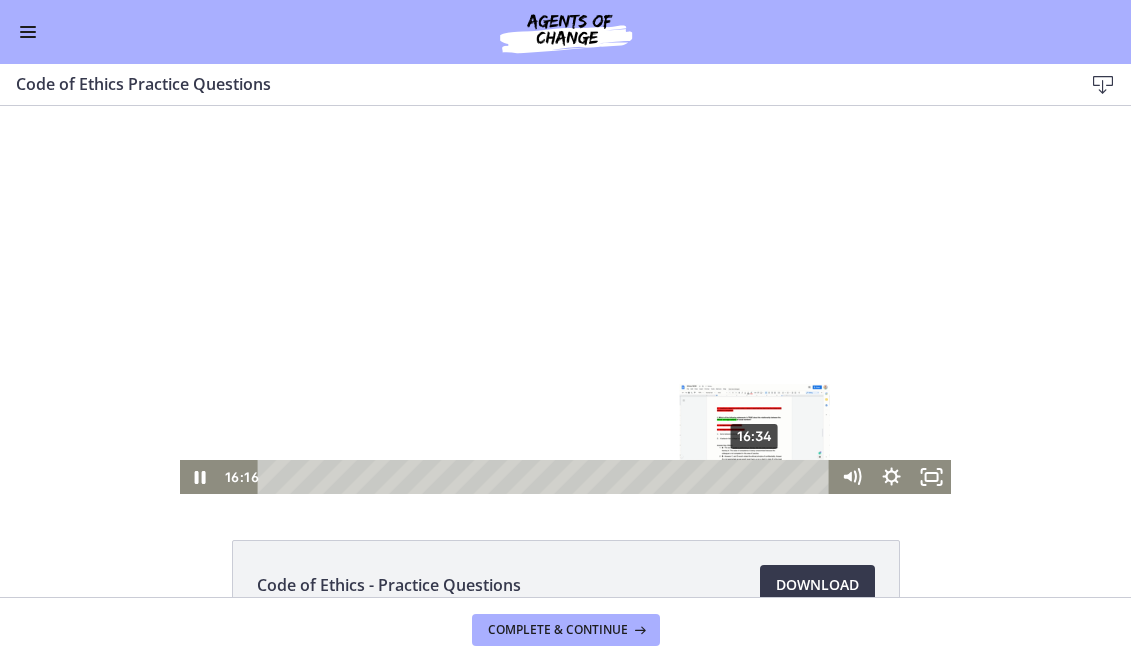 click on "16:34" at bounding box center (547, 477) 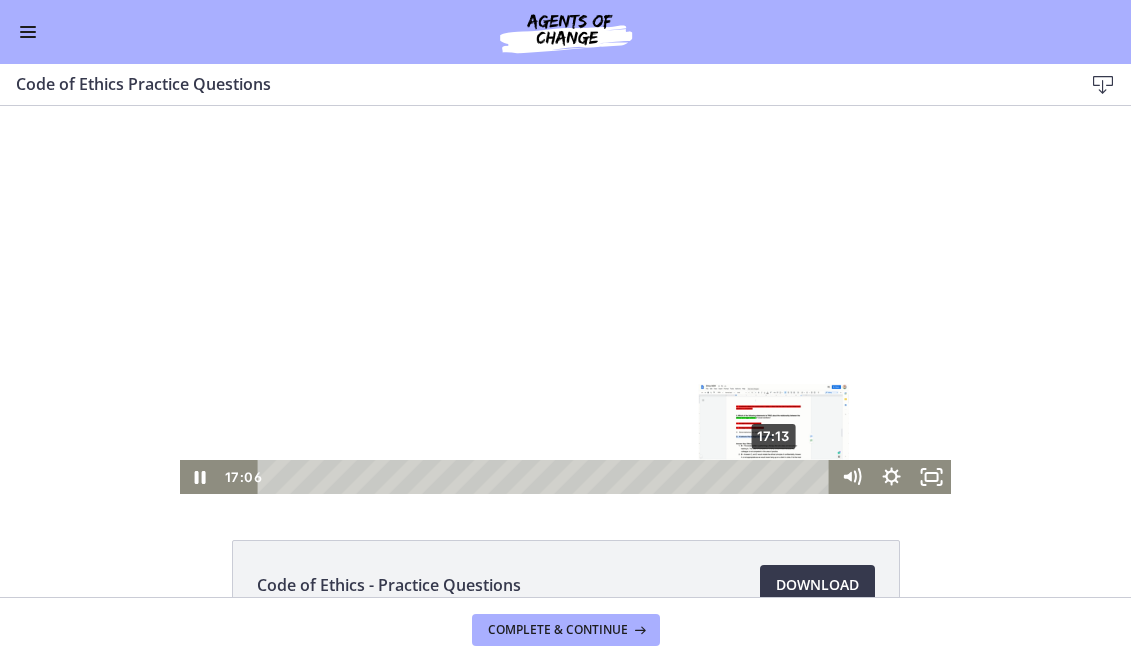 click on "17:13" at bounding box center [547, 477] 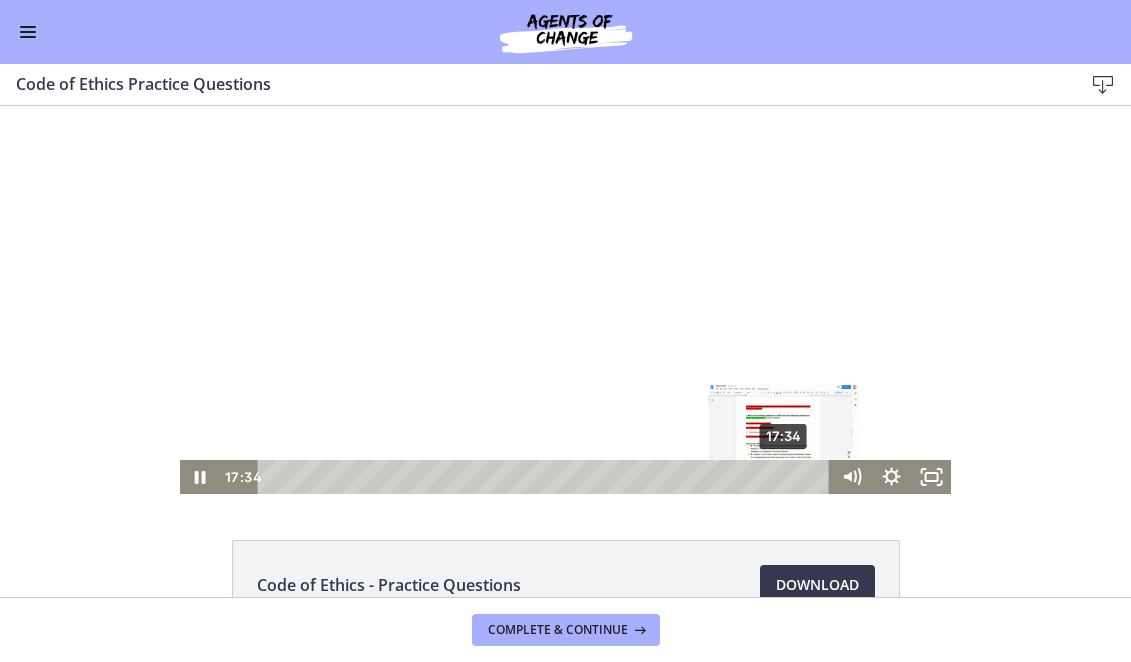 click on "17:34" at bounding box center [547, 477] 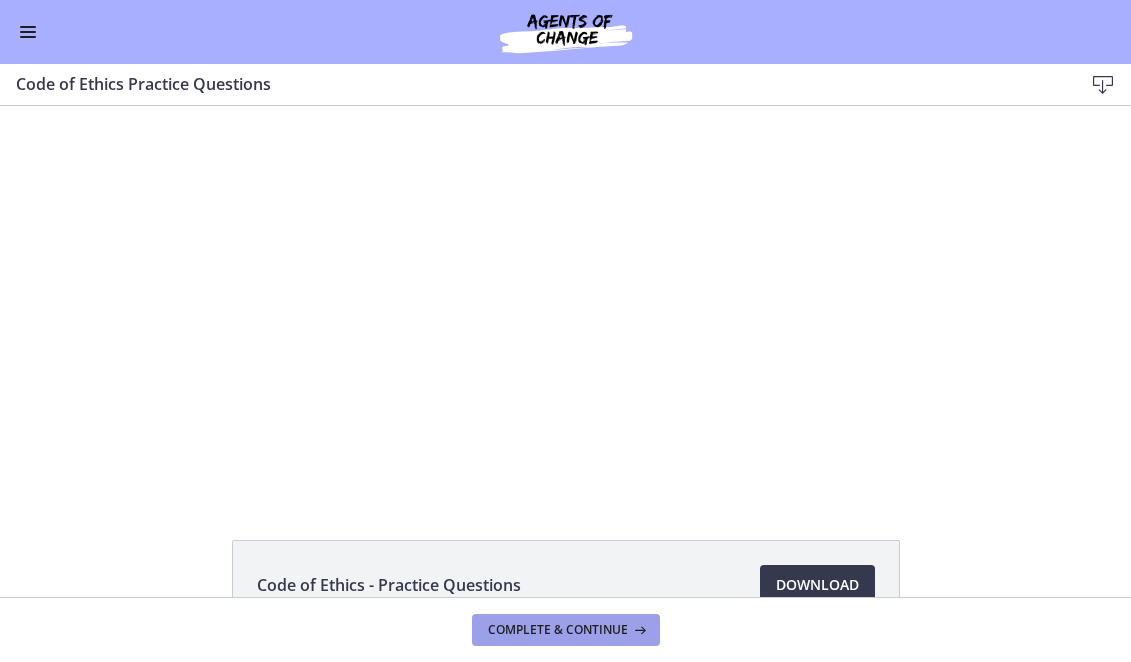 click on "Complete & continue" at bounding box center [558, 630] 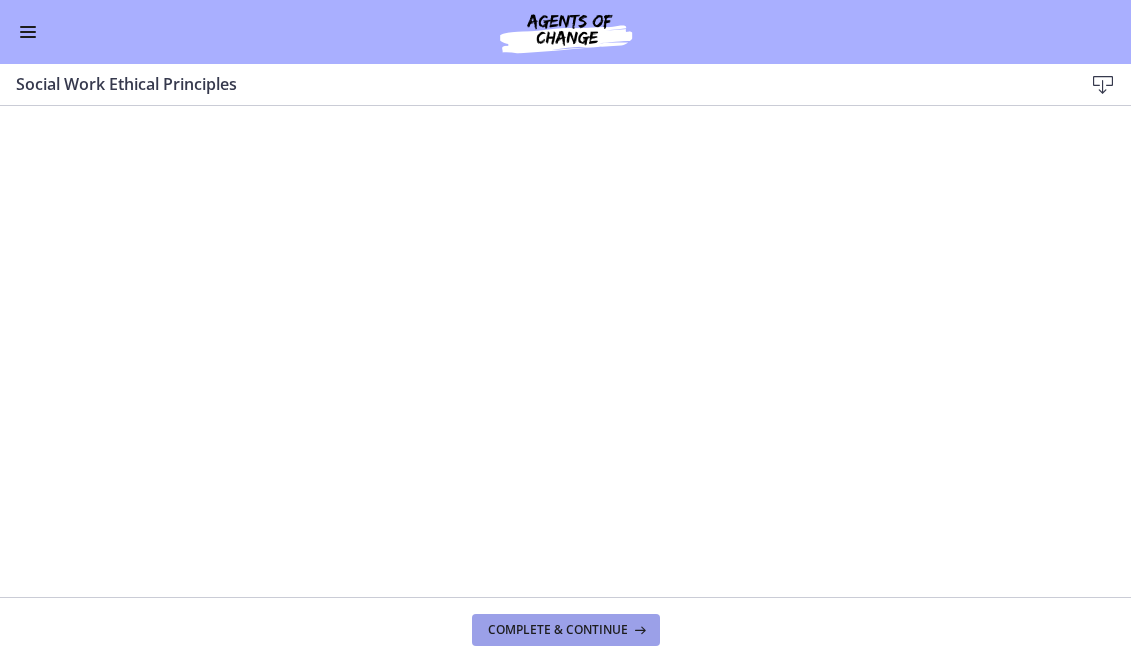 click on "Complete & continue" at bounding box center (566, 630) 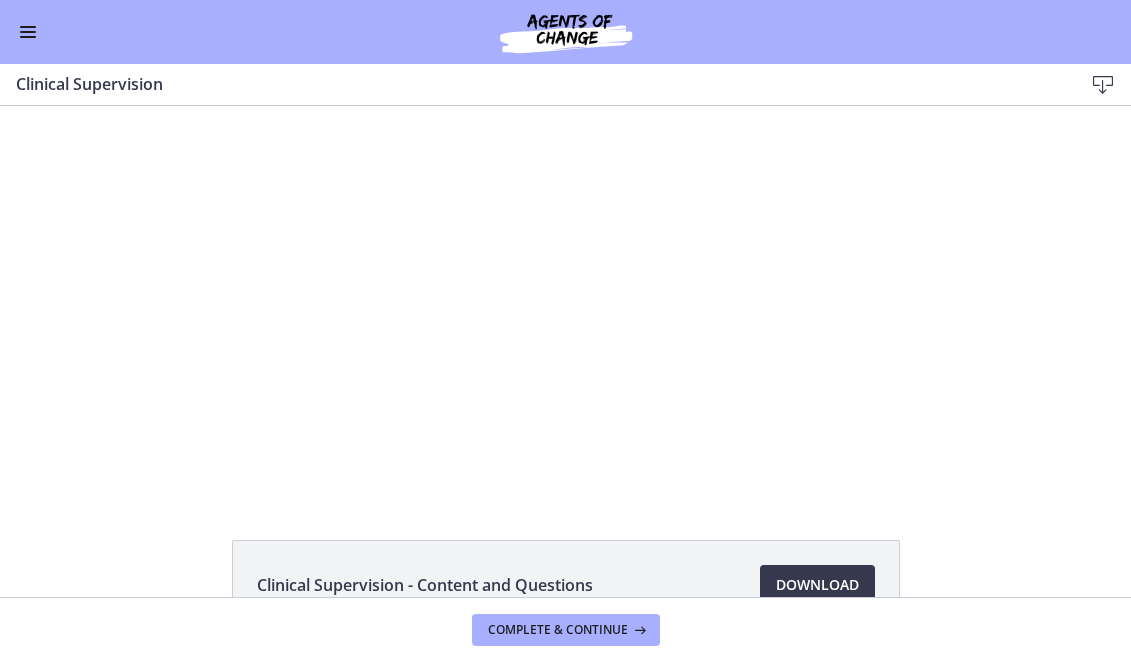 scroll, scrollTop: 0, scrollLeft: 0, axis: both 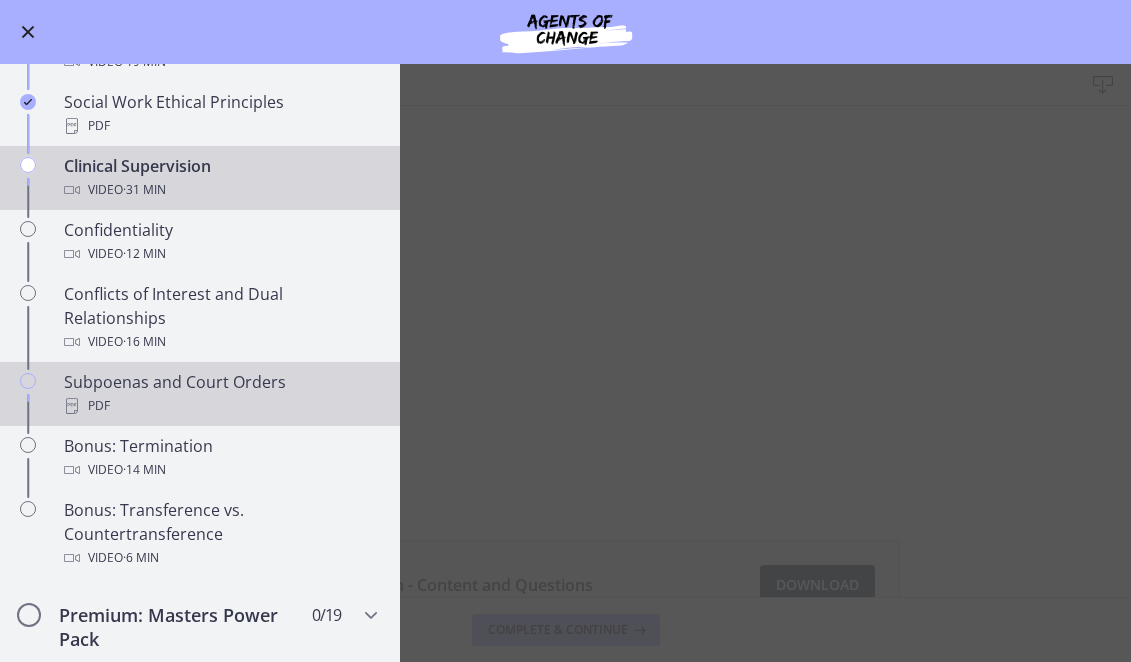 click on "PDF" at bounding box center [220, 406] 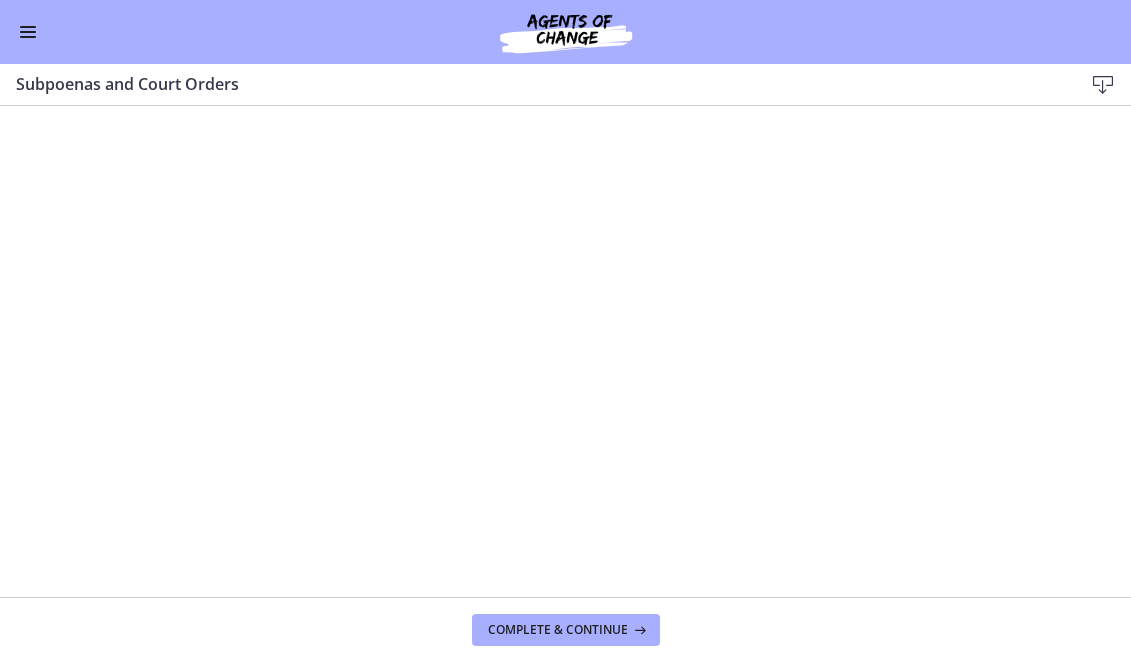 click at bounding box center (1103, 85) 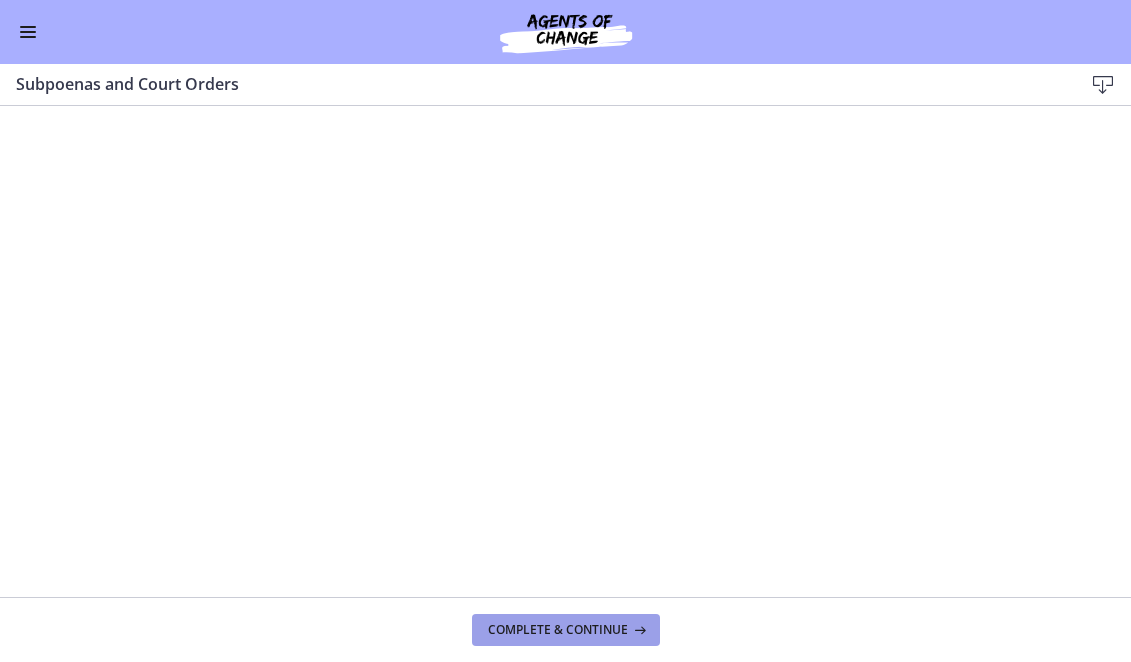 click on "Complete & continue" at bounding box center [558, 630] 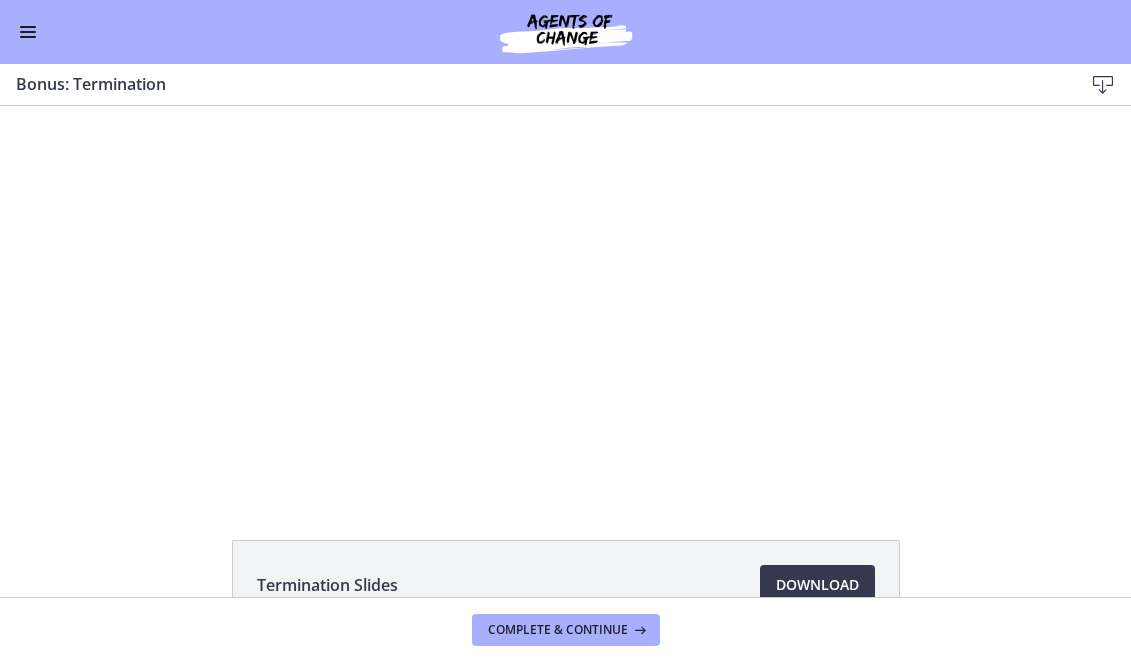 scroll, scrollTop: 0, scrollLeft: 0, axis: both 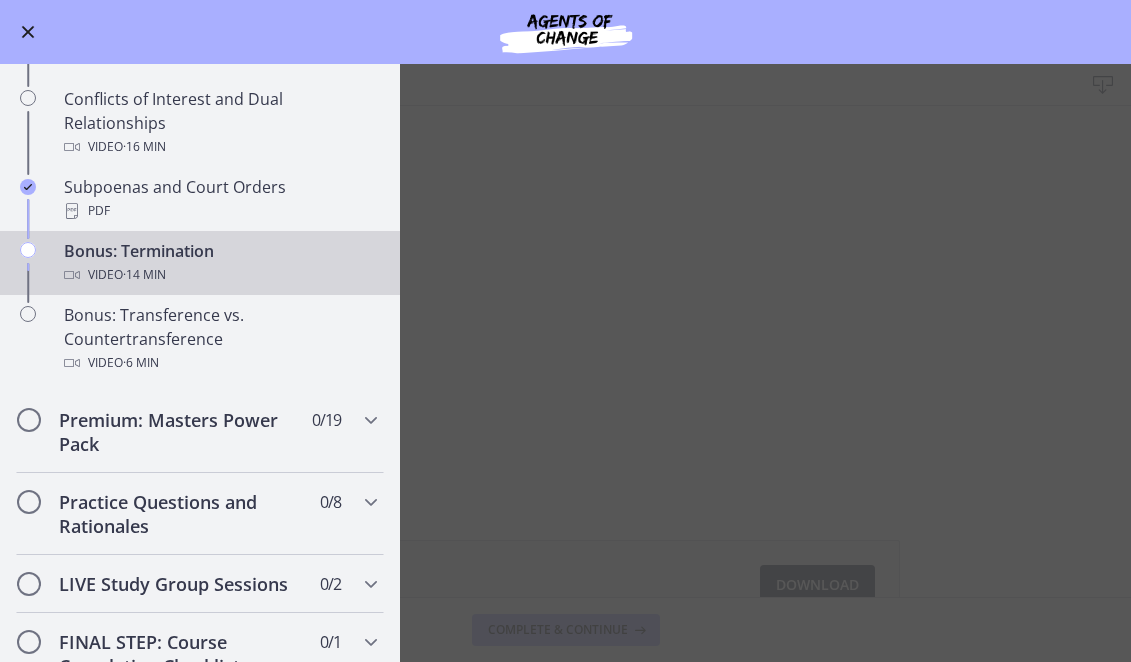 click on "Bonus: Termination
Download
Enable fullscreen
Termination Slides
Download
Opens in a new window
Complete & continue" at bounding box center (565, 363) 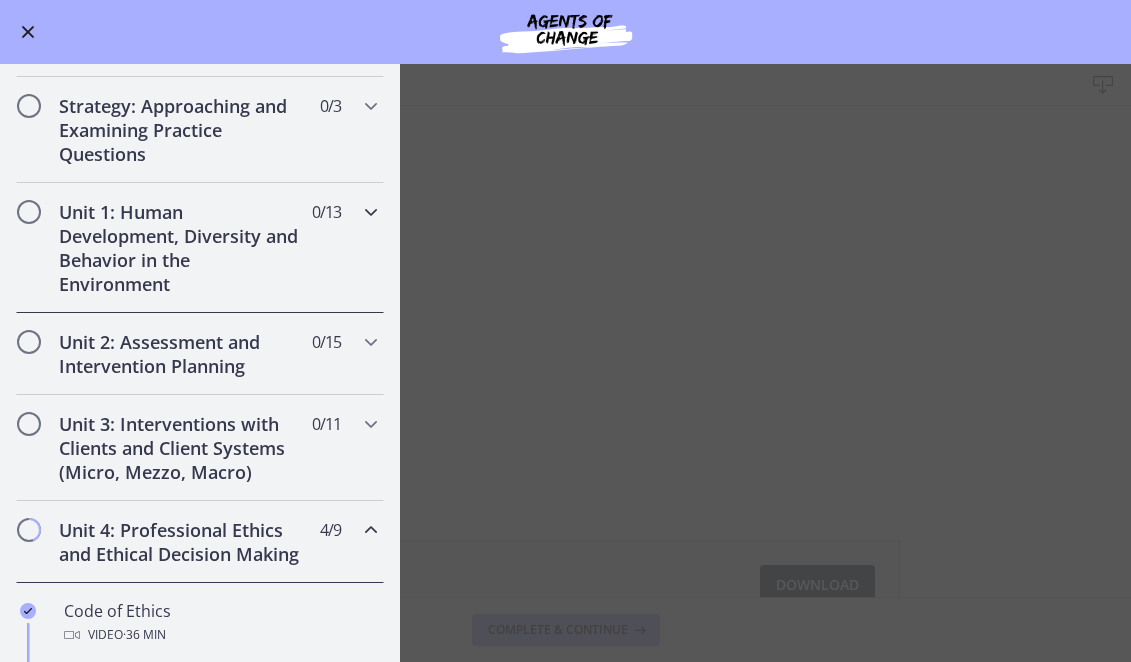 scroll, scrollTop: 301, scrollLeft: 0, axis: vertical 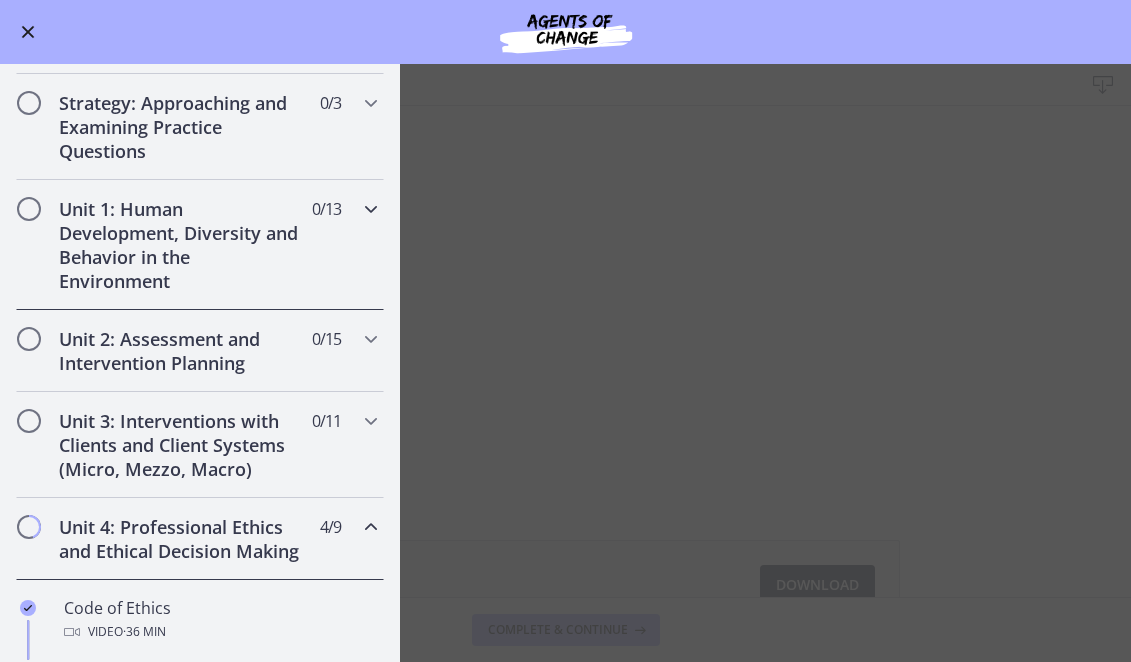 click on "Unit 1: Human Development, Diversity and Behavior in the Environment" at bounding box center (181, 245) 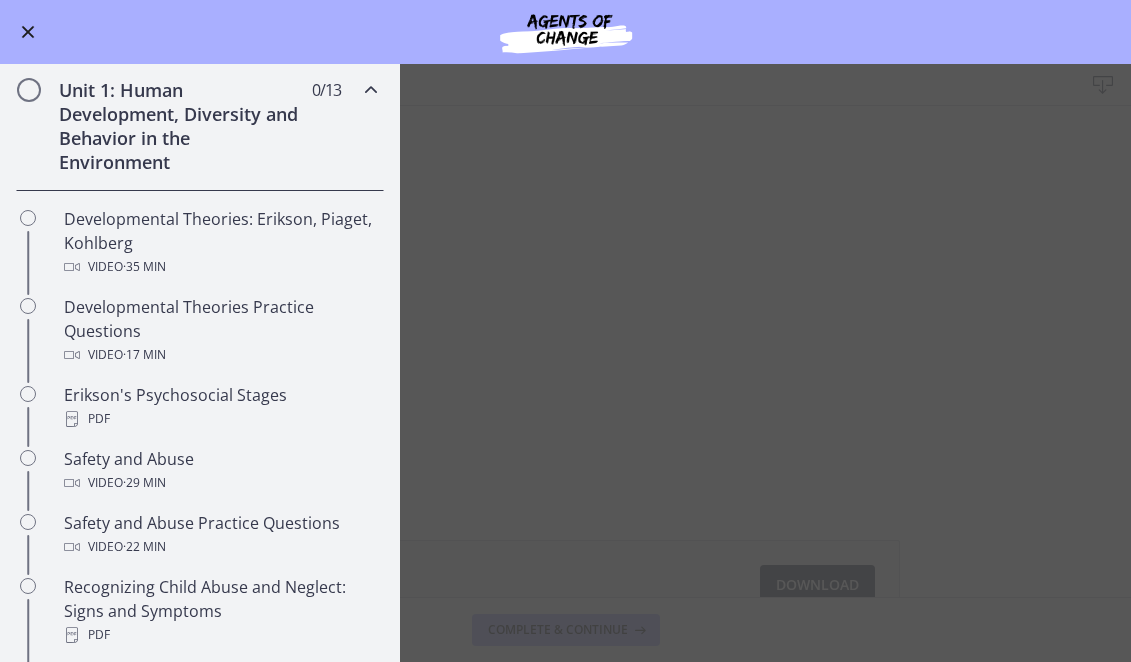 scroll, scrollTop: 414, scrollLeft: 0, axis: vertical 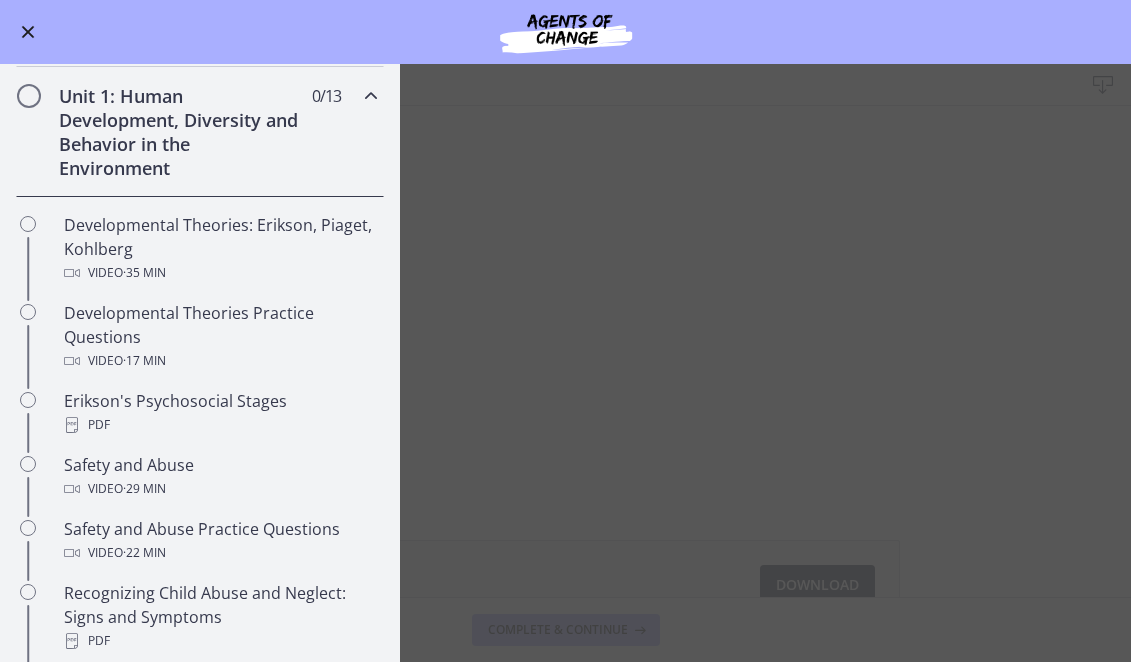 click on "Unit 1: Human Development, Diversity and Behavior in the Environment" at bounding box center [181, 132] 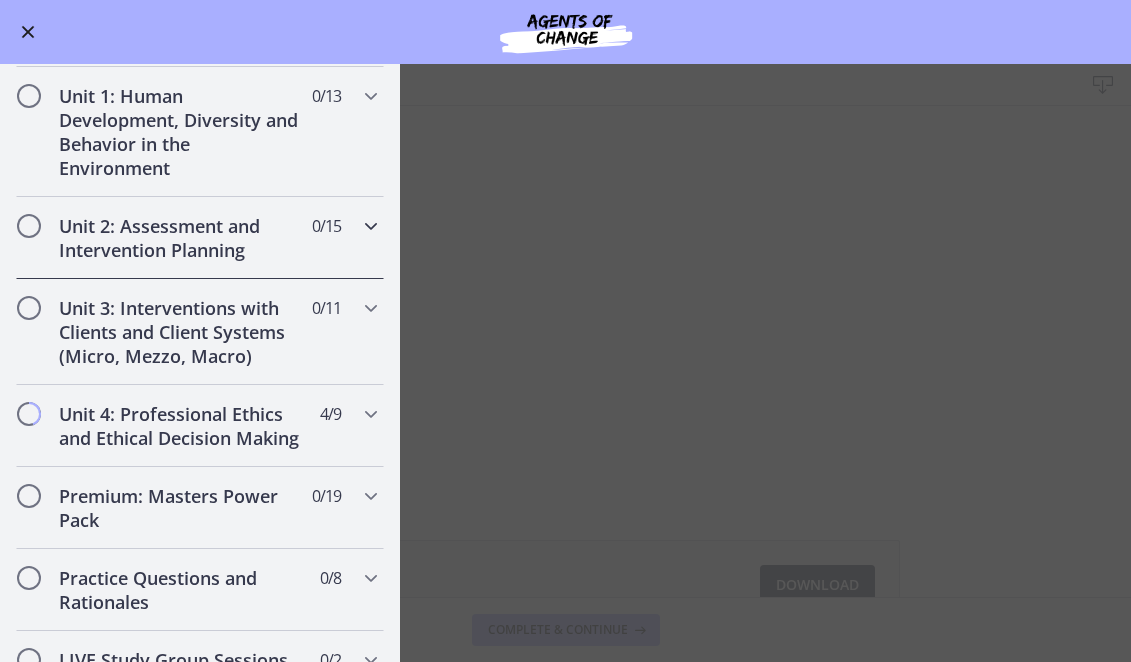 click on "Unit 2: Assessment and Intervention Planning" at bounding box center [181, 238] 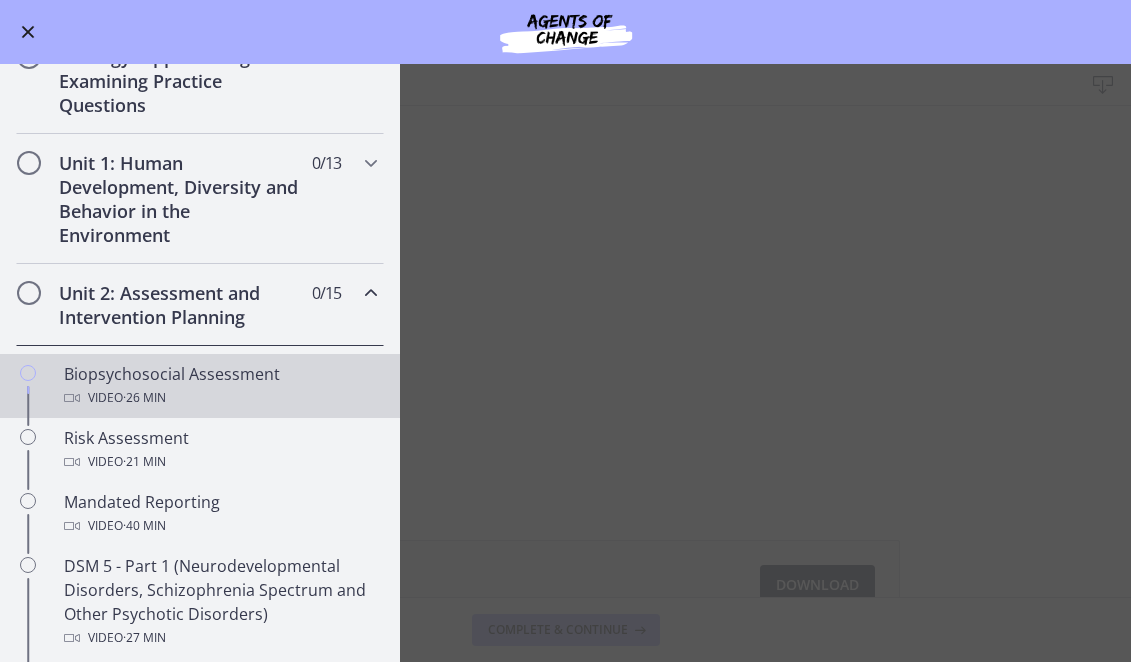 scroll, scrollTop: 346, scrollLeft: 0, axis: vertical 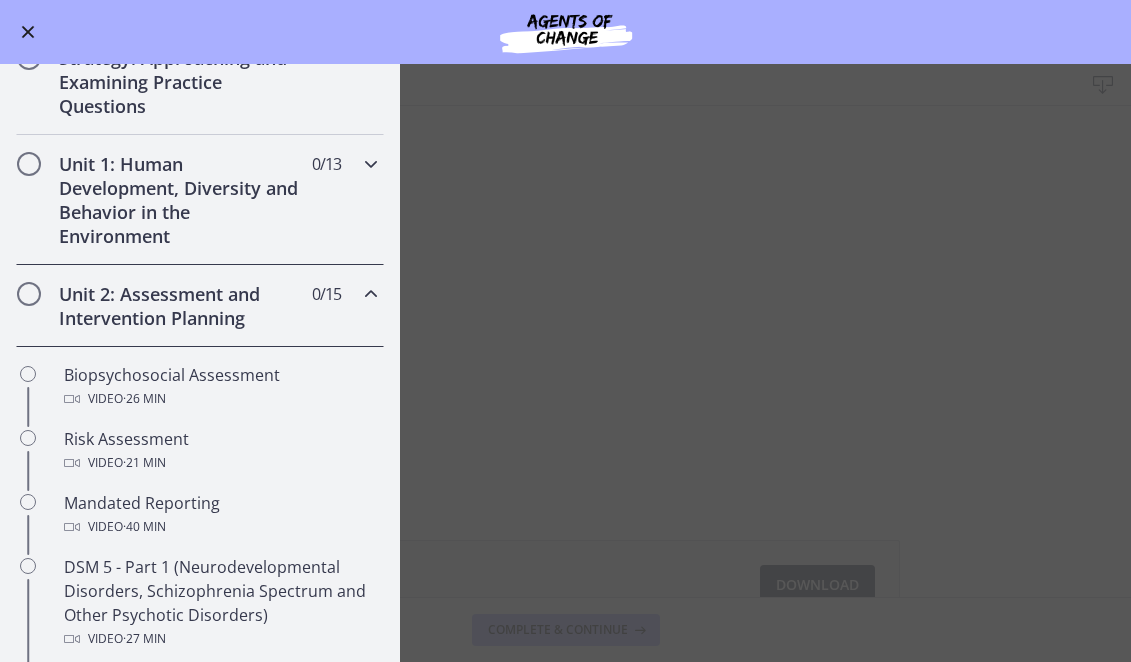 click on "Unit 1: Human Development, Diversity and Behavior in the Environment" at bounding box center [181, 200] 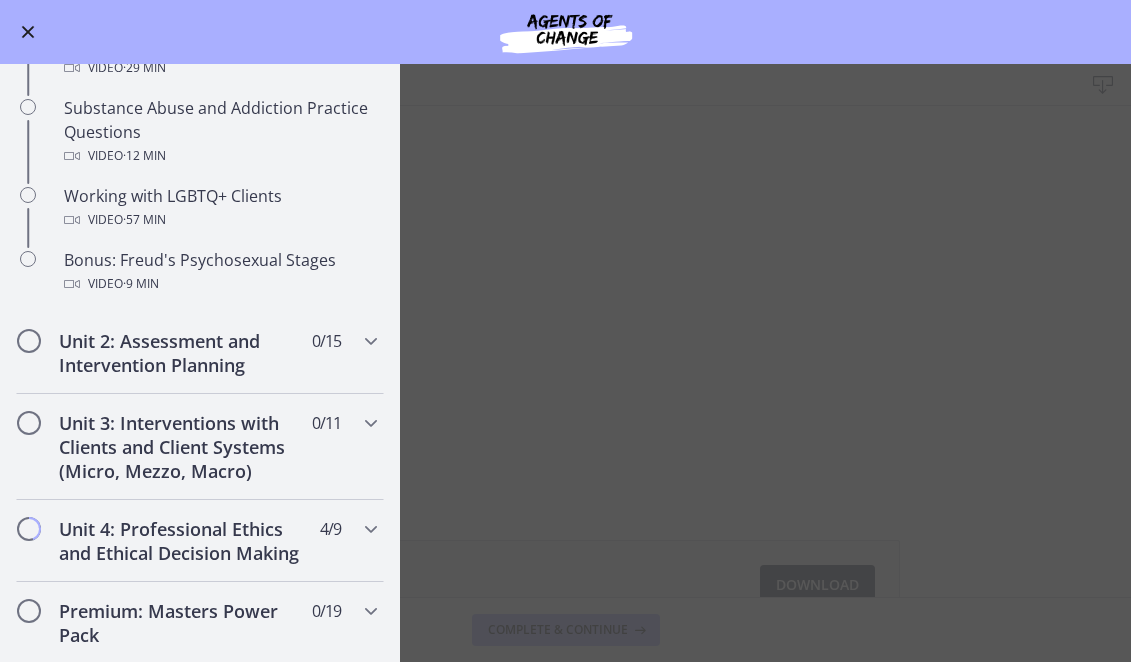 scroll, scrollTop: 1244, scrollLeft: 0, axis: vertical 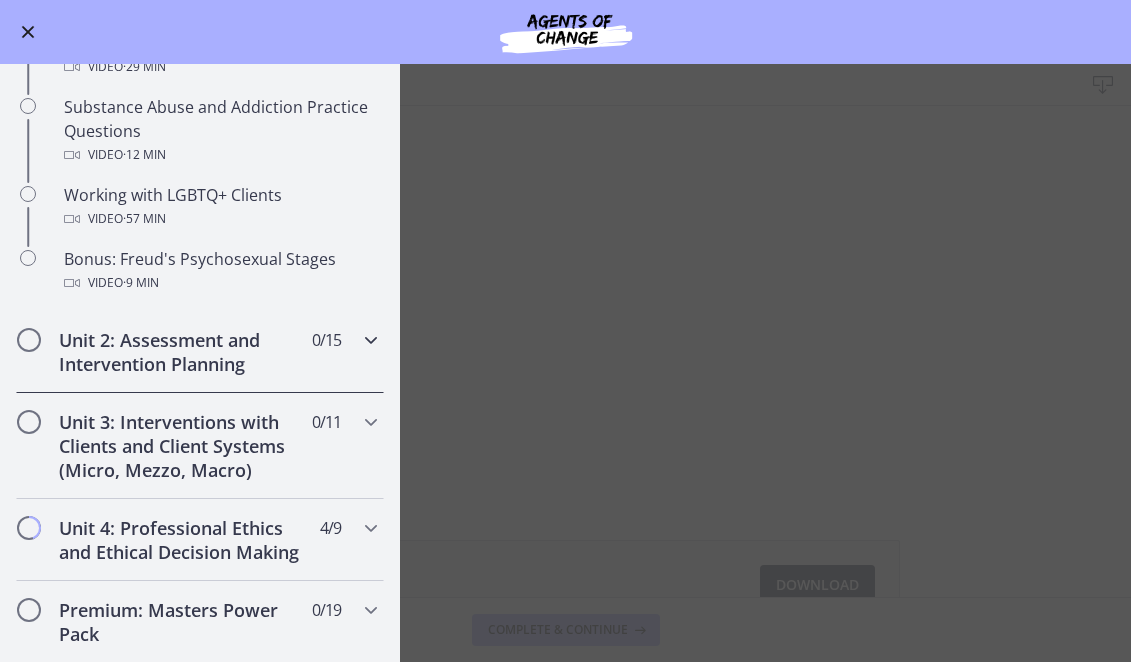 click on "Unit 2: Assessment and Intervention Planning" at bounding box center (181, 352) 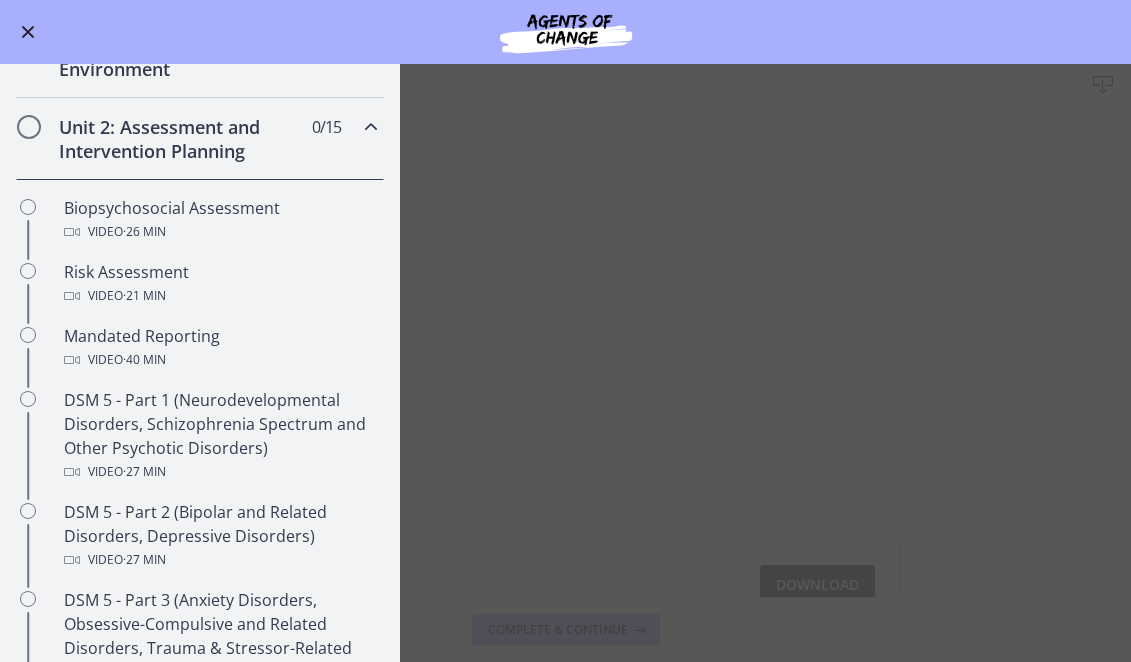 scroll, scrollTop: 515, scrollLeft: 0, axis: vertical 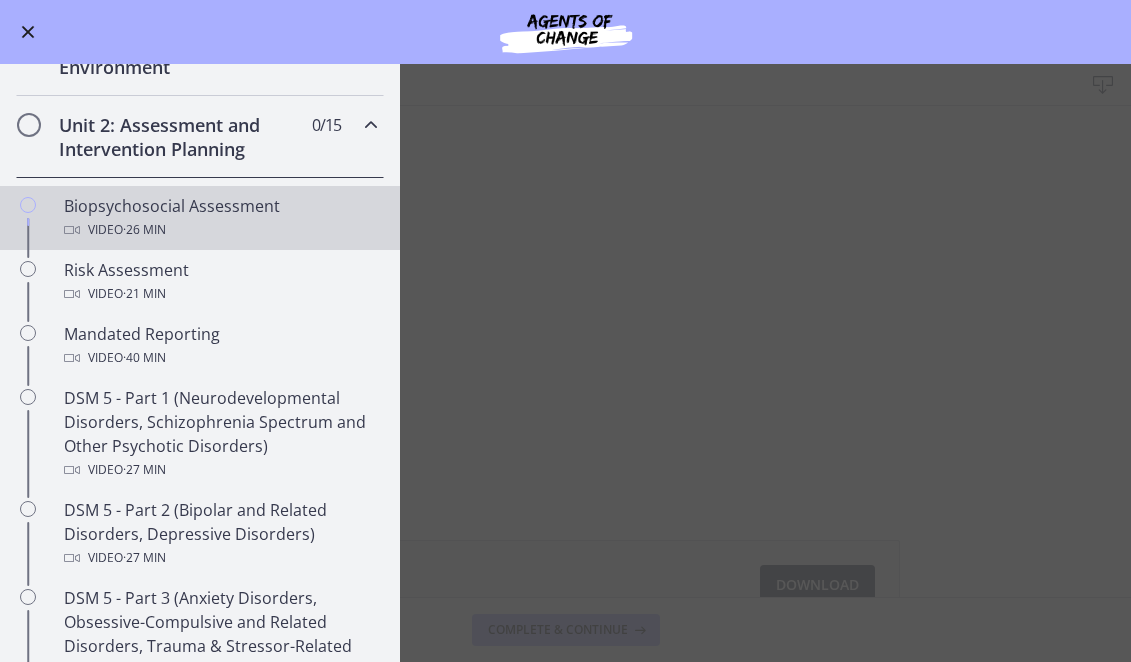 click on "Video
·  26 min" at bounding box center [220, 230] 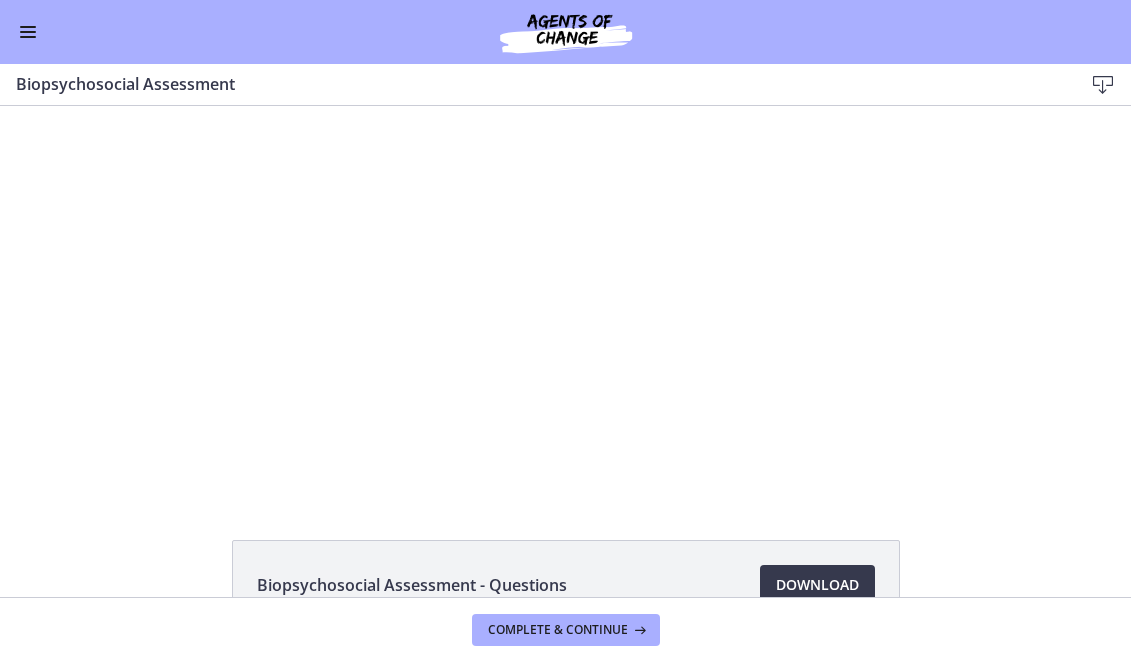 scroll, scrollTop: 0, scrollLeft: 0, axis: both 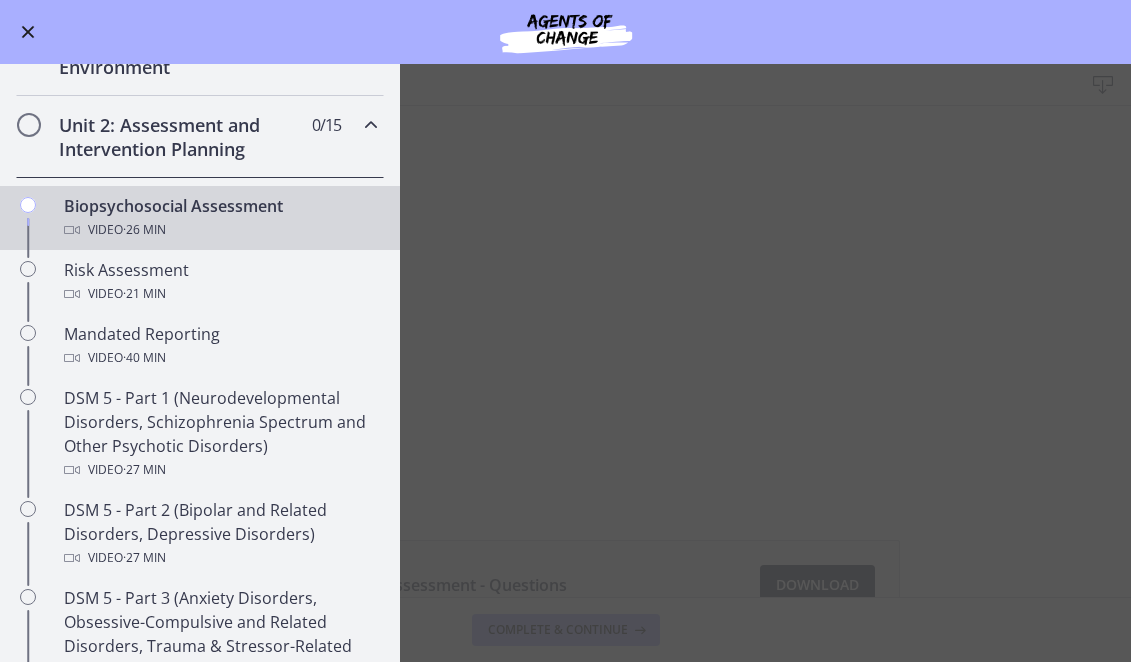 click on "Biopsychosocial Assessment
Download
Enable fullscreen
Biopsychosocial Assessment - Questions
Download
Opens in a new window
Complete & continue" at bounding box center (565, 363) 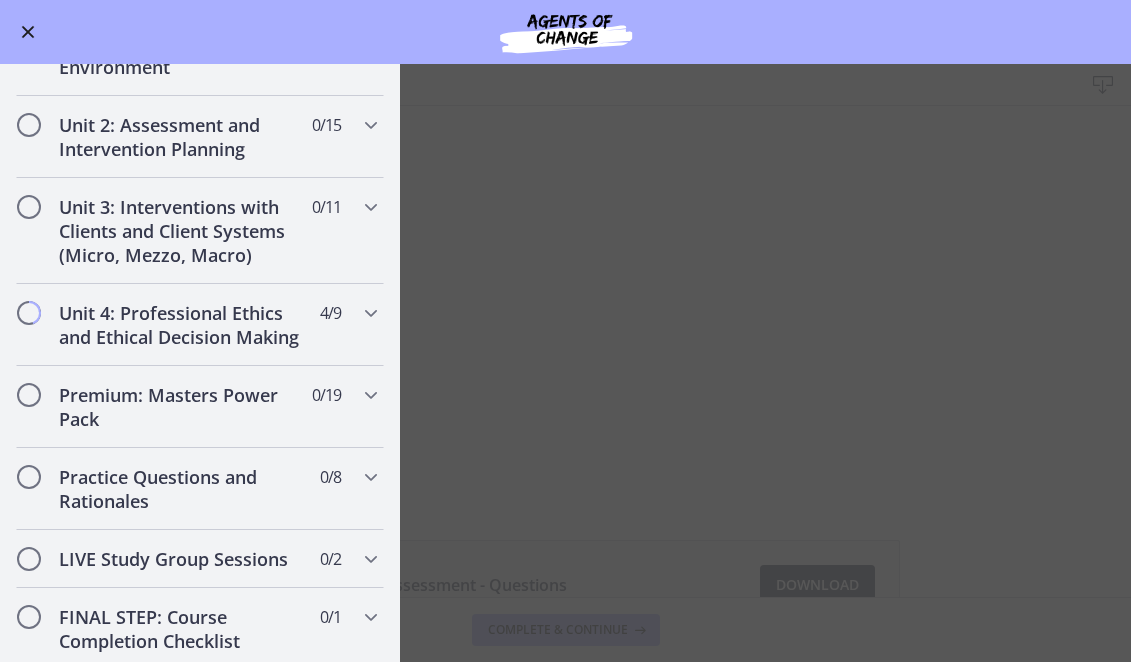 click on "Go to Dashboard" at bounding box center (565, 32) 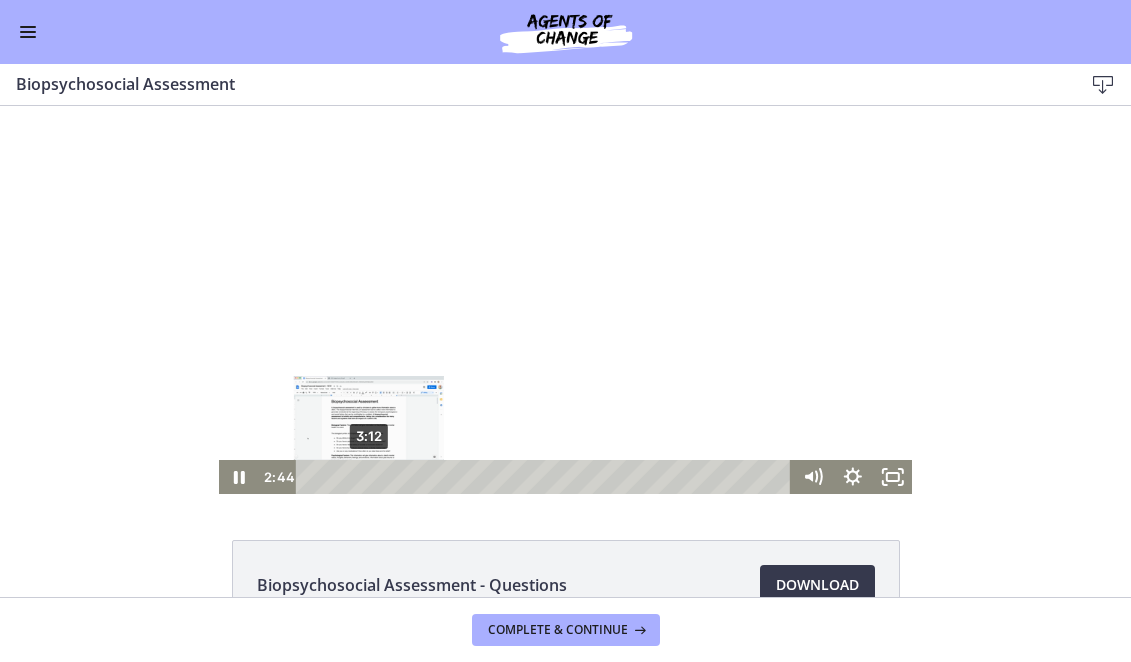 click on "3:12" at bounding box center [546, 477] 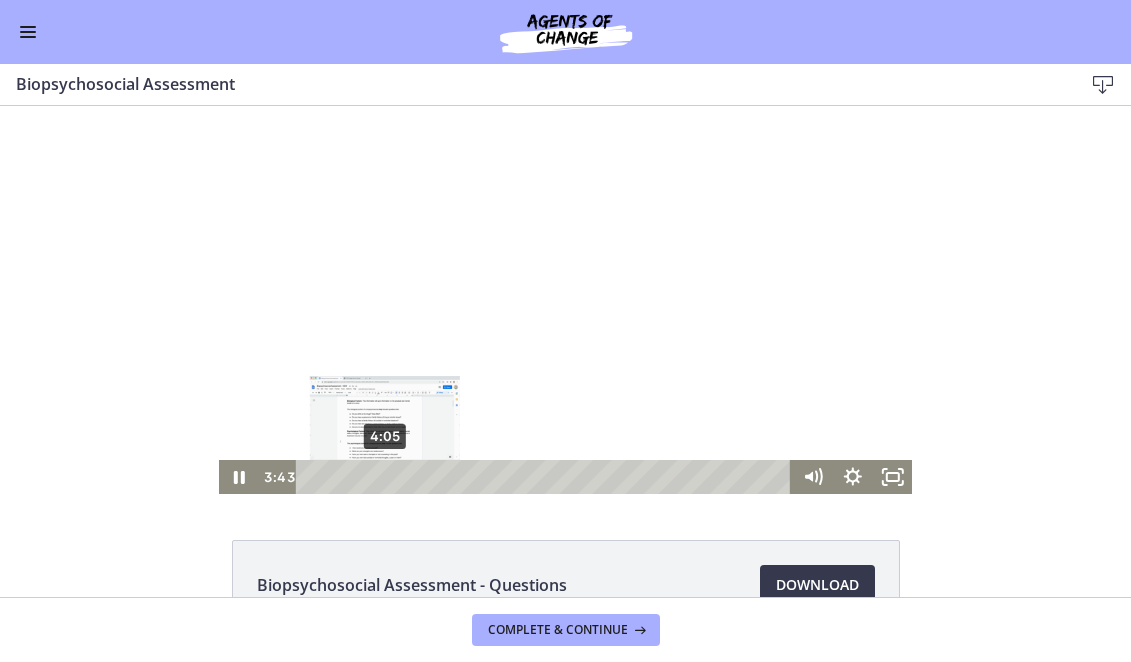 click on "4:05" at bounding box center (546, 477) 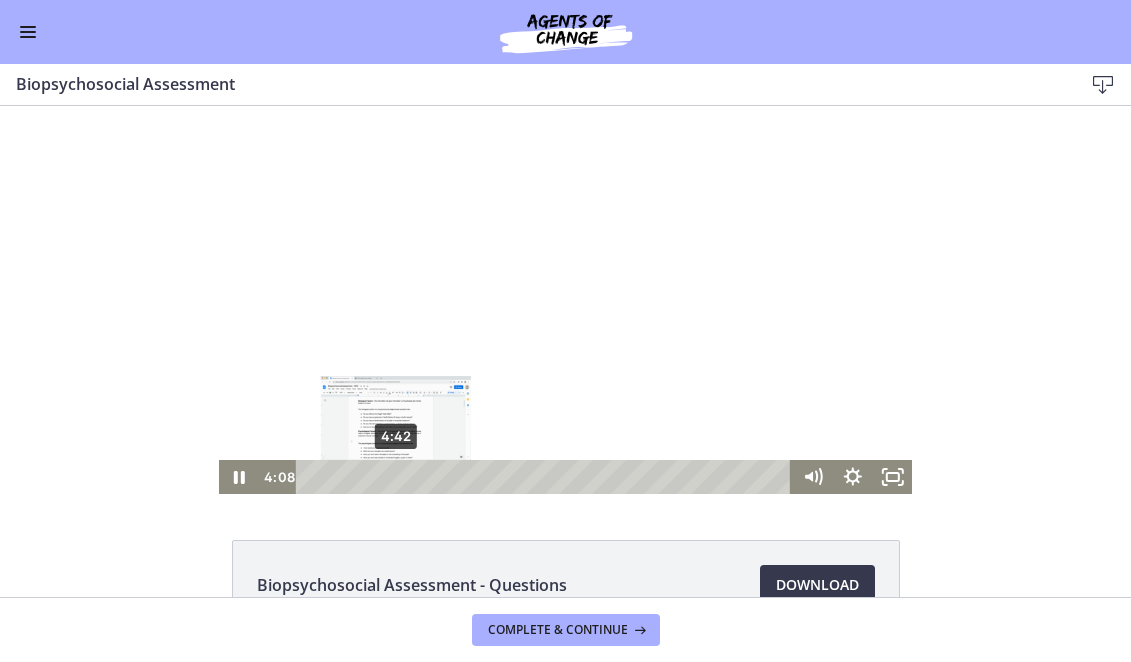 click on "4:42" at bounding box center [546, 477] 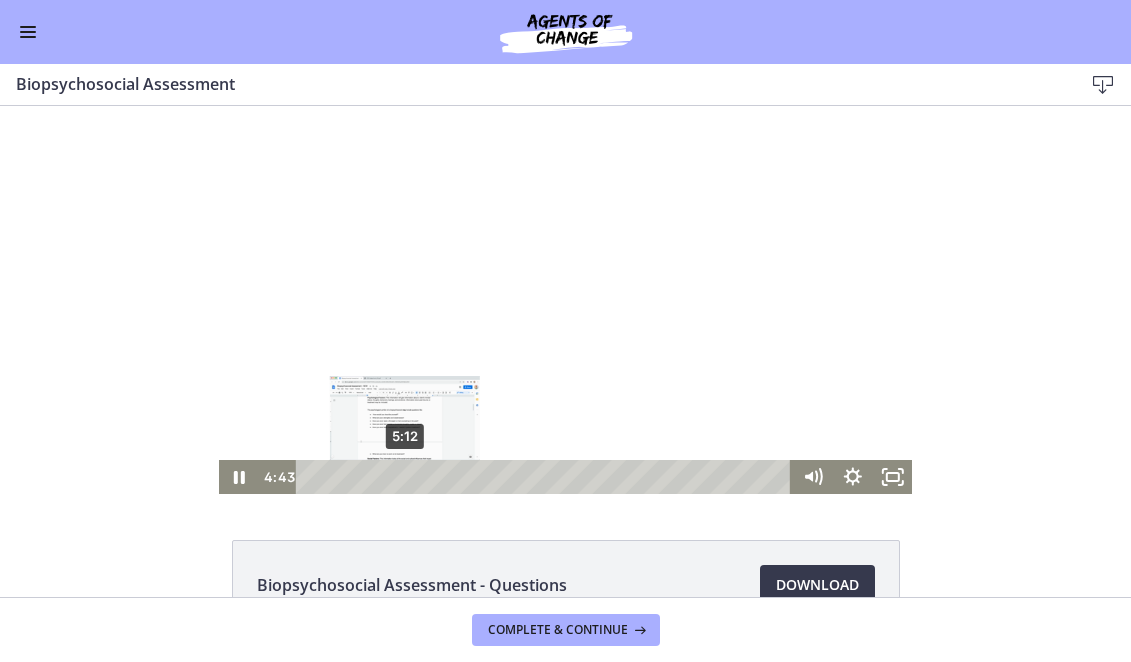 click on "5:12" at bounding box center (546, 477) 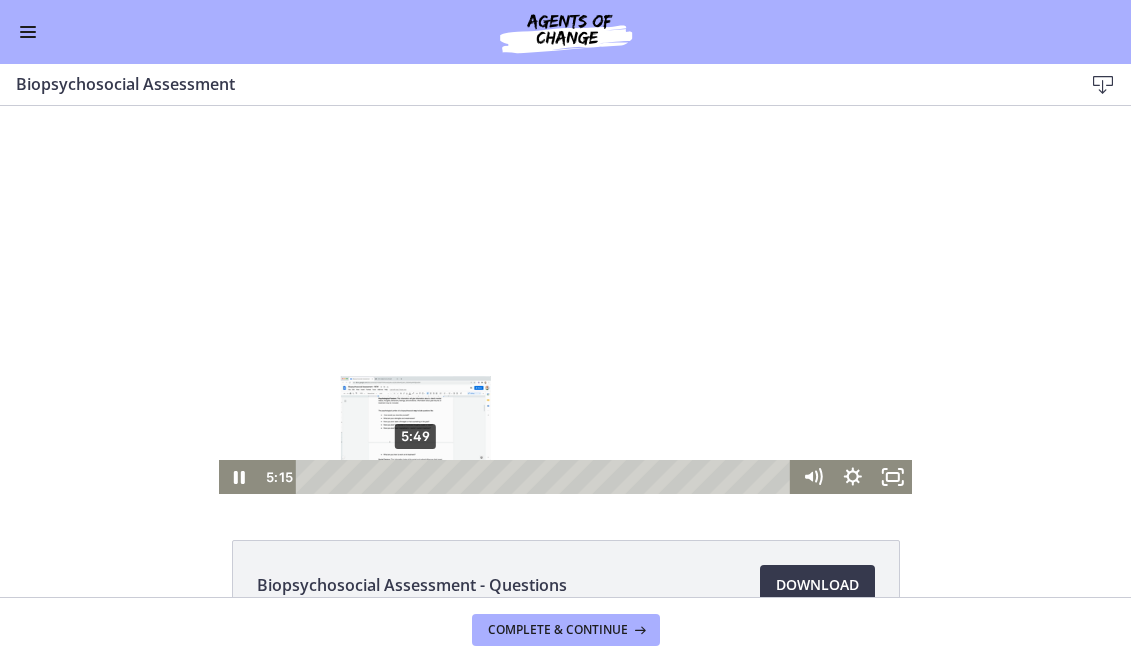 click on "5:49" at bounding box center (546, 477) 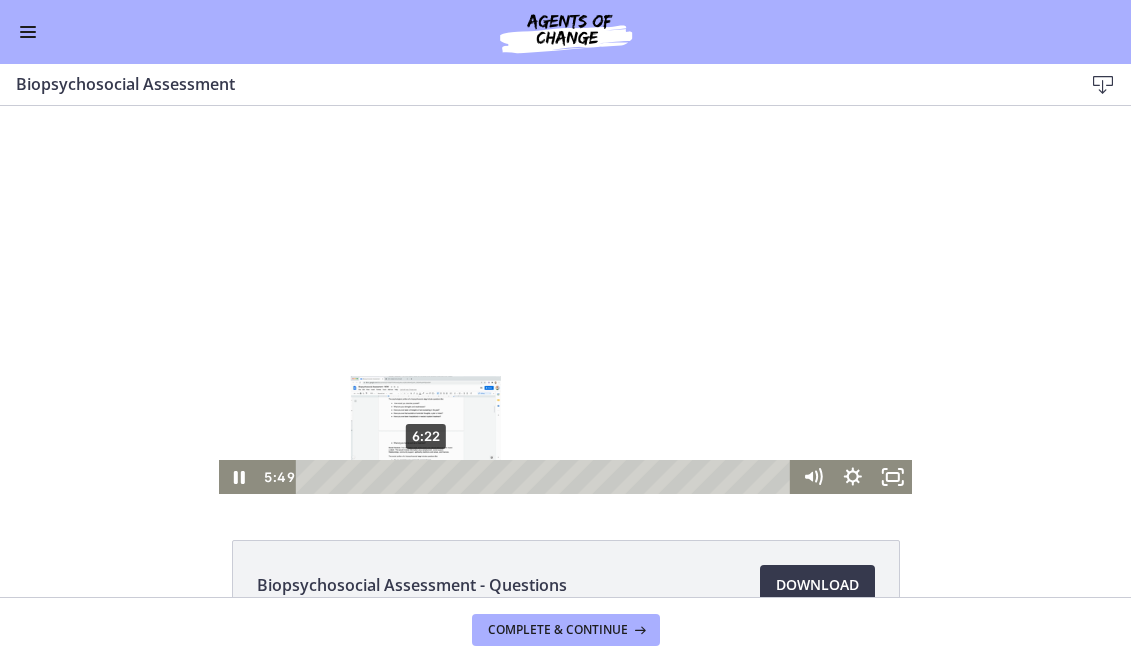 click on "6:22" at bounding box center [546, 477] 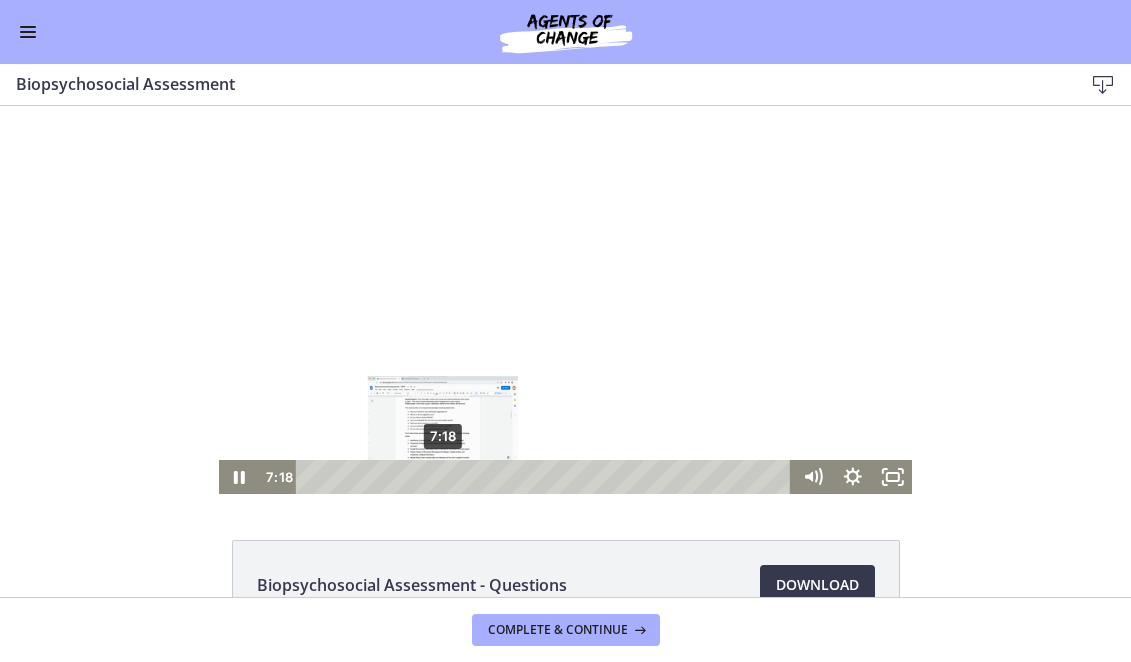 click on "7:18" at bounding box center [546, 477] 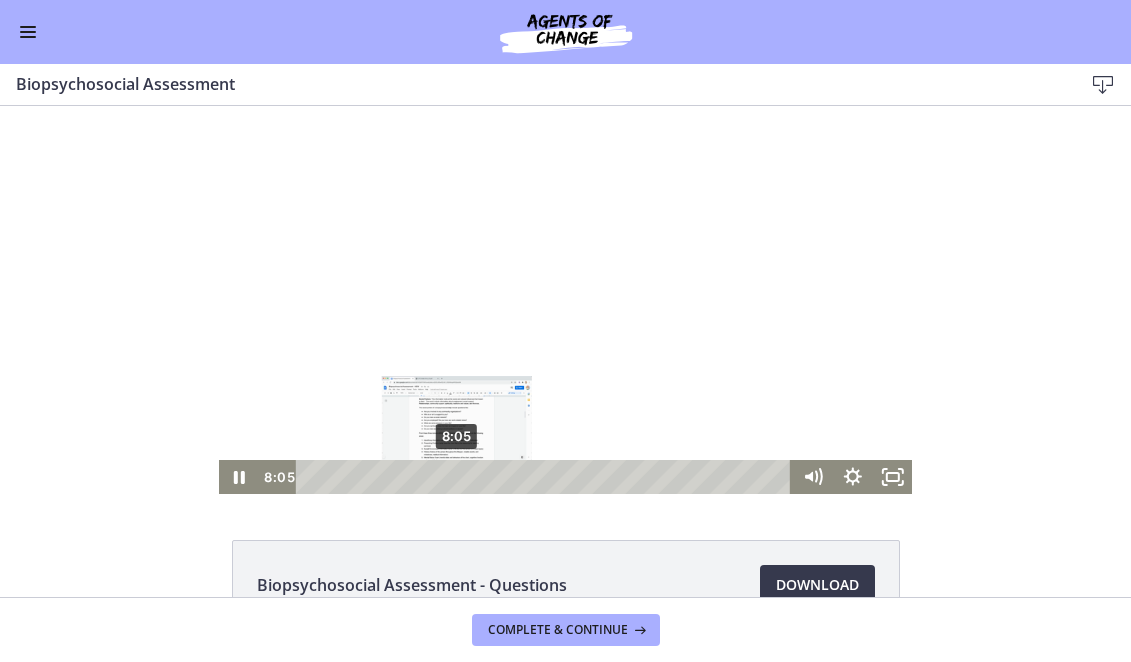 click on "8:05" at bounding box center [546, 477] 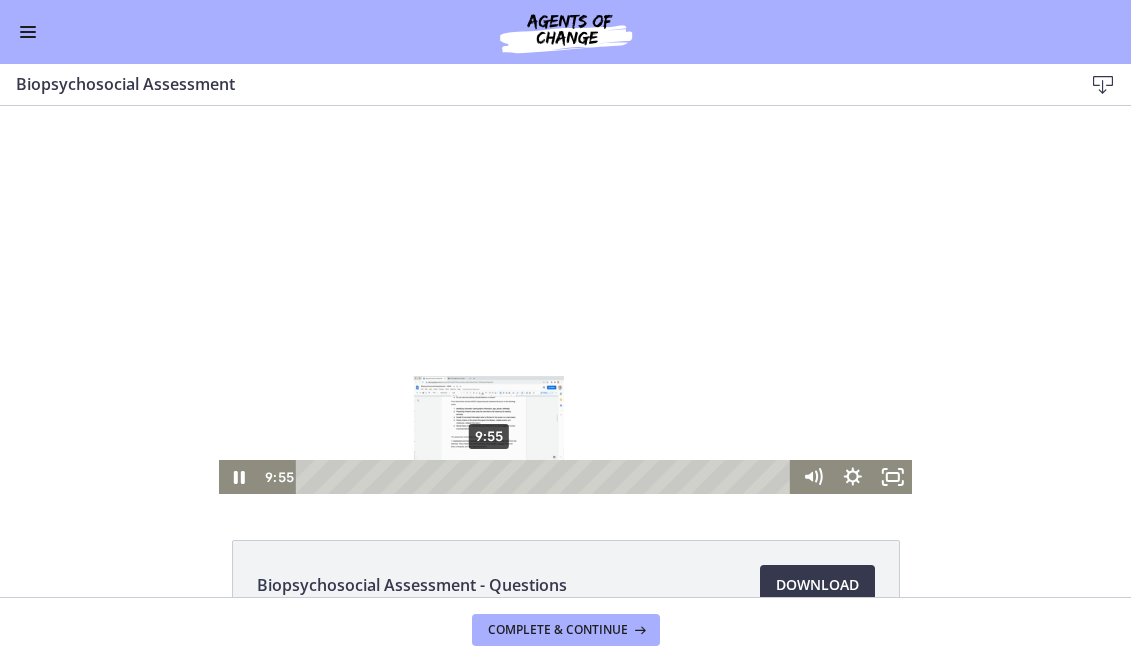 click on "9:55" at bounding box center [546, 477] 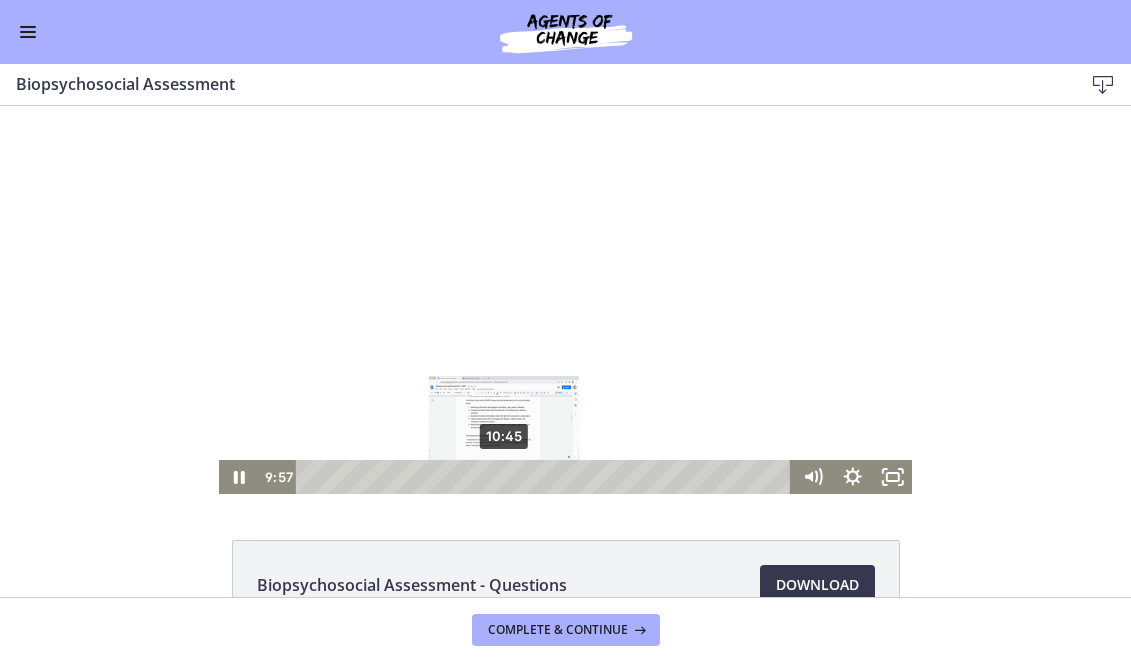 click on "10:45" at bounding box center (546, 477) 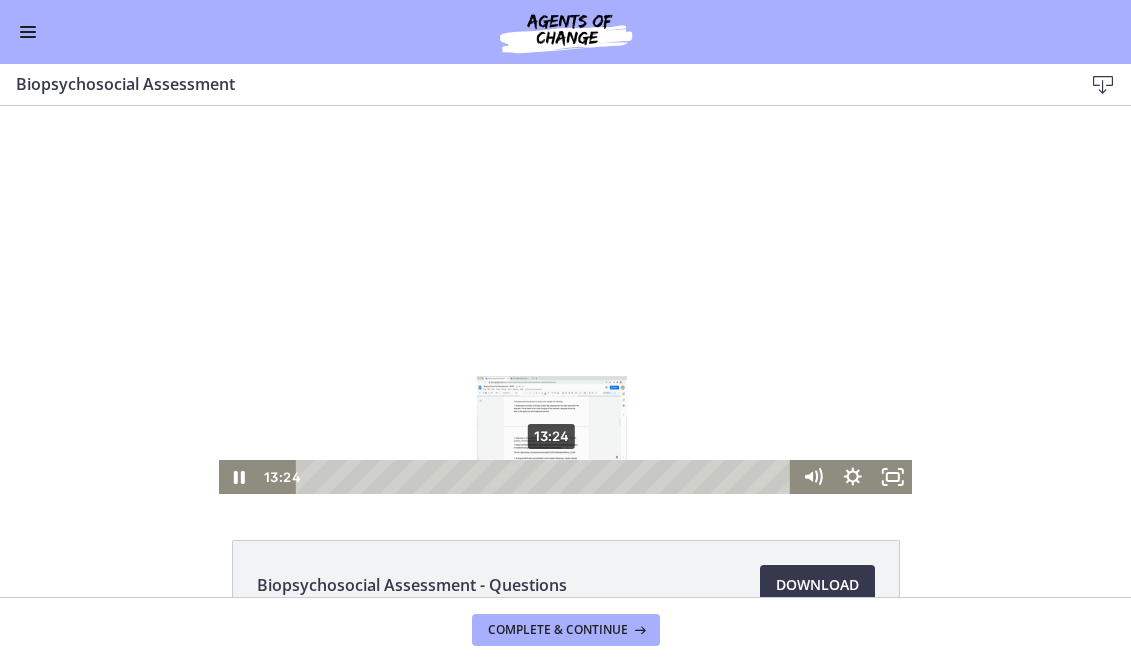 click on "13:24" at bounding box center (546, 477) 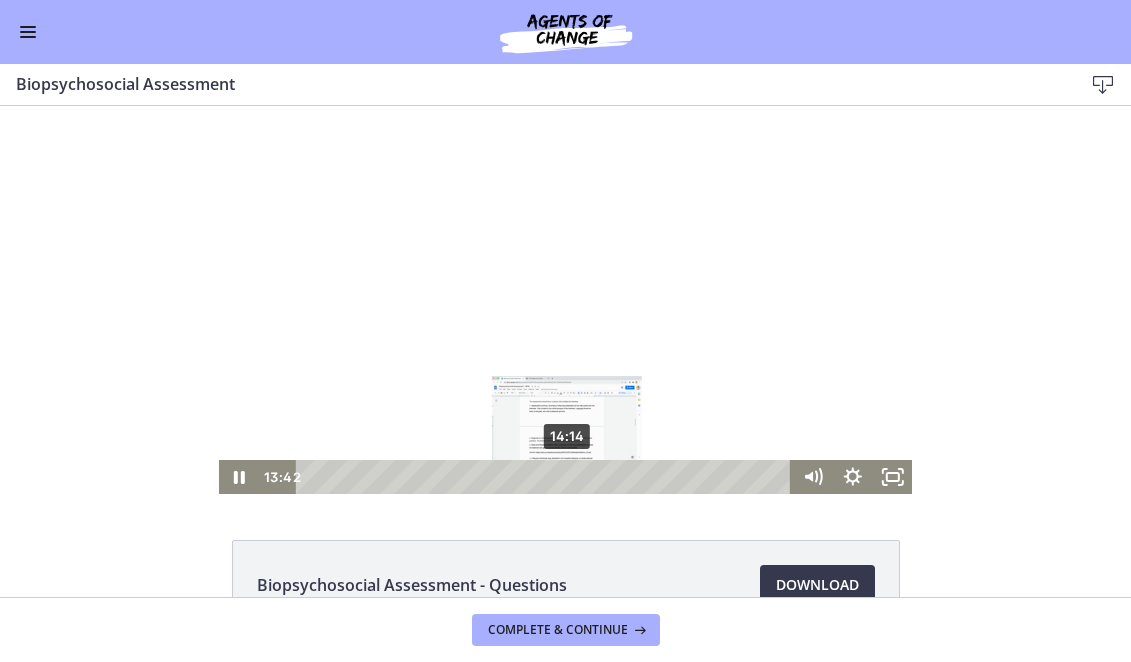 click on "14:14" at bounding box center [546, 477] 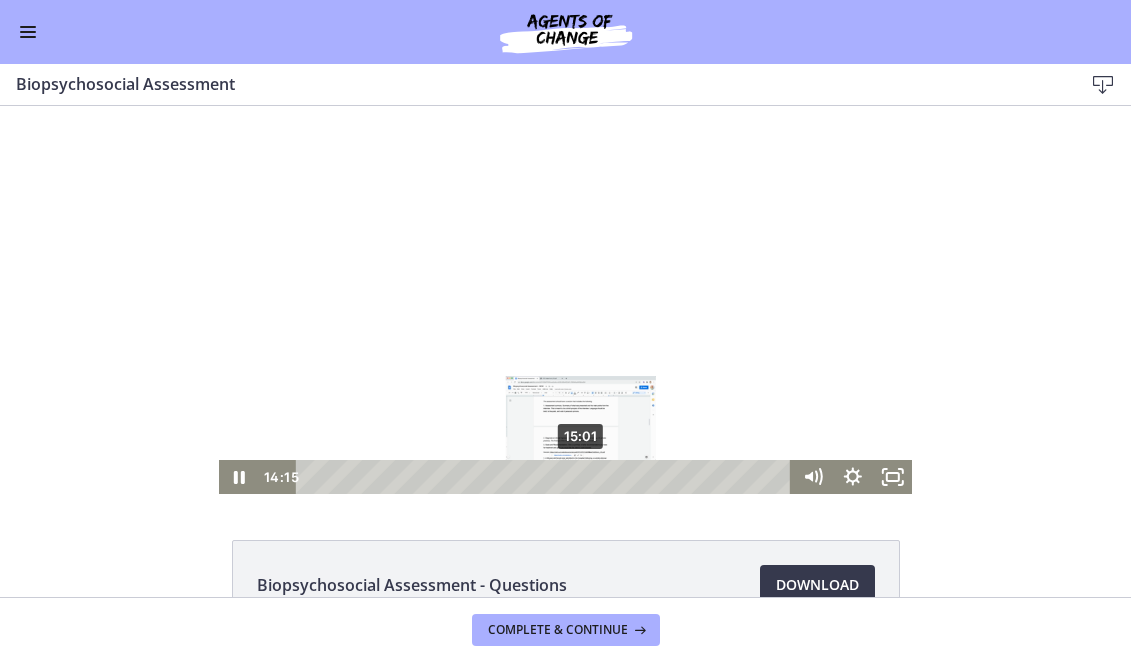 click on "15:01" at bounding box center (546, 477) 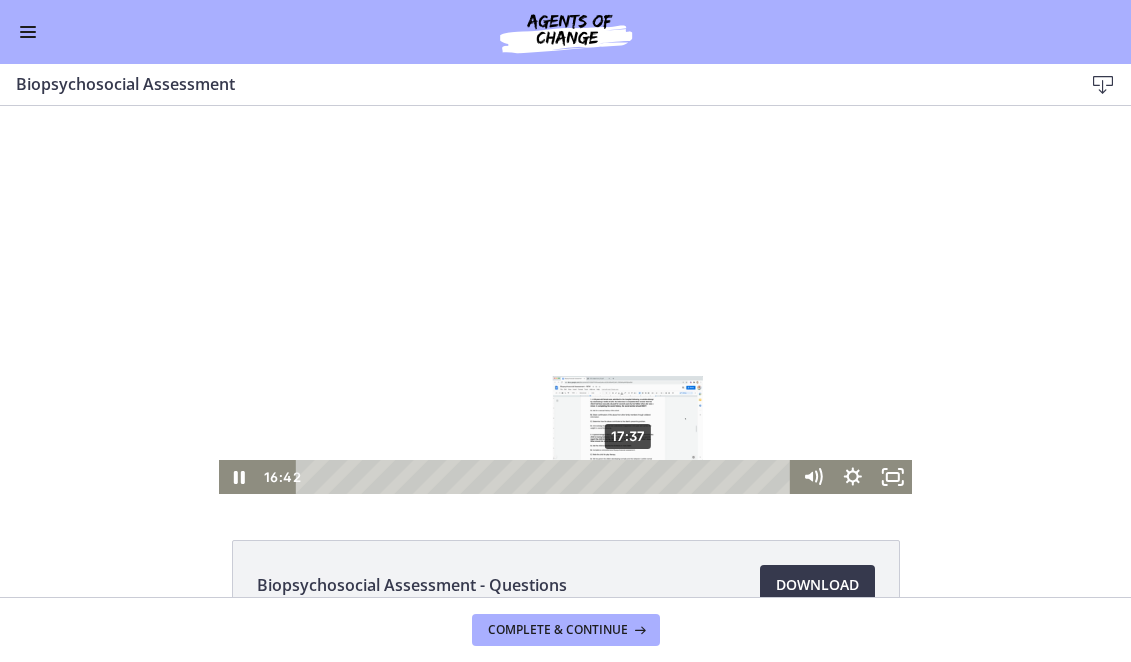 click on "17:37" at bounding box center [546, 477] 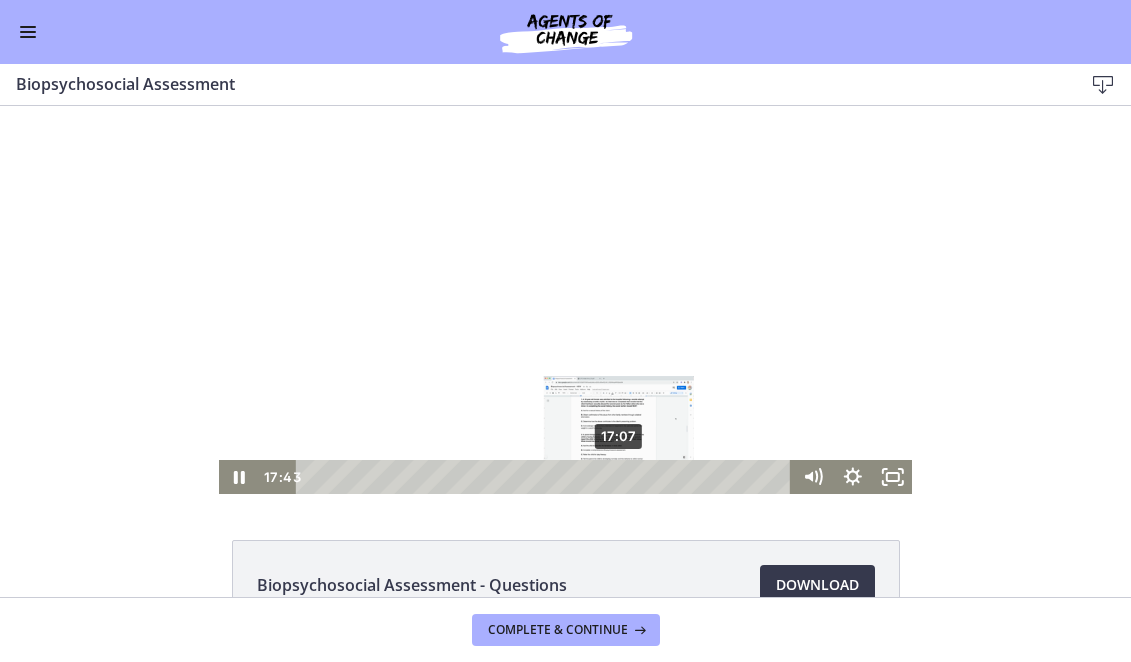click on "17:07" at bounding box center [546, 477] 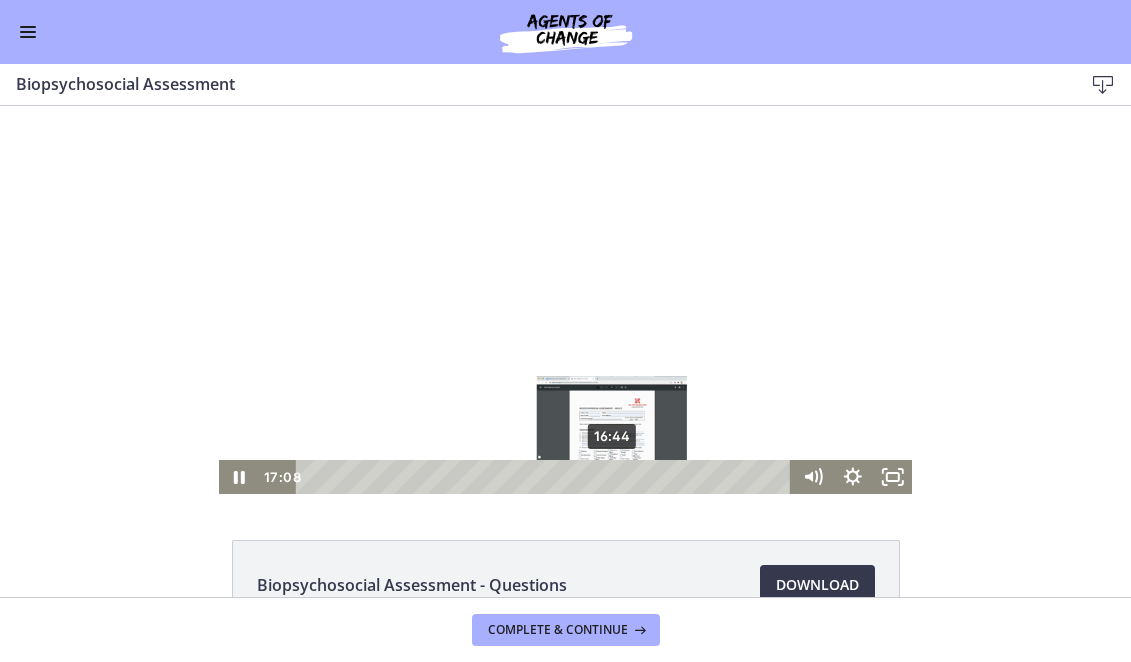 click at bounding box center [618, 476] 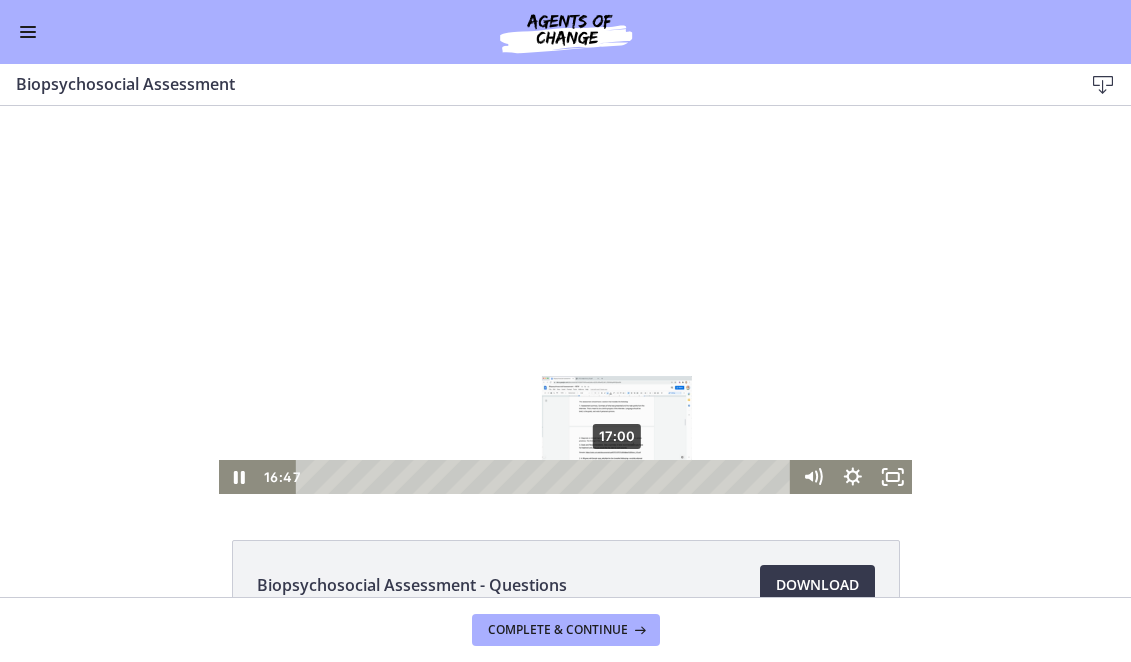 click on "17:00" at bounding box center [546, 477] 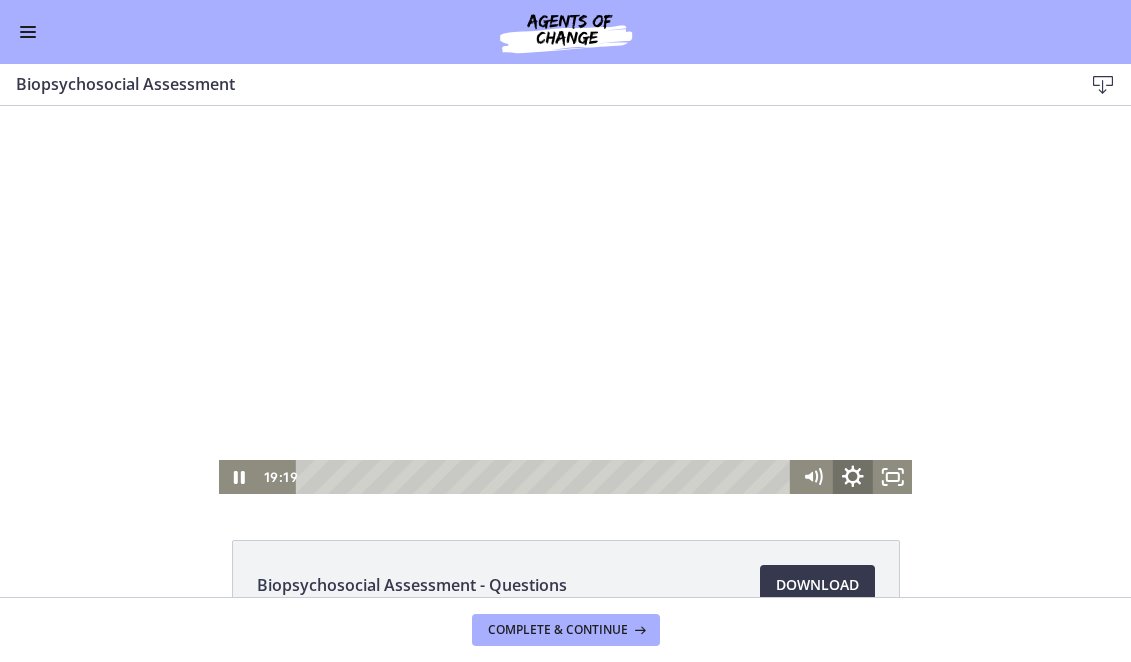 click 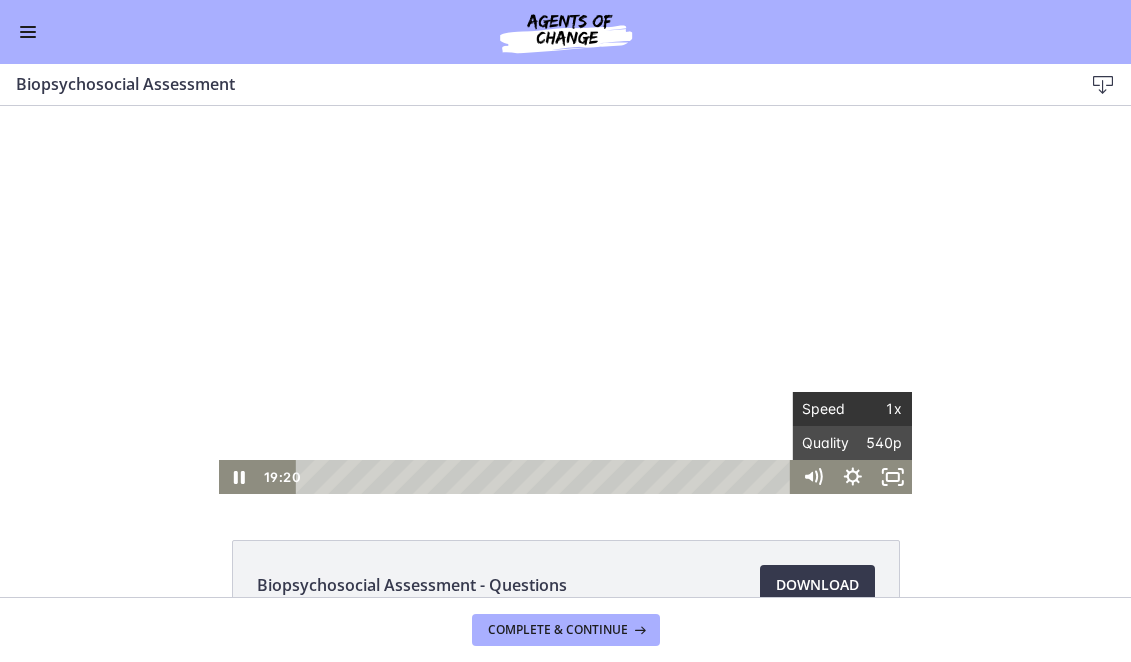 click on "1x" at bounding box center (877, 409) 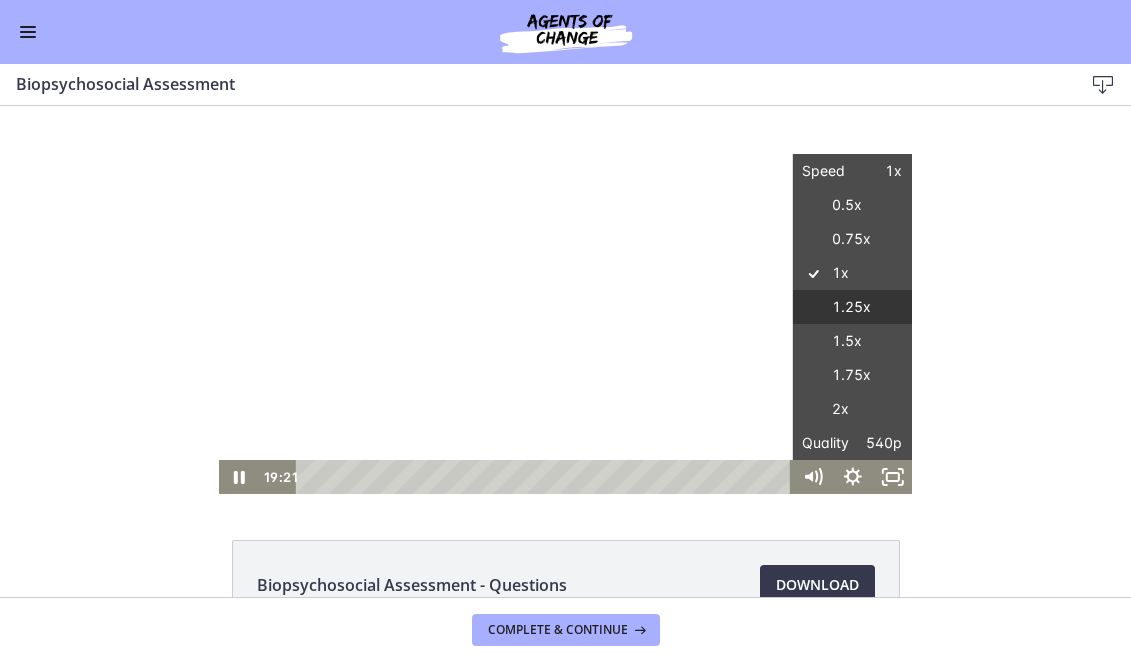 click on "1.25x" at bounding box center (852, 307) 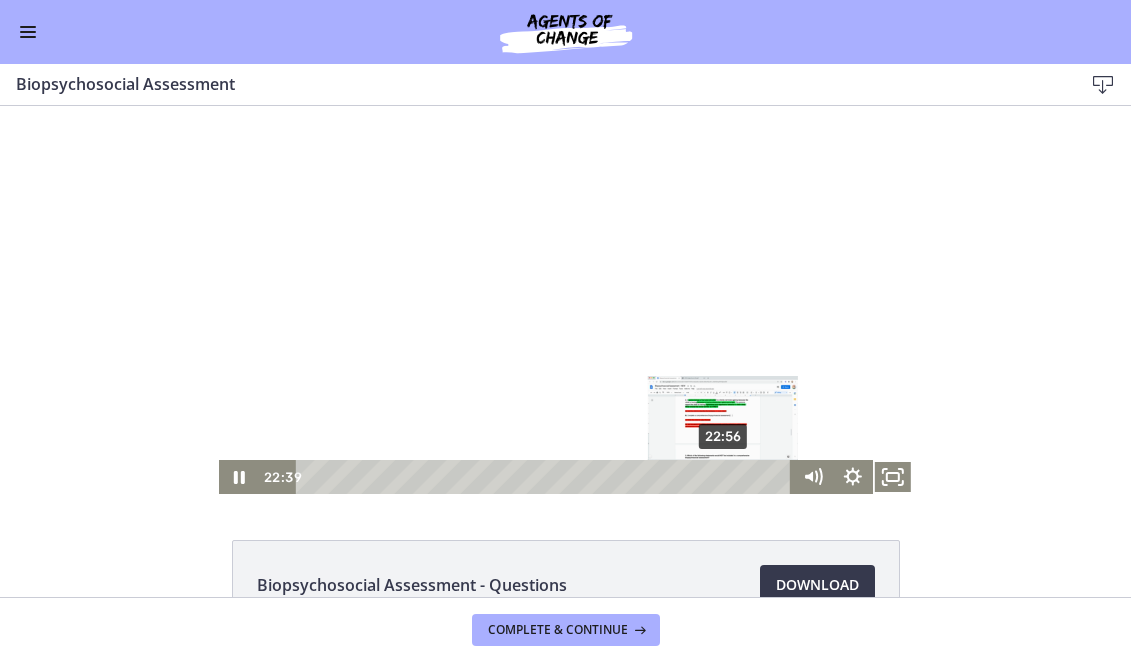 click on "22:56" at bounding box center [546, 477] 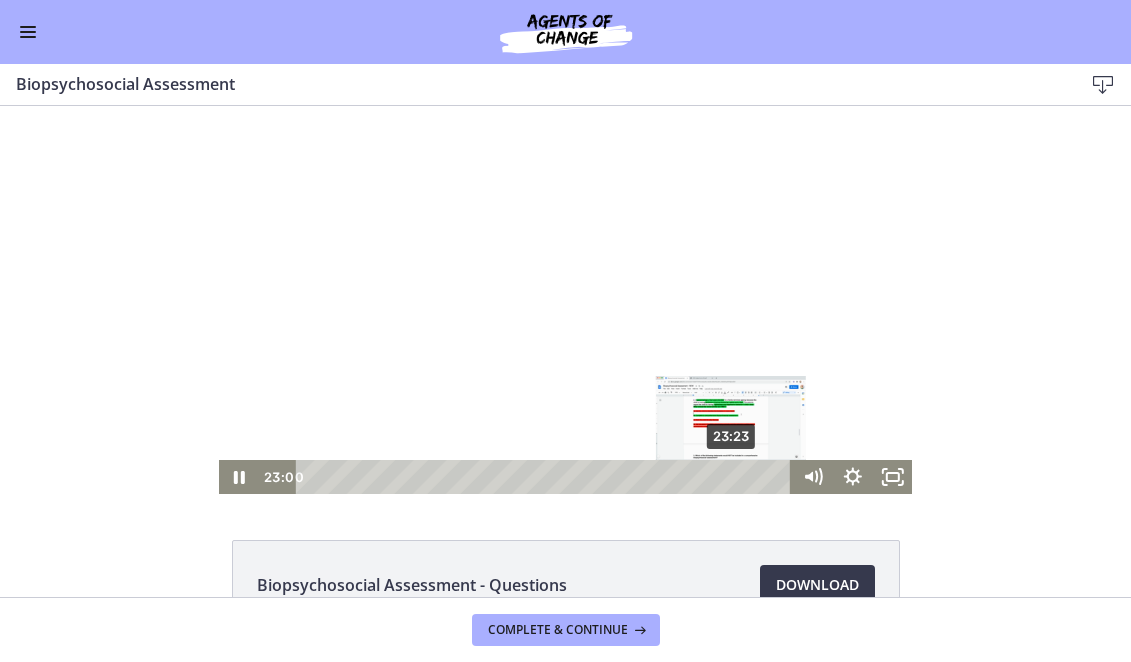 click on "23:23" at bounding box center [546, 477] 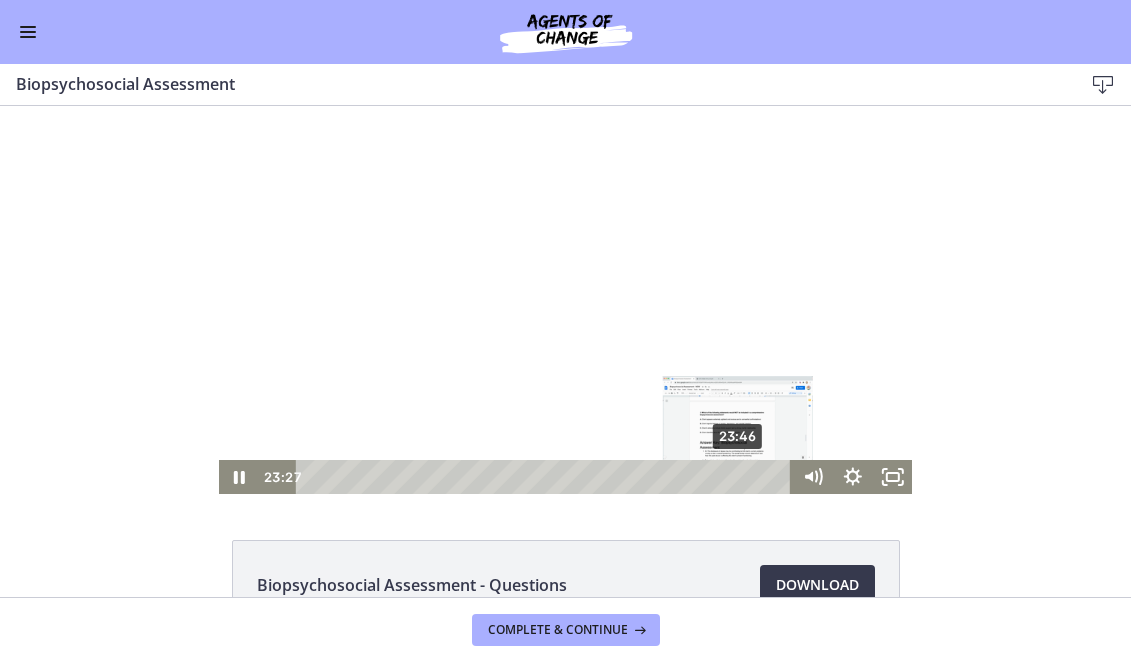 click on "23:46" at bounding box center [546, 477] 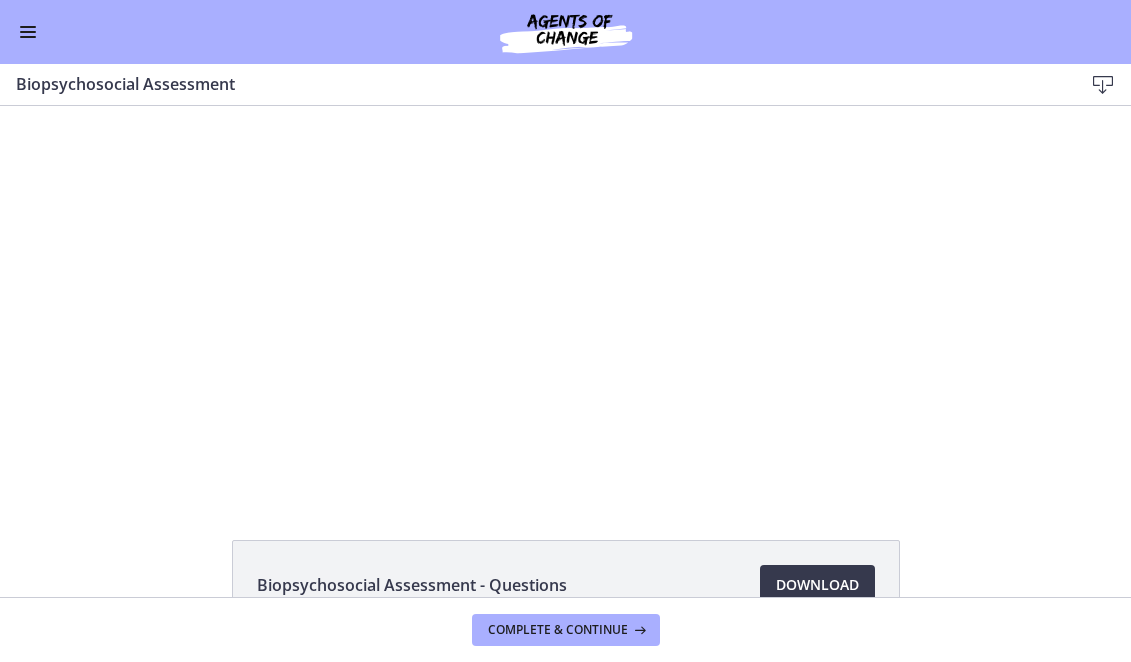 scroll, scrollTop: 0, scrollLeft: 0, axis: both 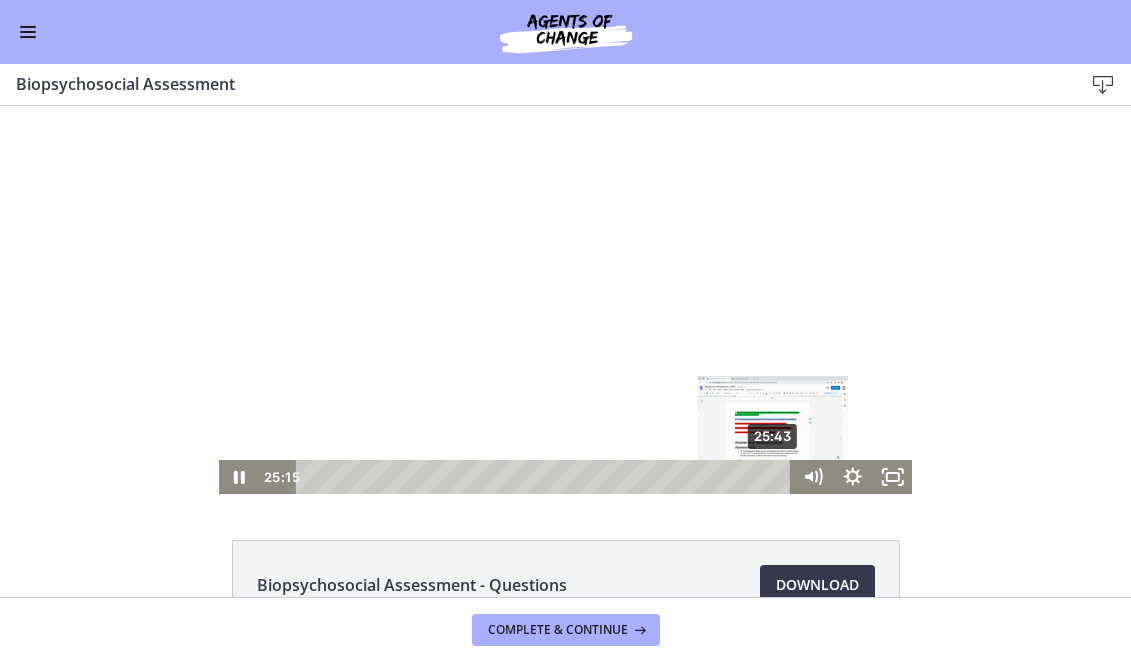 click on "25:43" at bounding box center [546, 477] 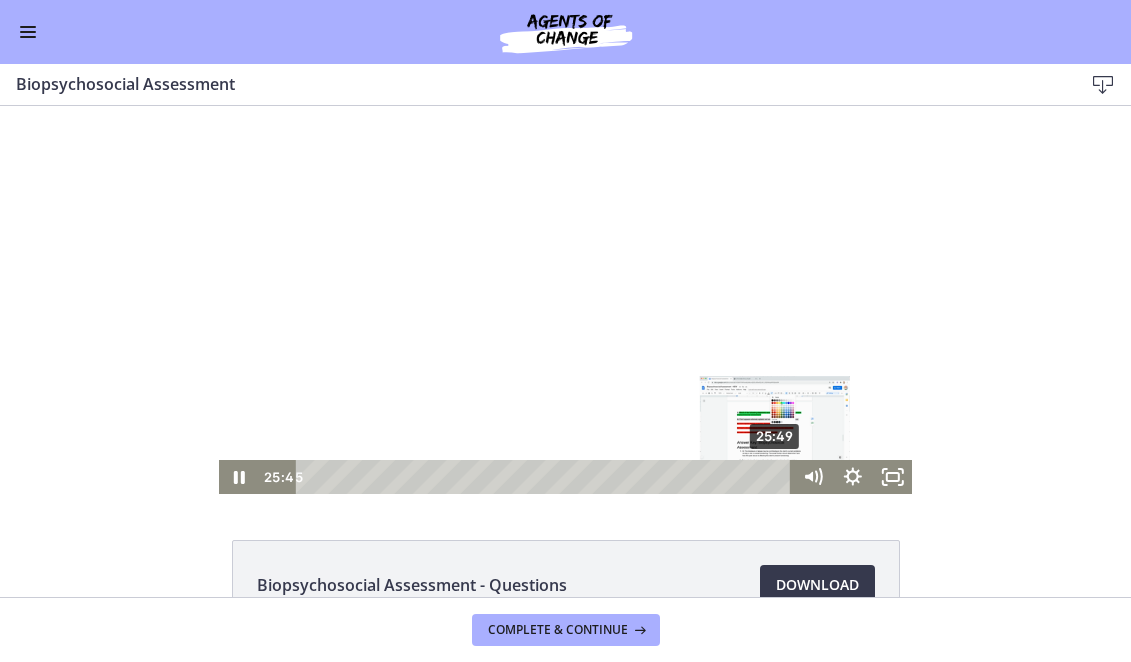click at bounding box center [773, 476] 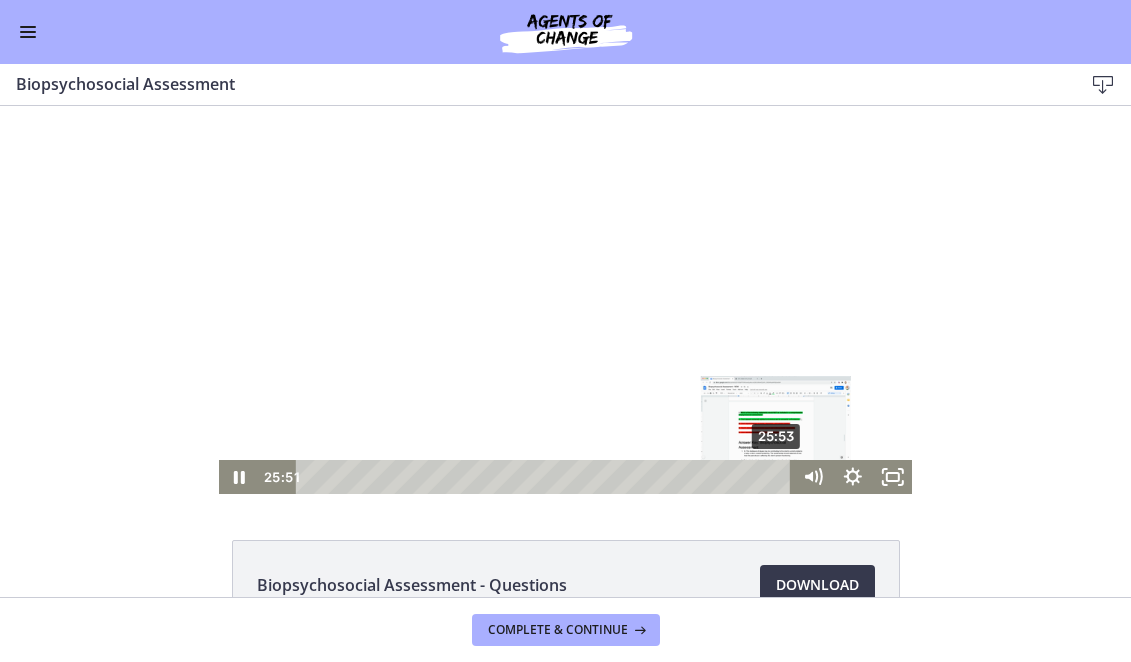 click at bounding box center [774, 476] 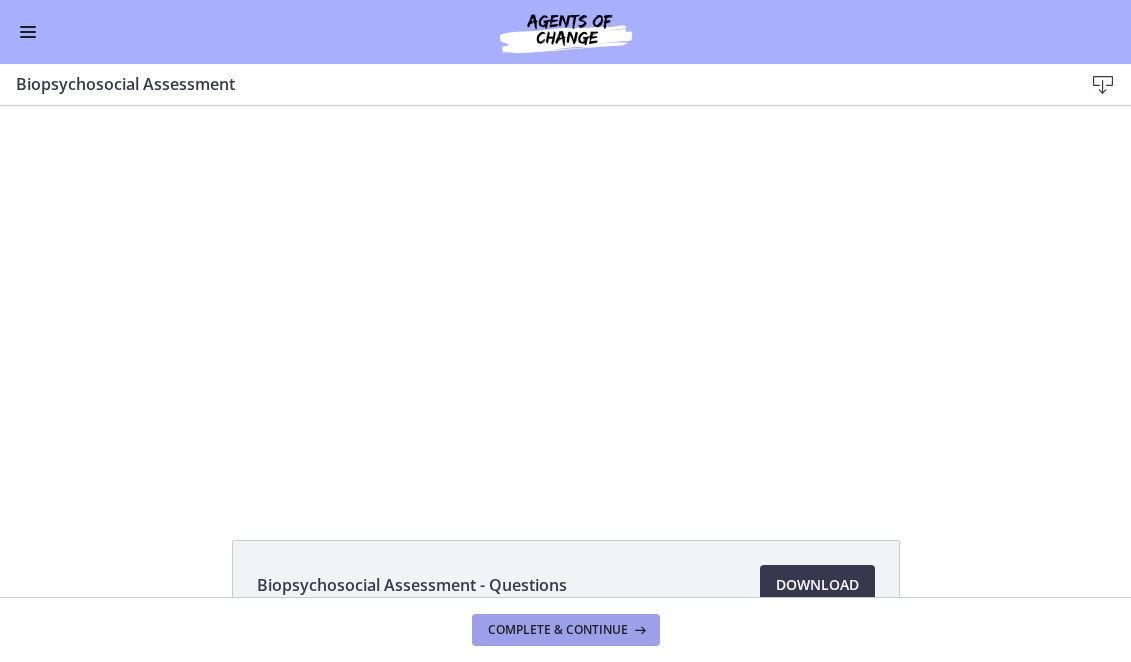 click on "Complete & continue" at bounding box center (558, 630) 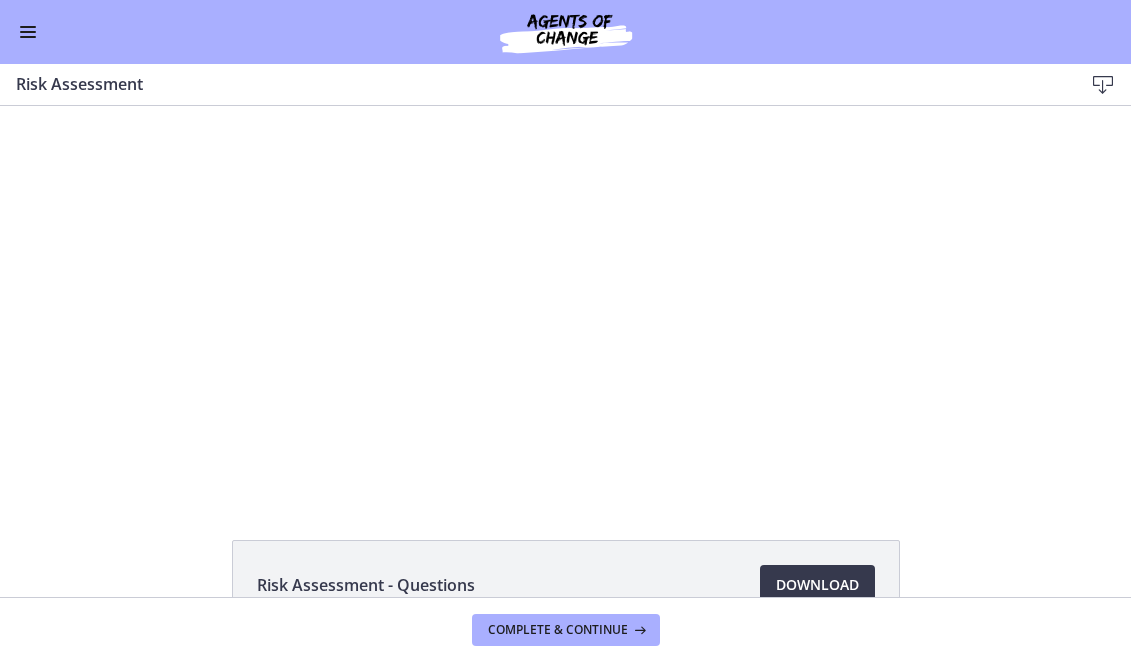 scroll, scrollTop: 0, scrollLeft: 0, axis: both 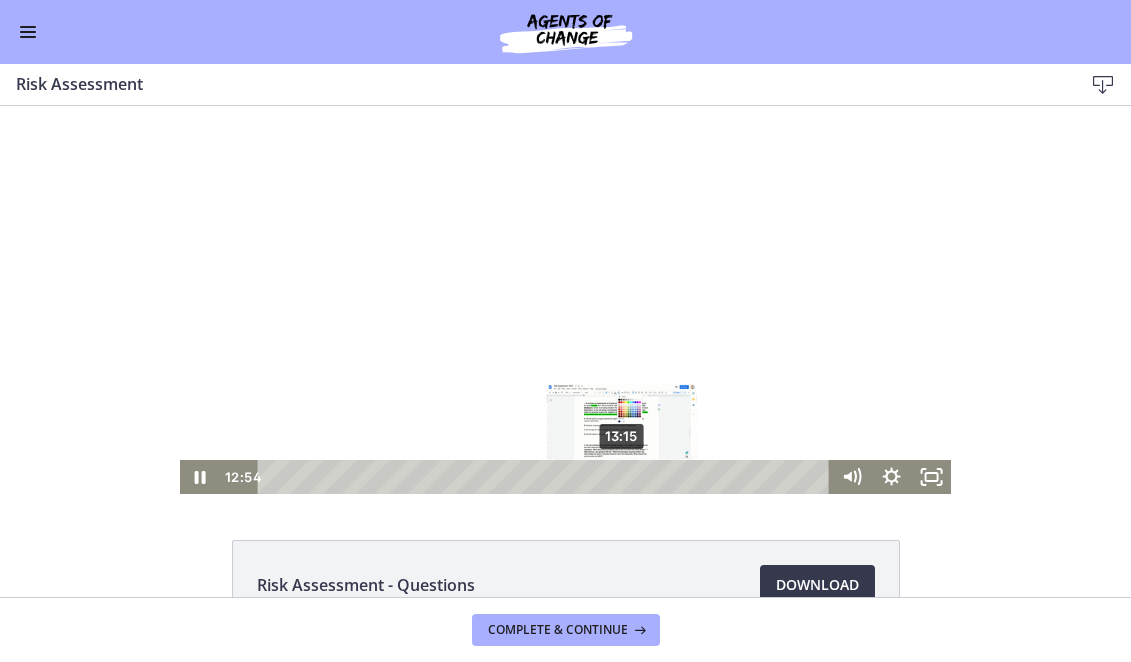 click on "13:15" at bounding box center (547, 477) 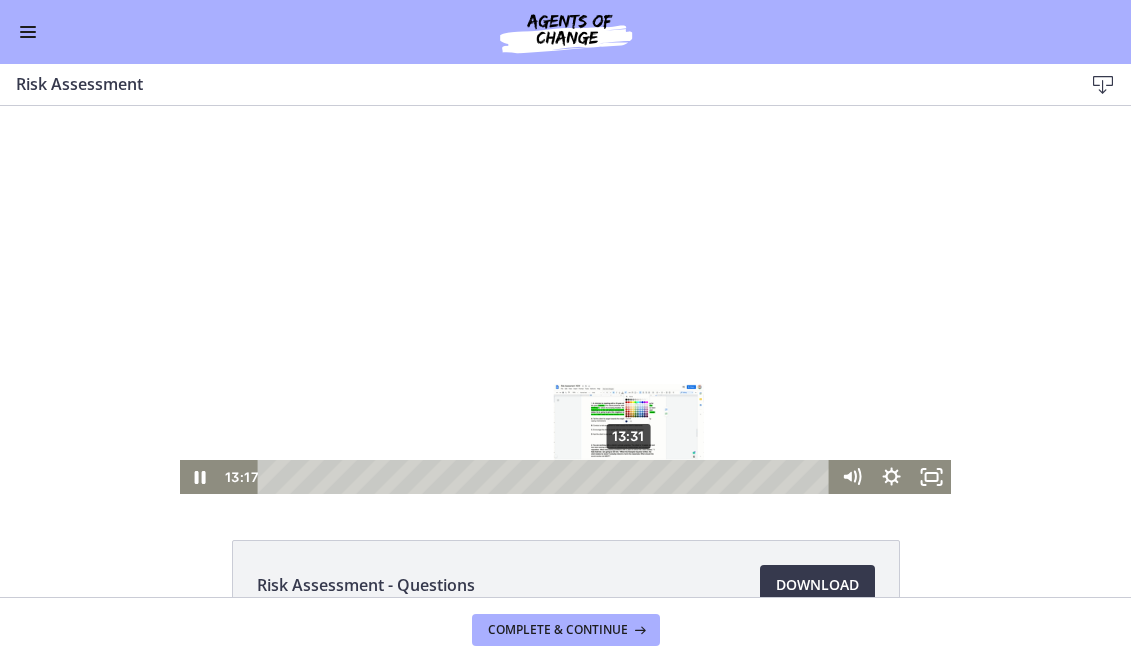 click on "13:31" at bounding box center (547, 477) 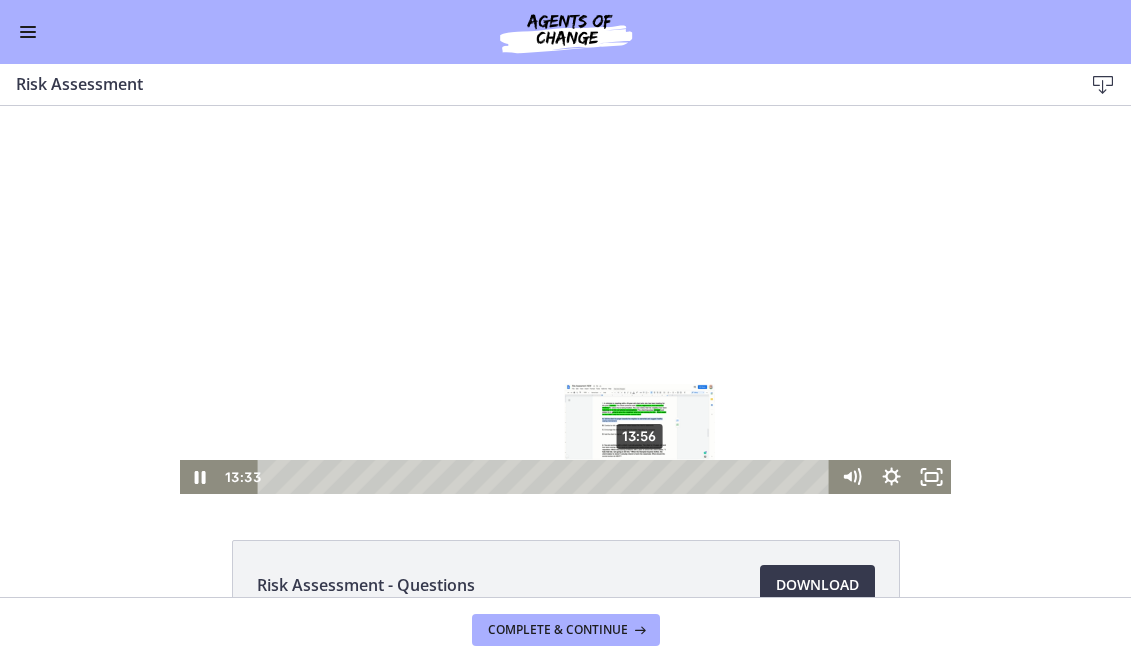 click on "13:56" at bounding box center (547, 477) 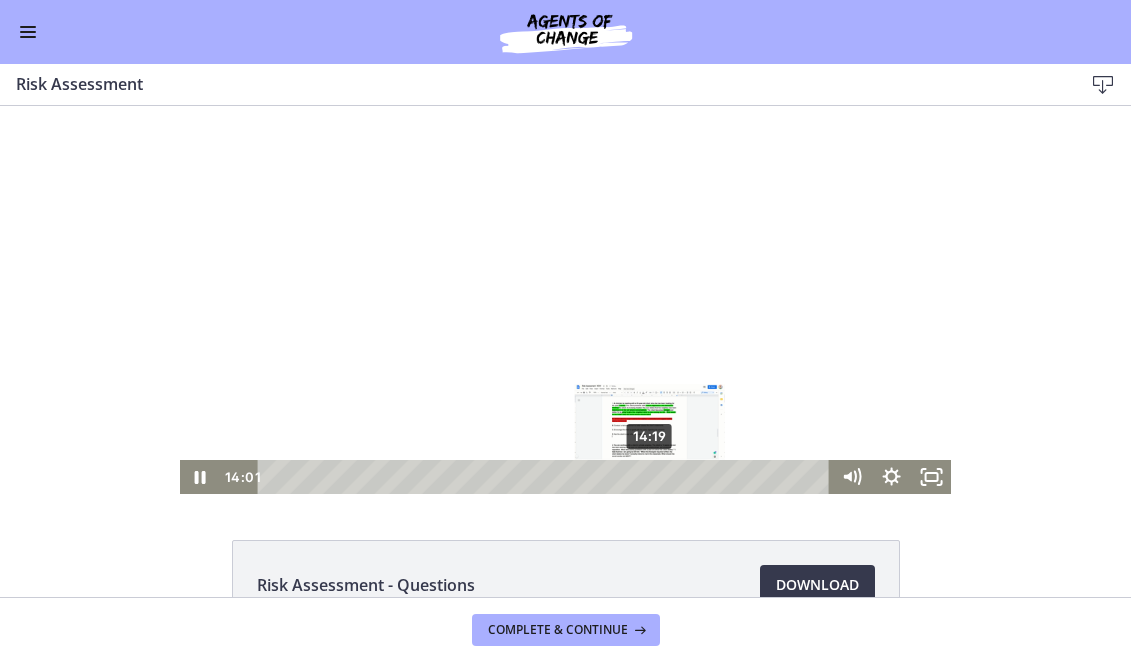 click on "14:19" at bounding box center [547, 477] 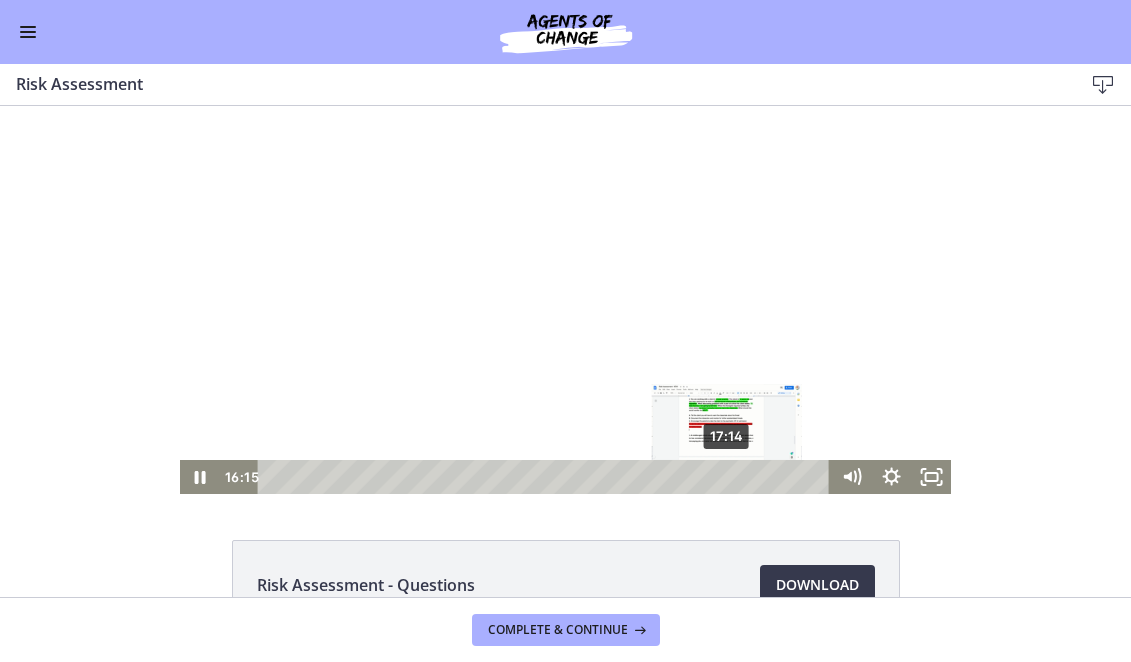 click on "17:14" at bounding box center [547, 477] 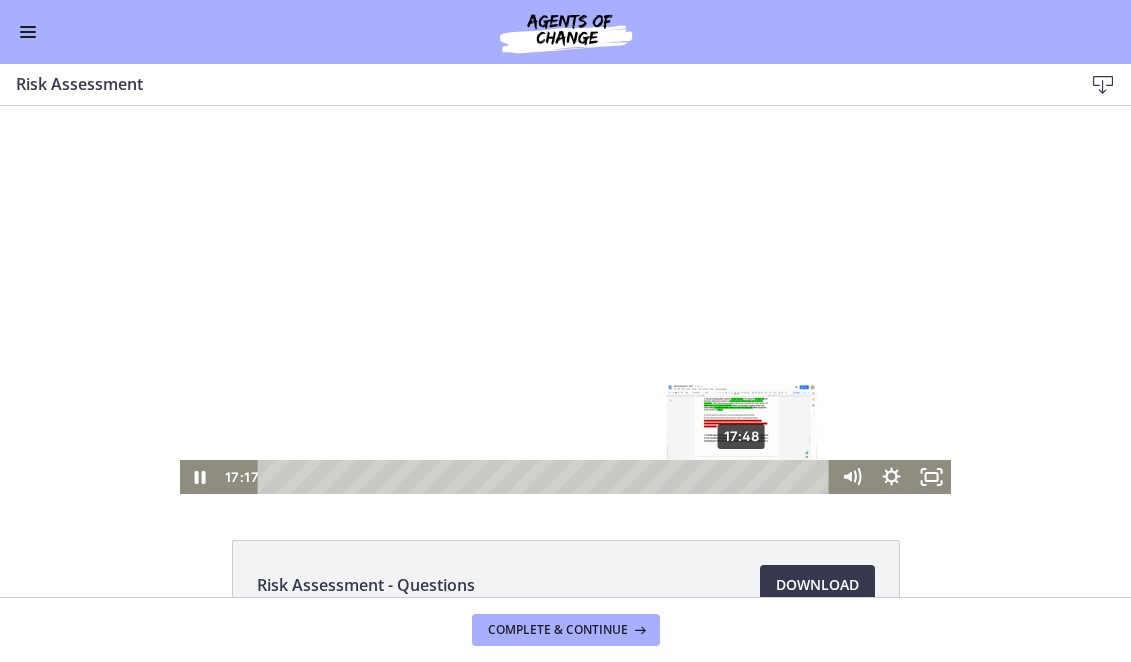 click on "17:48" at bounding box center [547, 477] 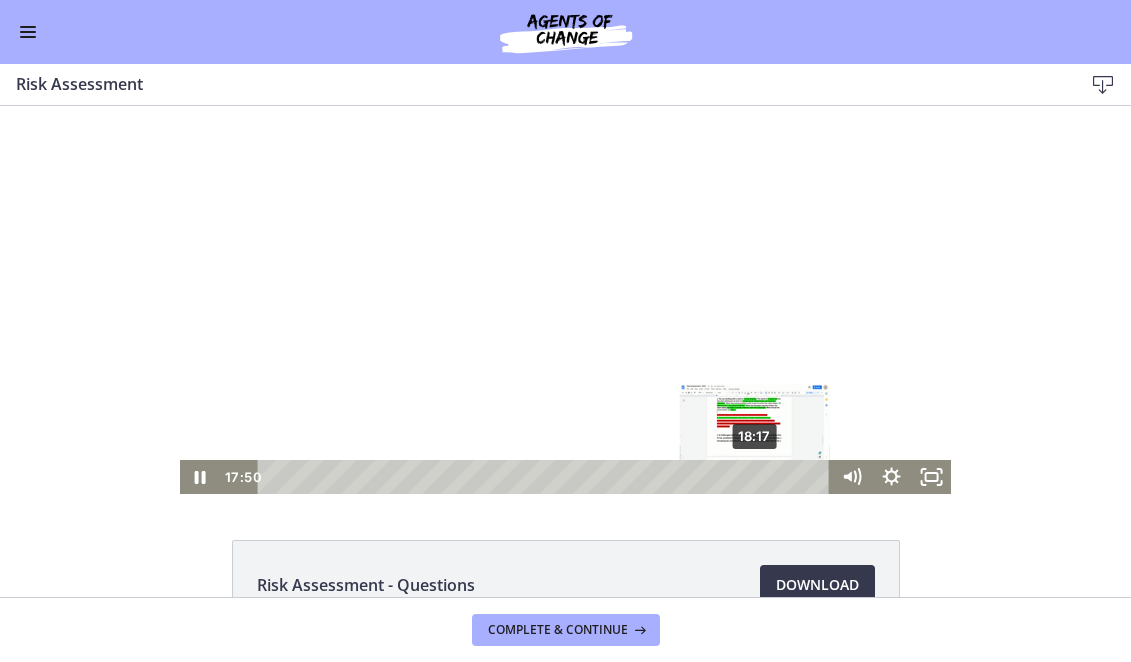 click on "18:17" at bounding box center (547, 477) 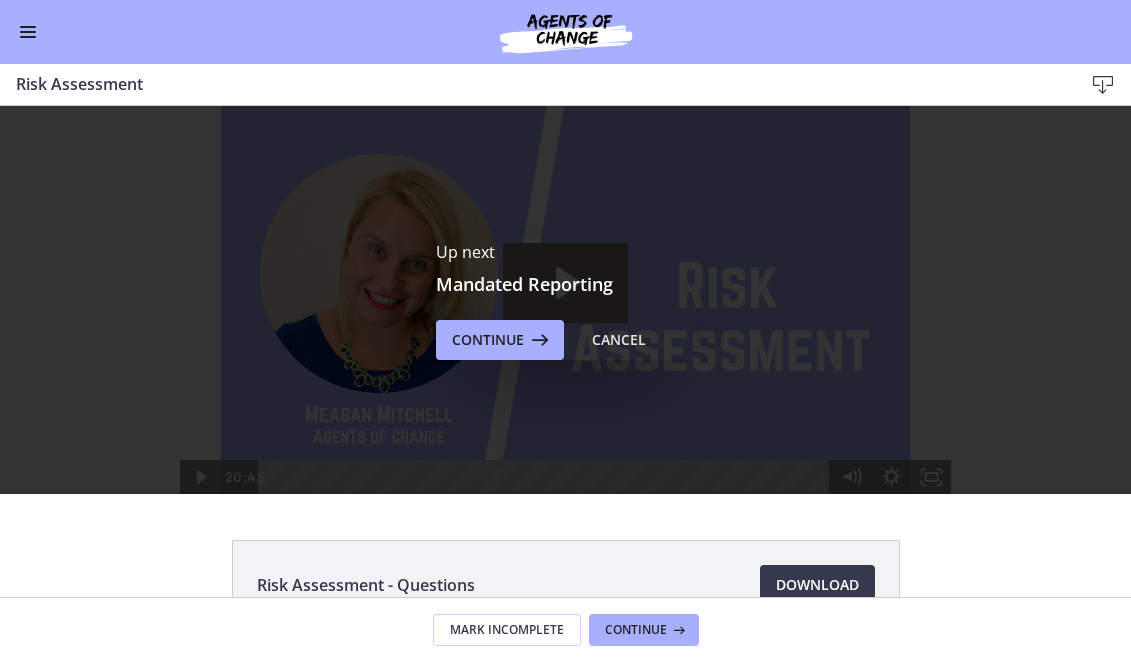 scroll, scrollTop: 0, scrollLeft: 0, axis: both 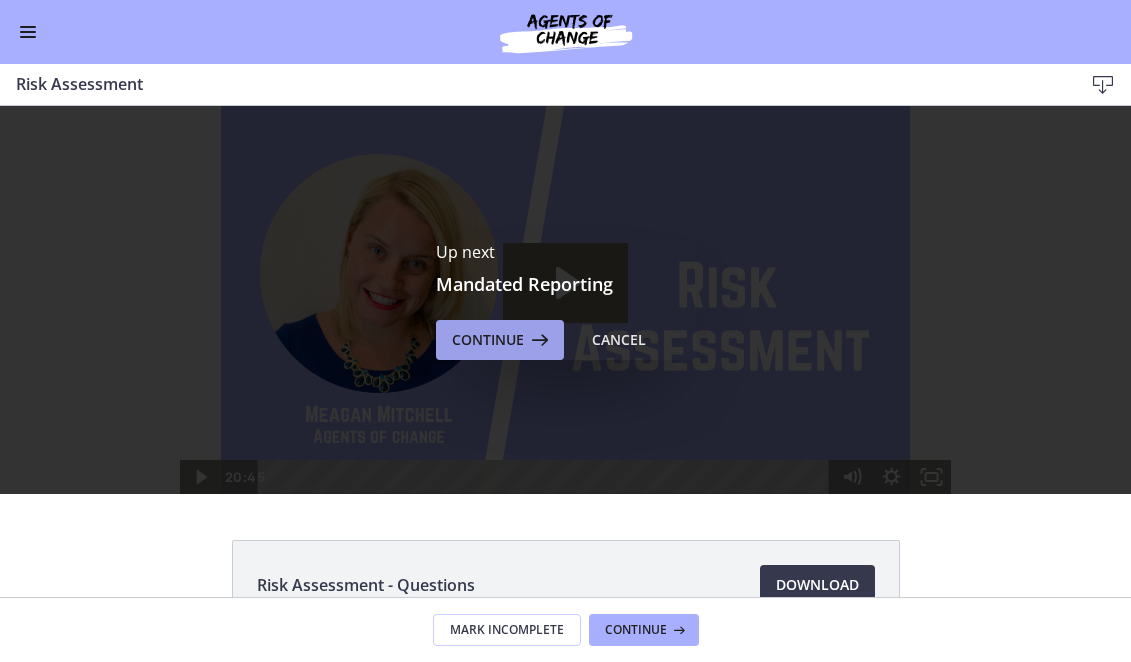 click on "Continue" at bounding box center [488, 340] 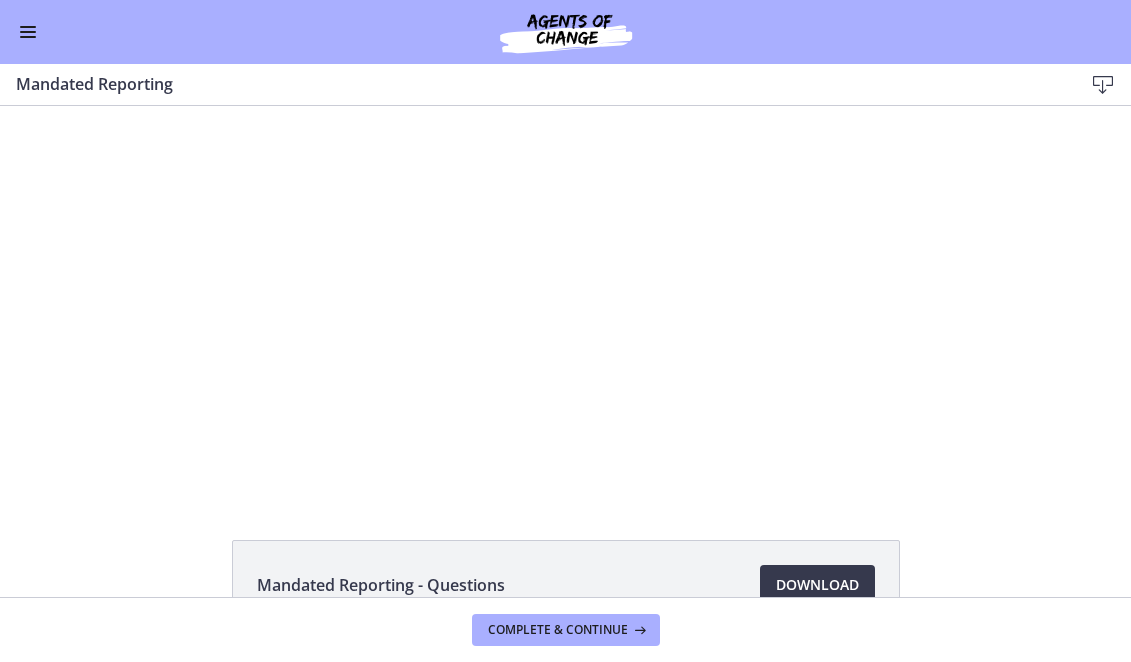 scroll, scrollTop: 0, scrollLeft: 0, axis: both 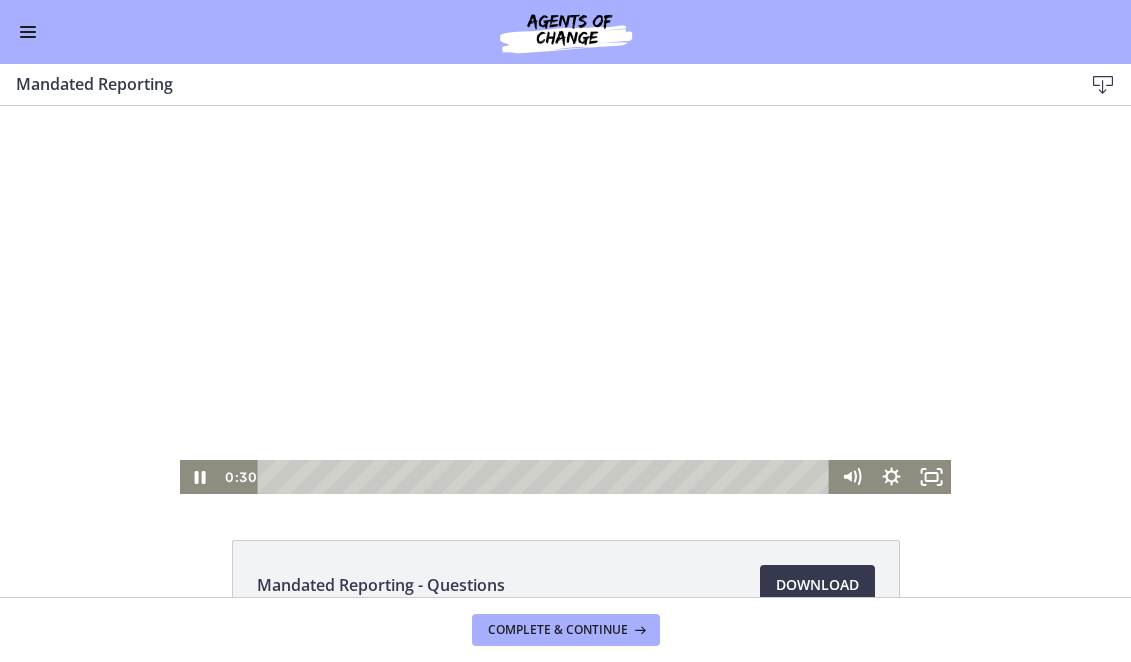 click at bounding box center (565, 300) 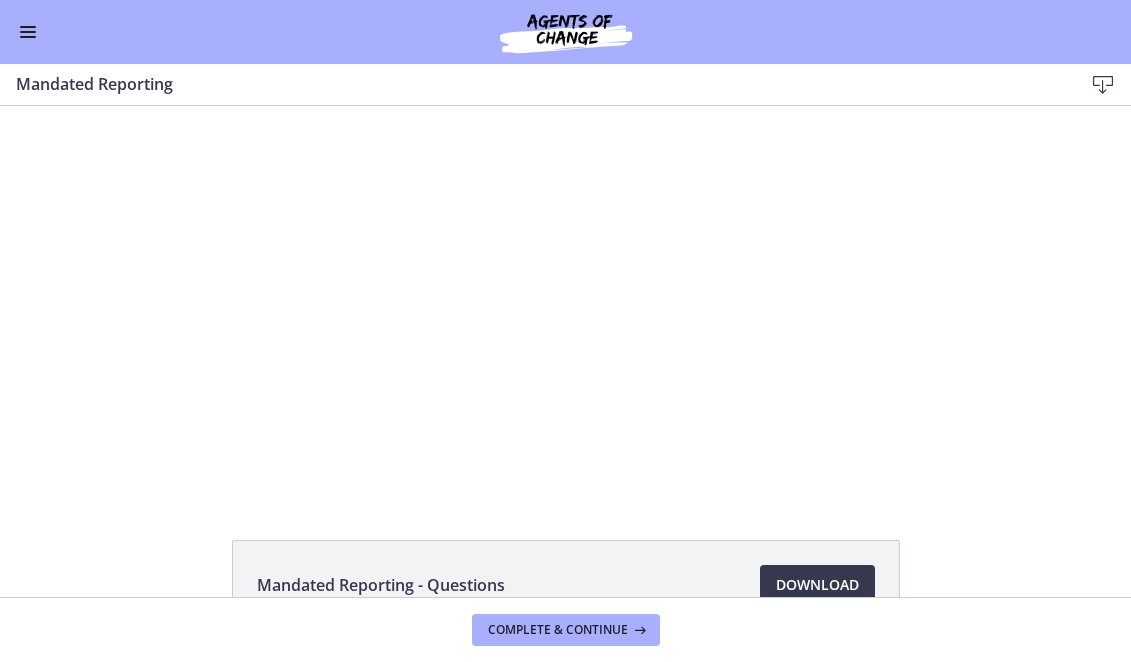 click at bounding box center (565, 300) 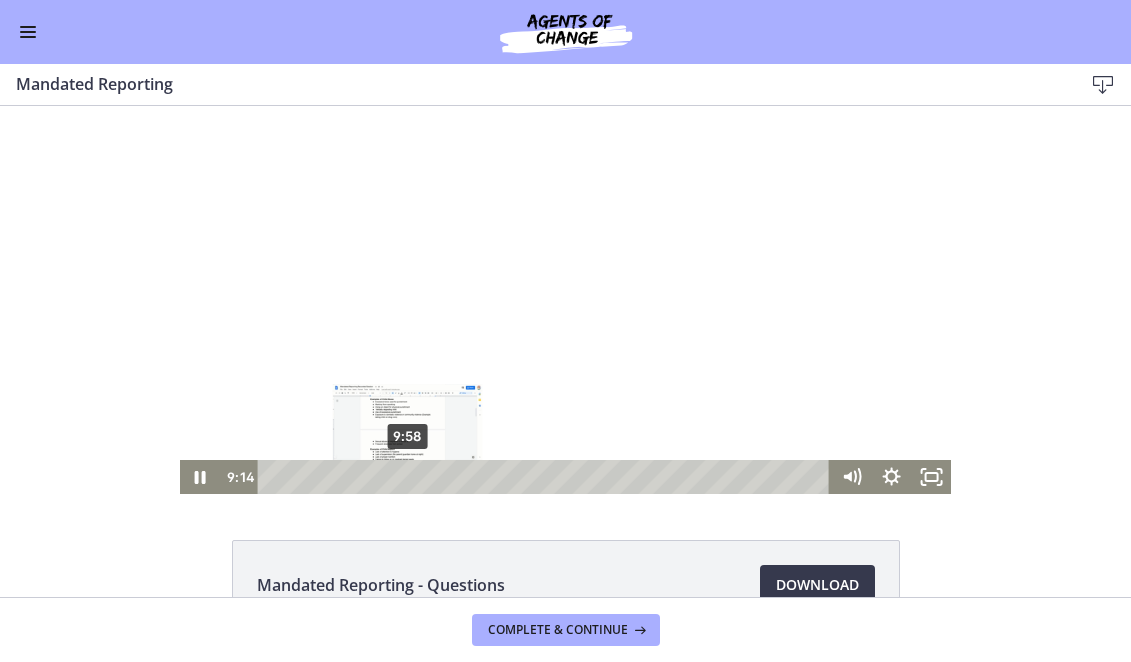 click on "9:58" at bounding box center (547, 477) 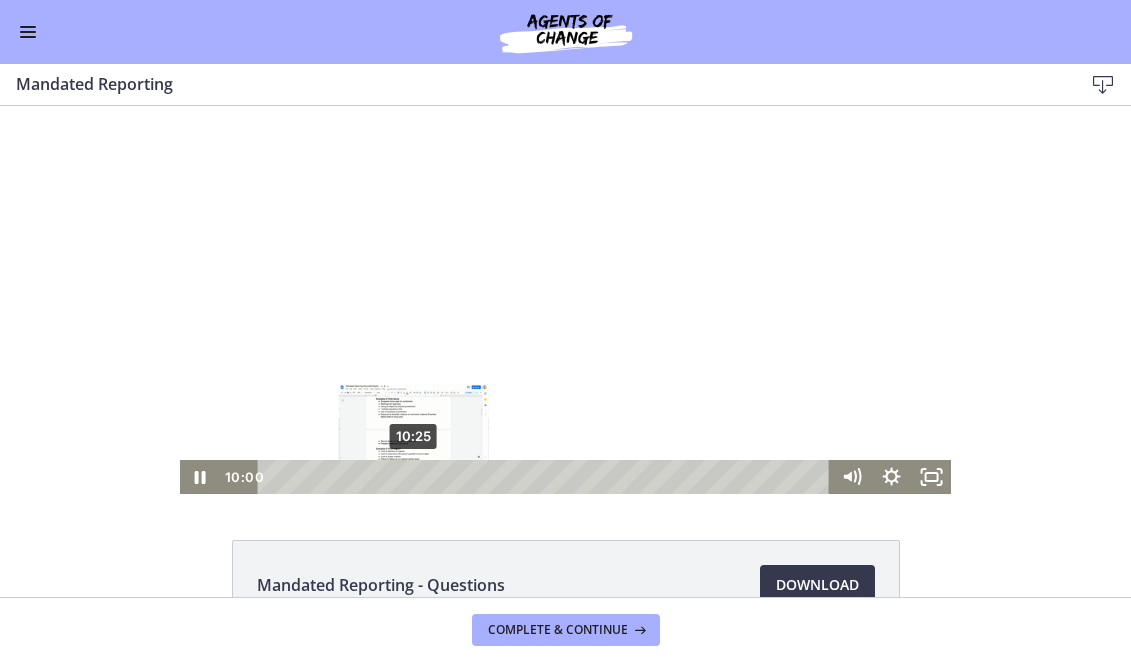 click on "10:25" at bounding box center [547, 477] 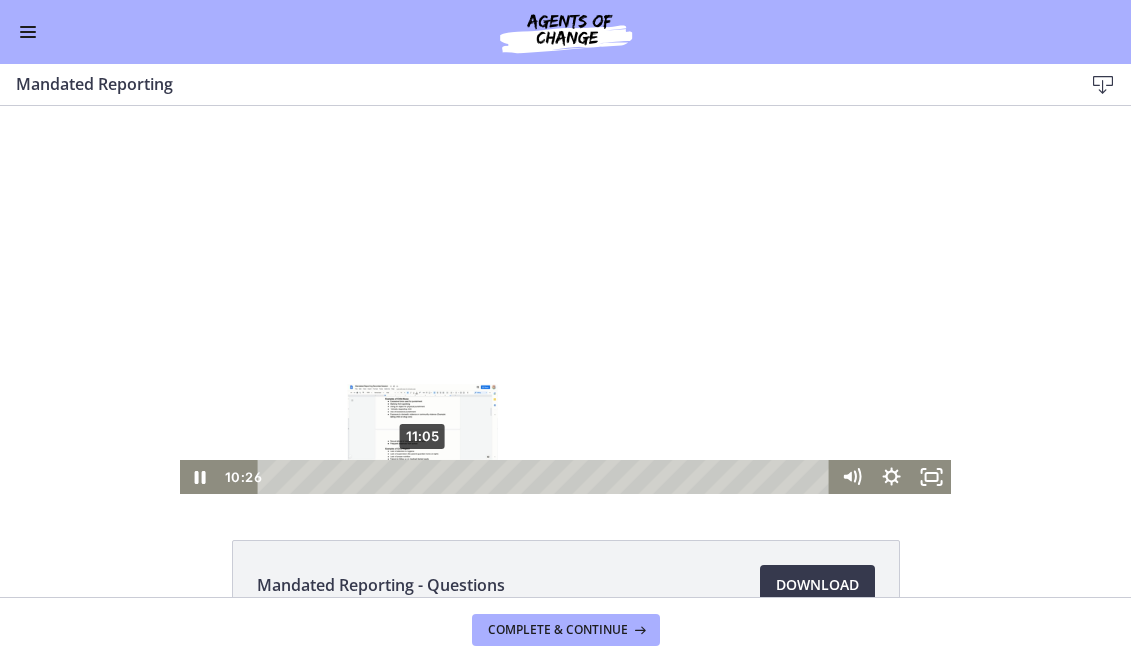 click on "11:05" at bounding box center (547, 477) 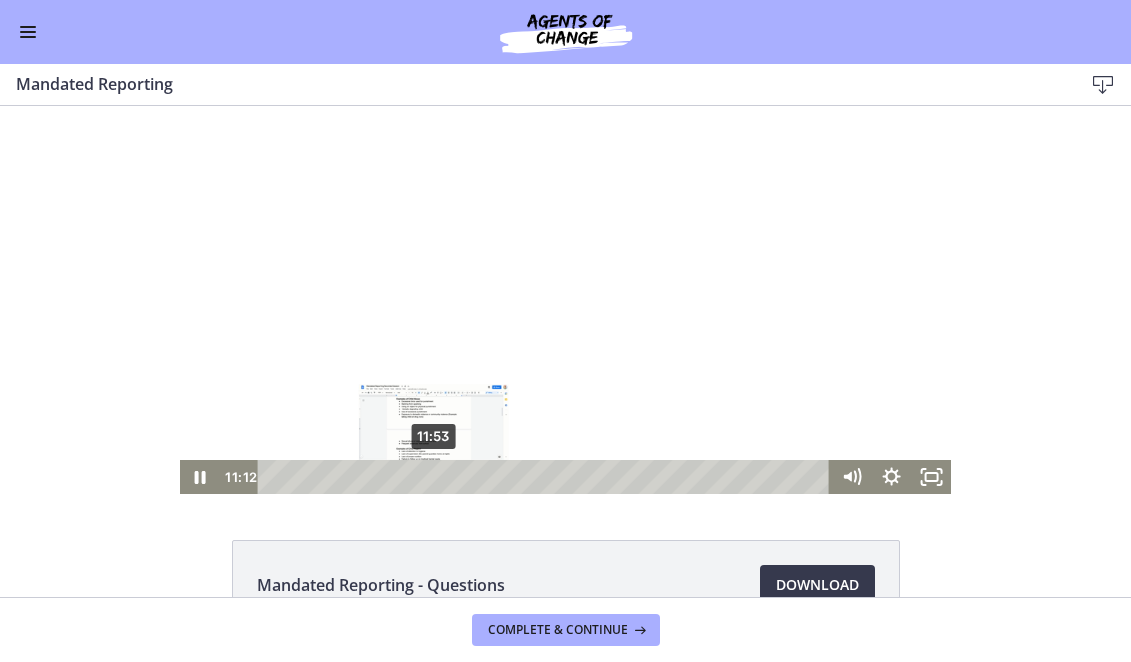 click on "11:53" at bounding box center (547, 477) 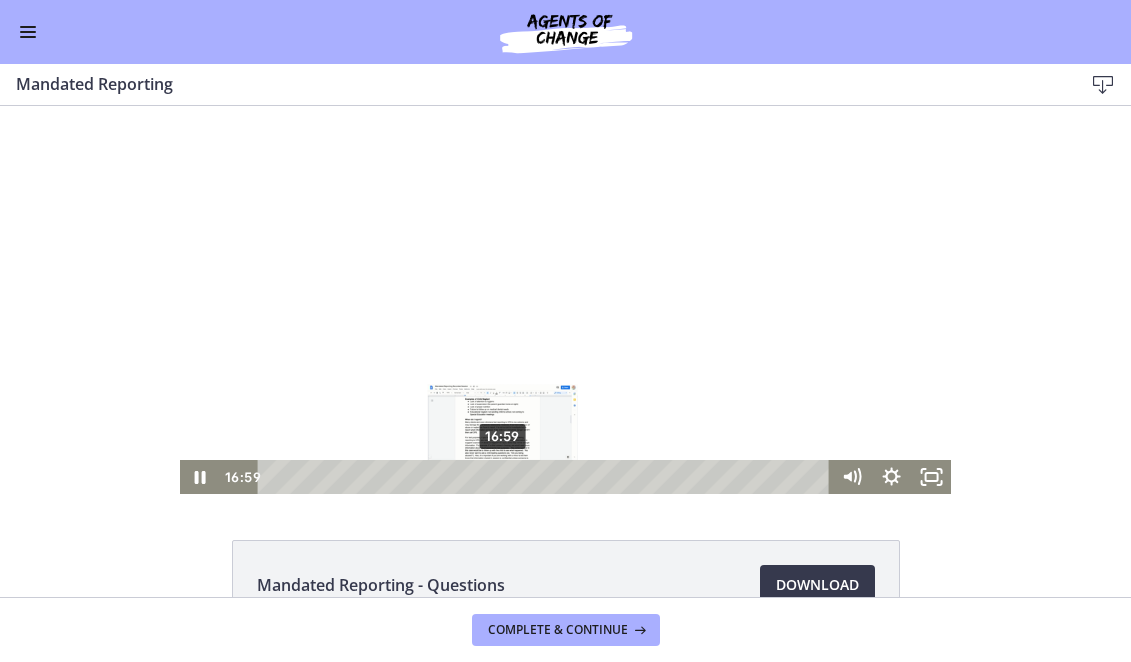 click on "16:59" at bounding box center [547, 477] 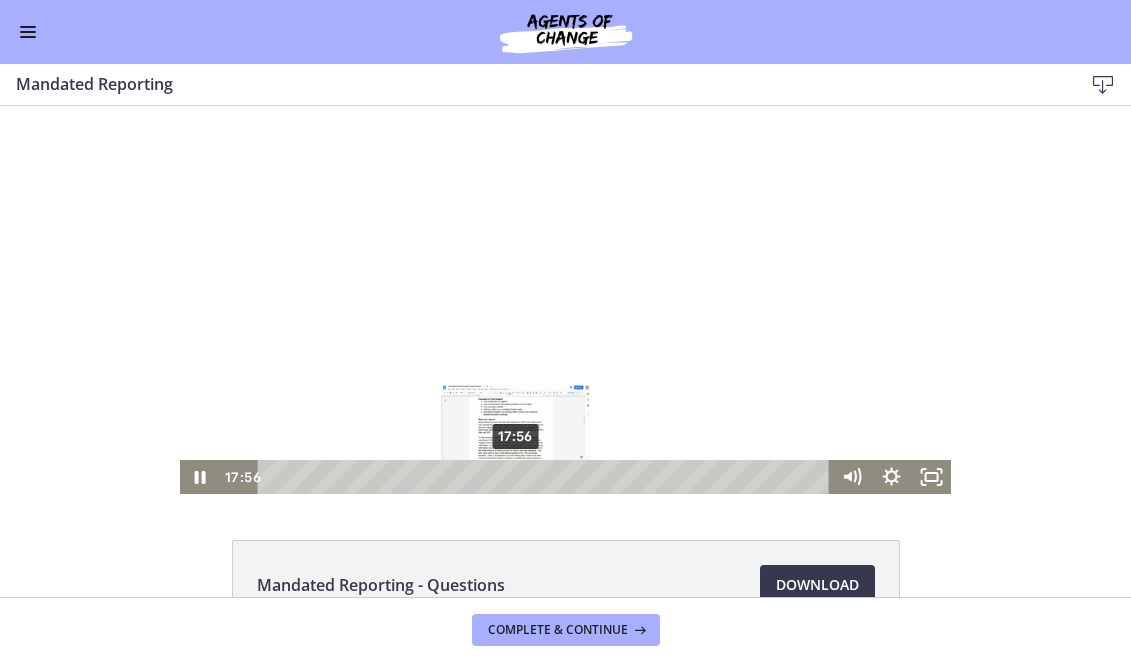 click on "17:56" at bounding box center [547, 477] 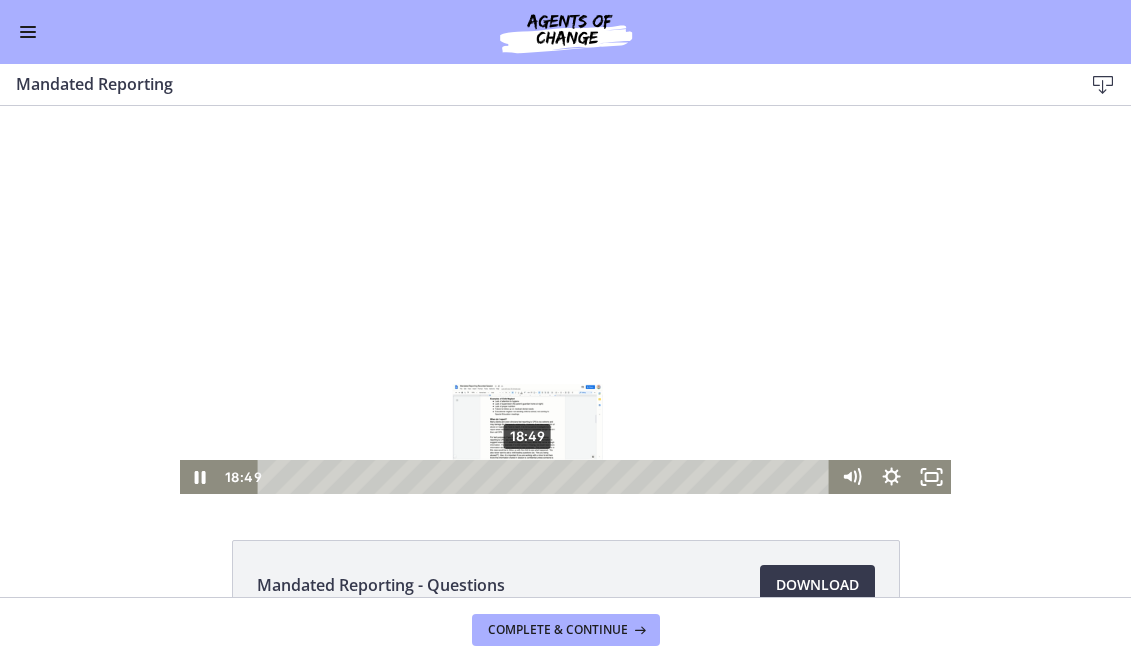 click on "18:49" at bounding box center (547, 477) 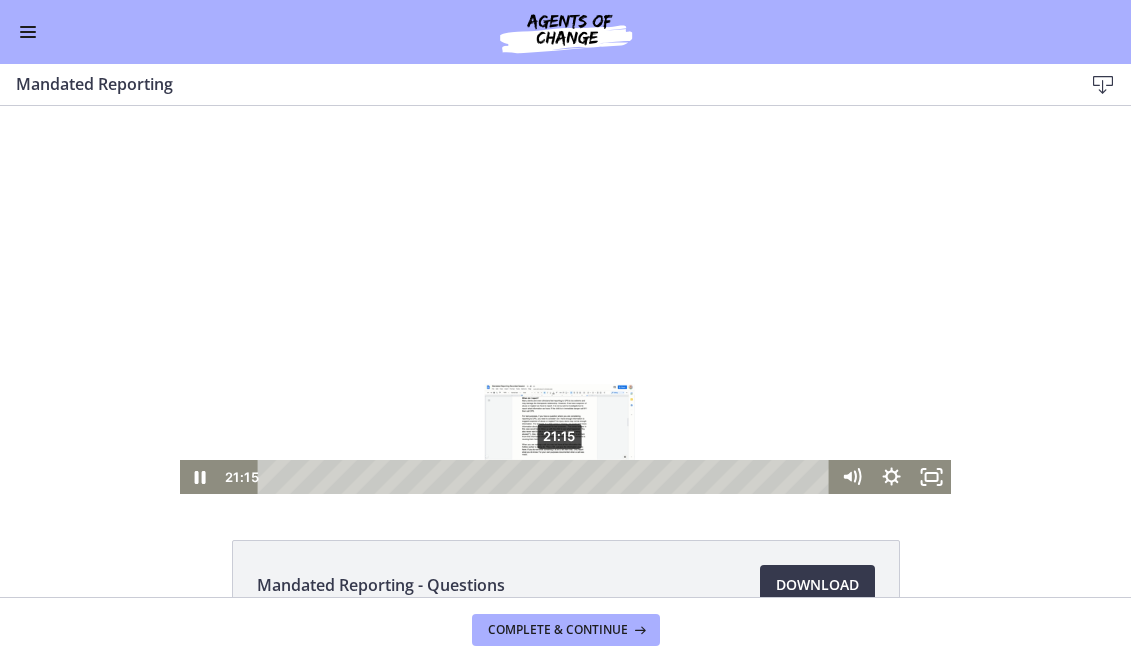 click on "21:15" at bounding box center [547, 477] 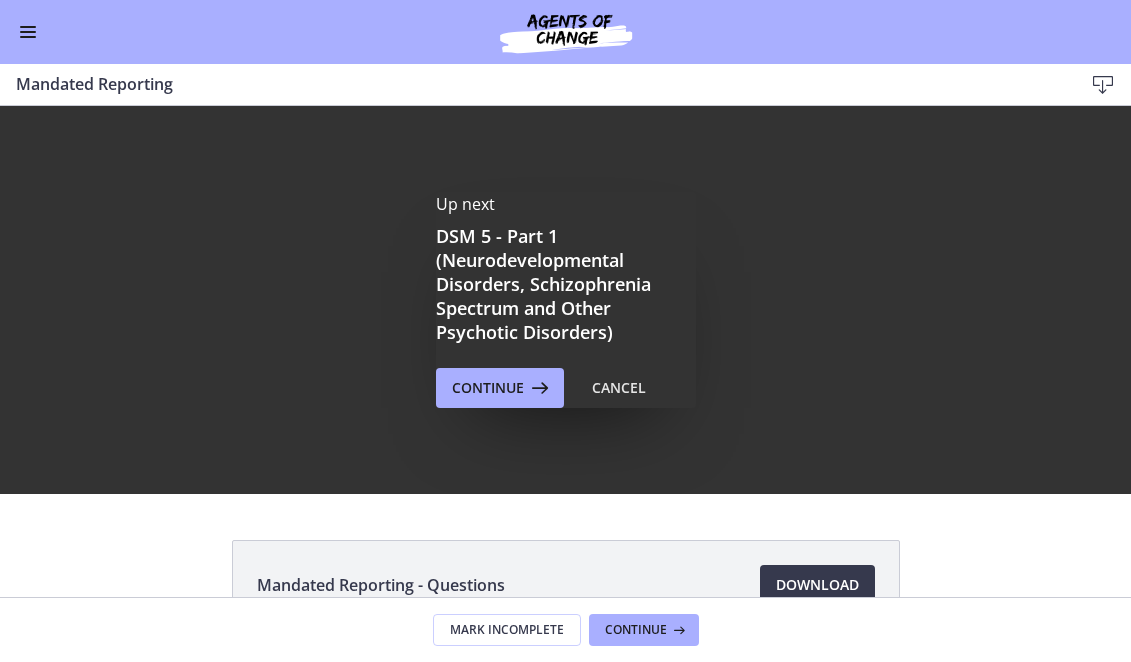 scroll, scrollTop: 0, scrollLeft: 0, axis: both 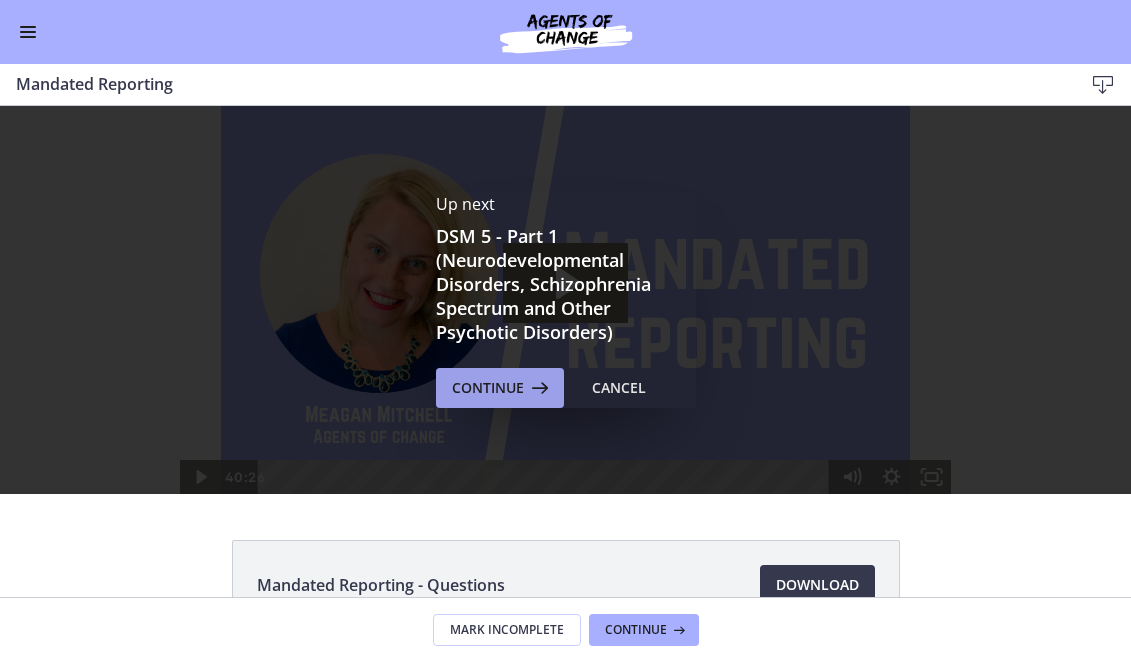 click on "Continue" at bounding box center [500, 388] 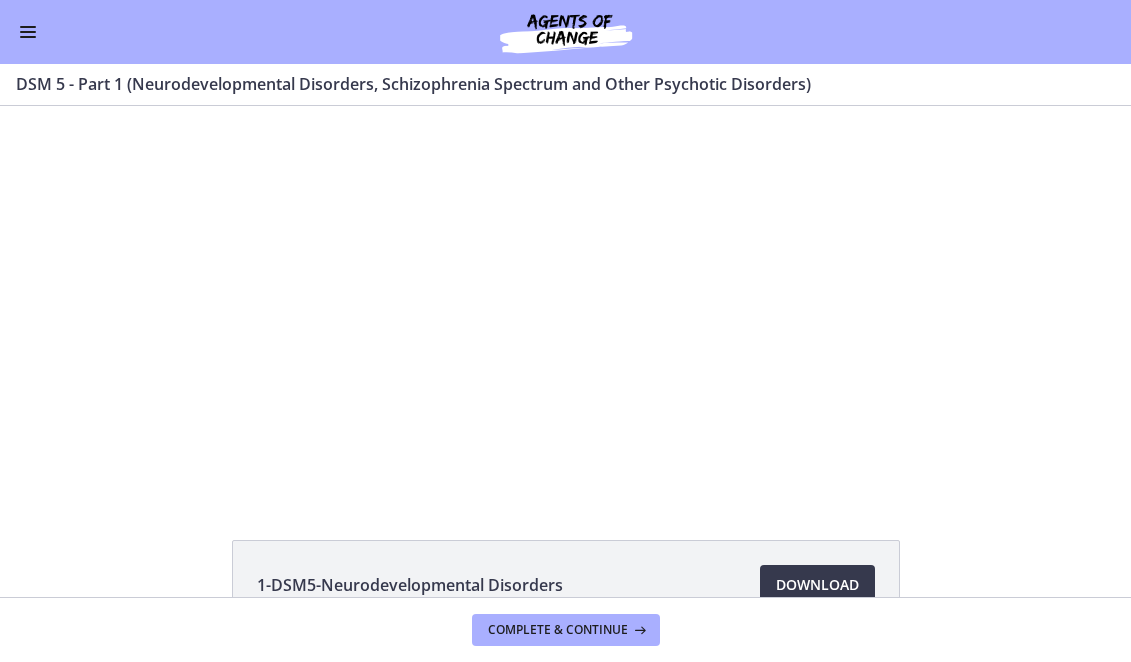 scroll, scrollTop: 0, scrollLeft: 0, axis: both 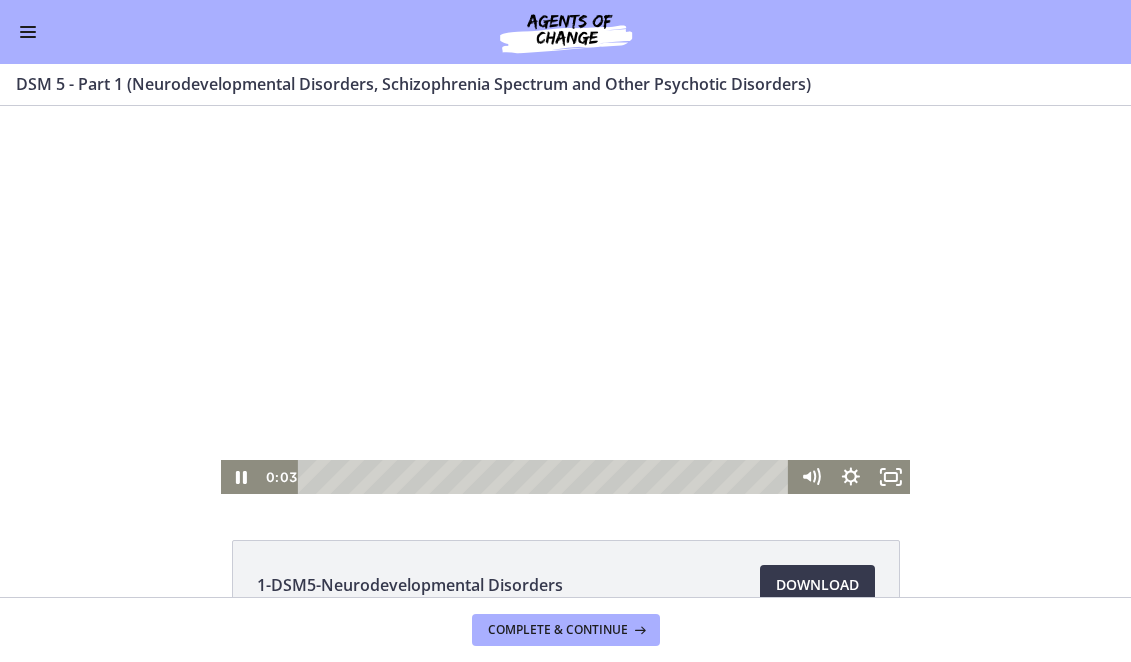 click at bounding box center (566, 300) 